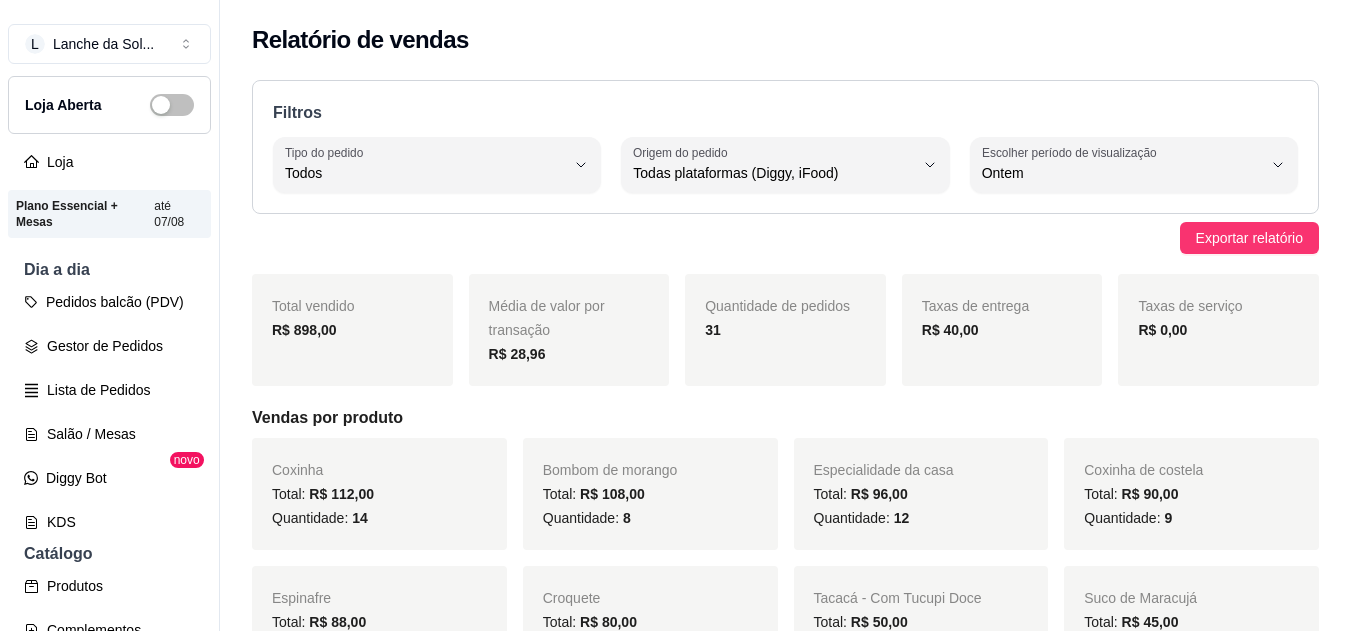 select on "ALL" 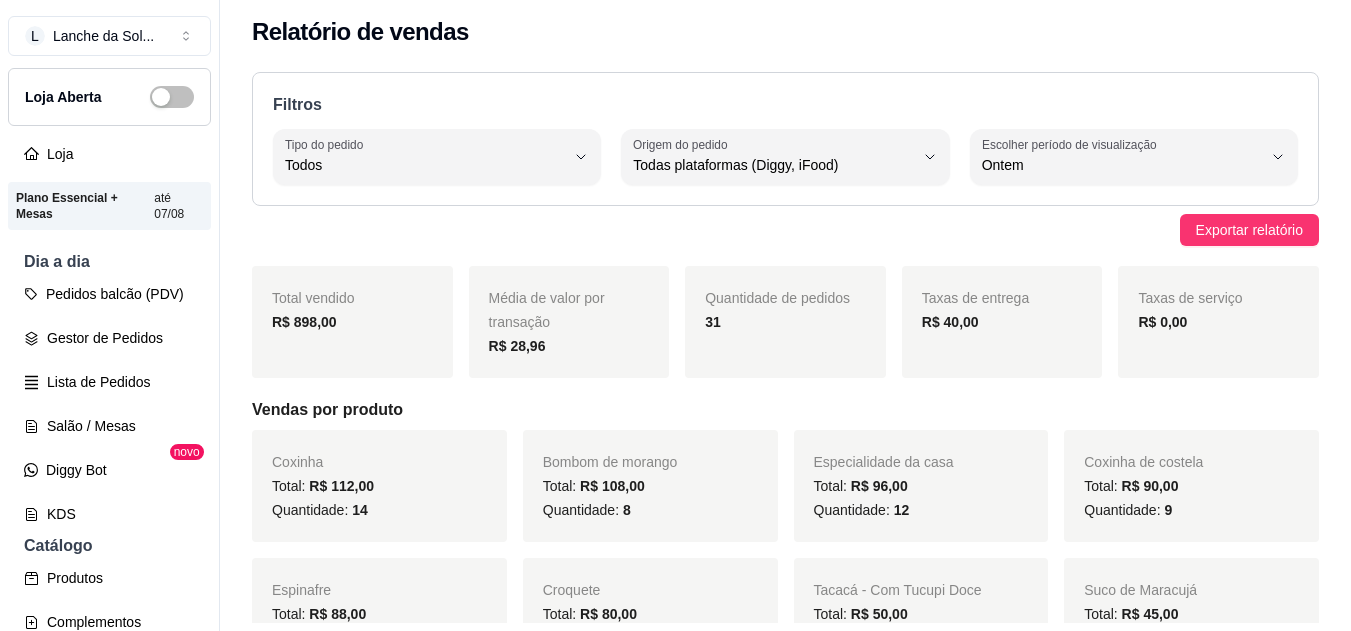 scroll, scrollTop: 8, scrollLeft: 0, axis: vertical 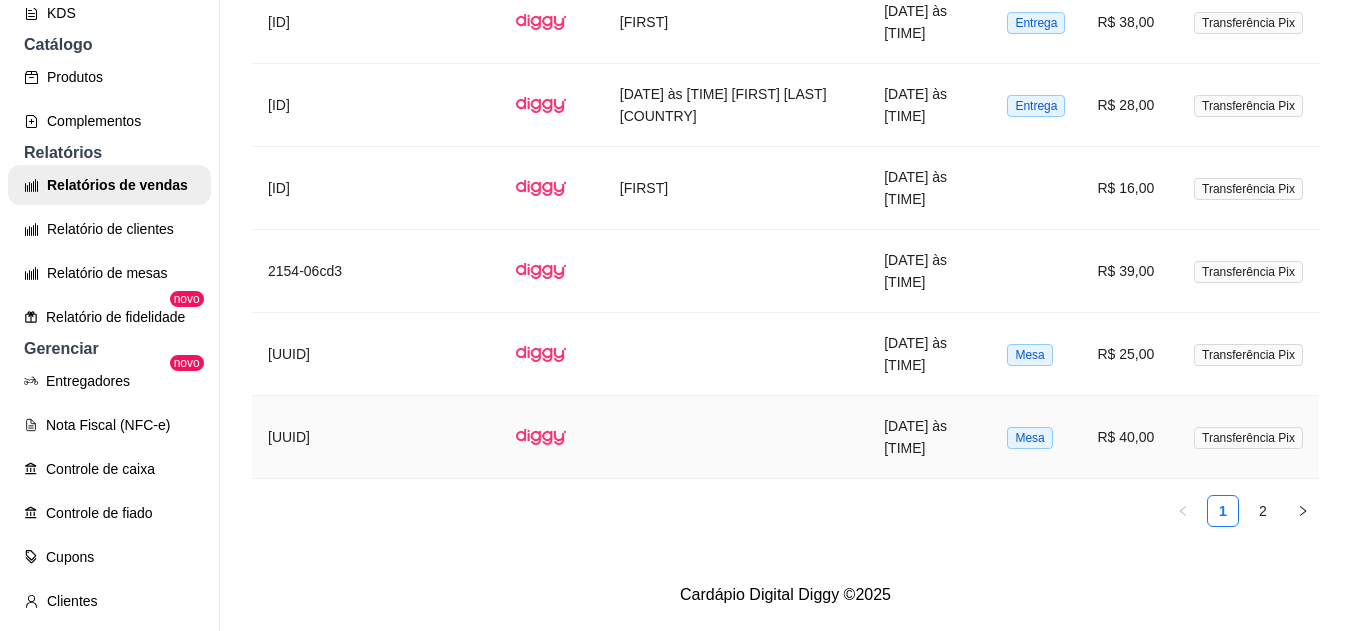 click on "R$ 40,00" at bounding box center (1129, 437) 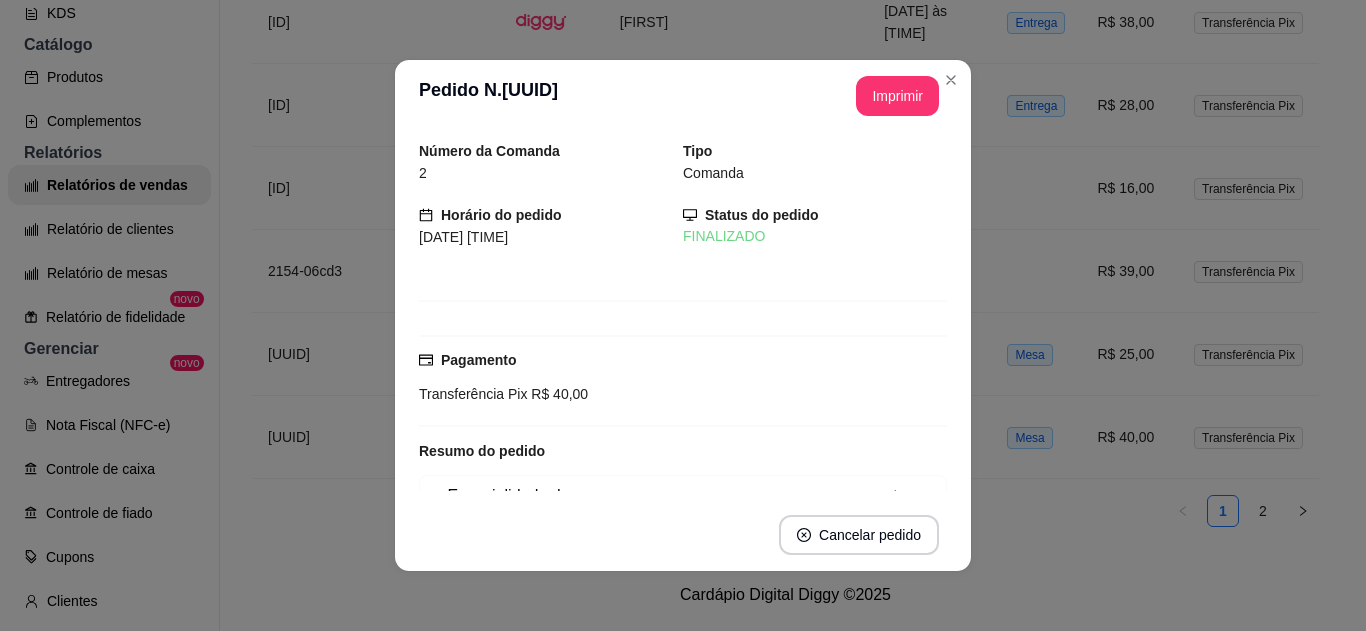 click on "**********" at bounding box center (683, 315) 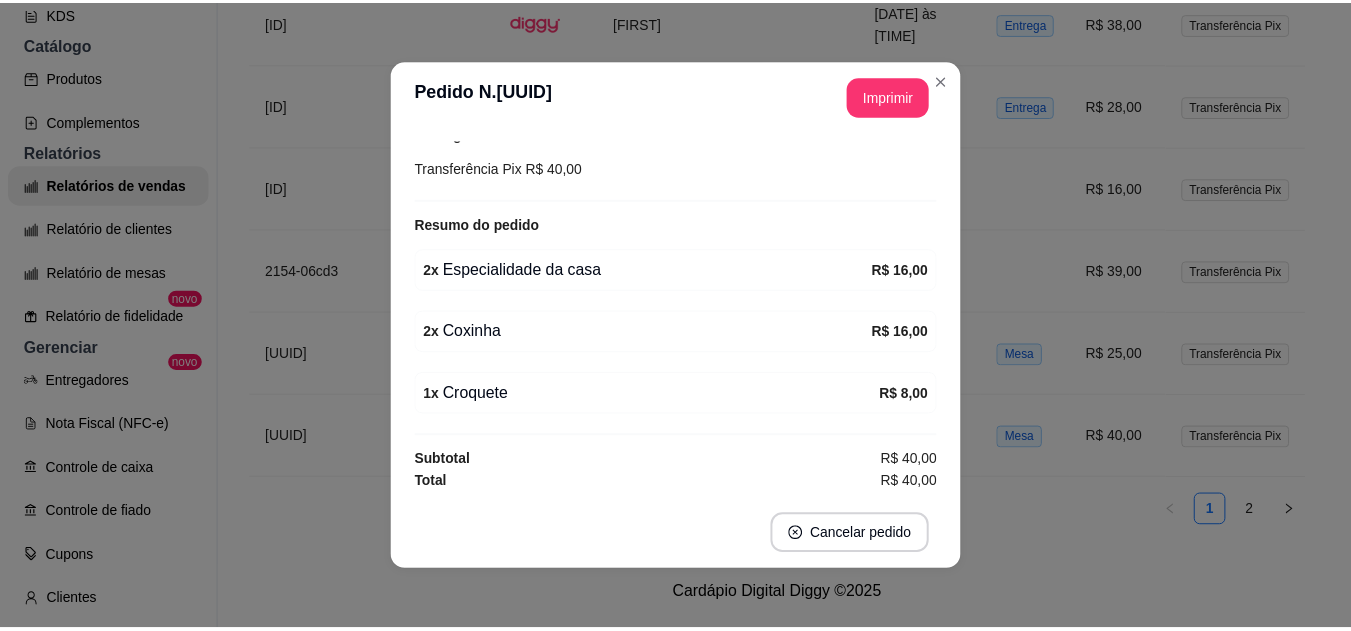 scroll, scrollTop: 228, scrollLeft: 0, axis: vertical 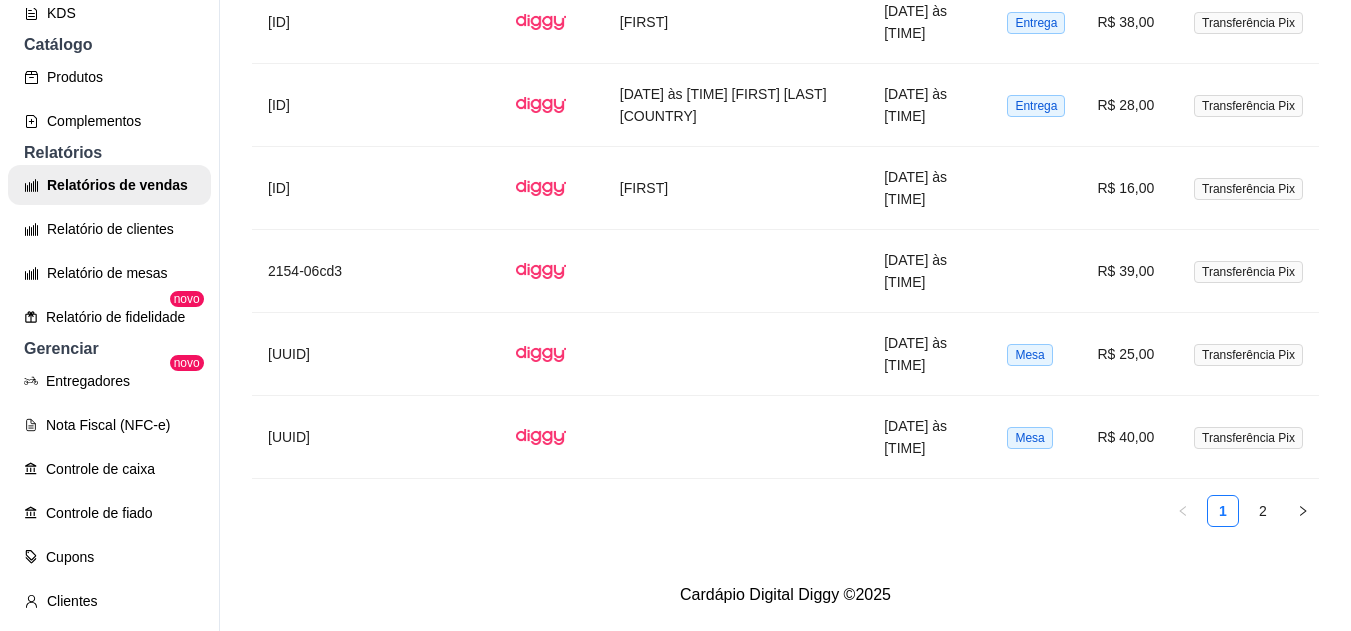 click on "2" at bounding box center [1263, 511] 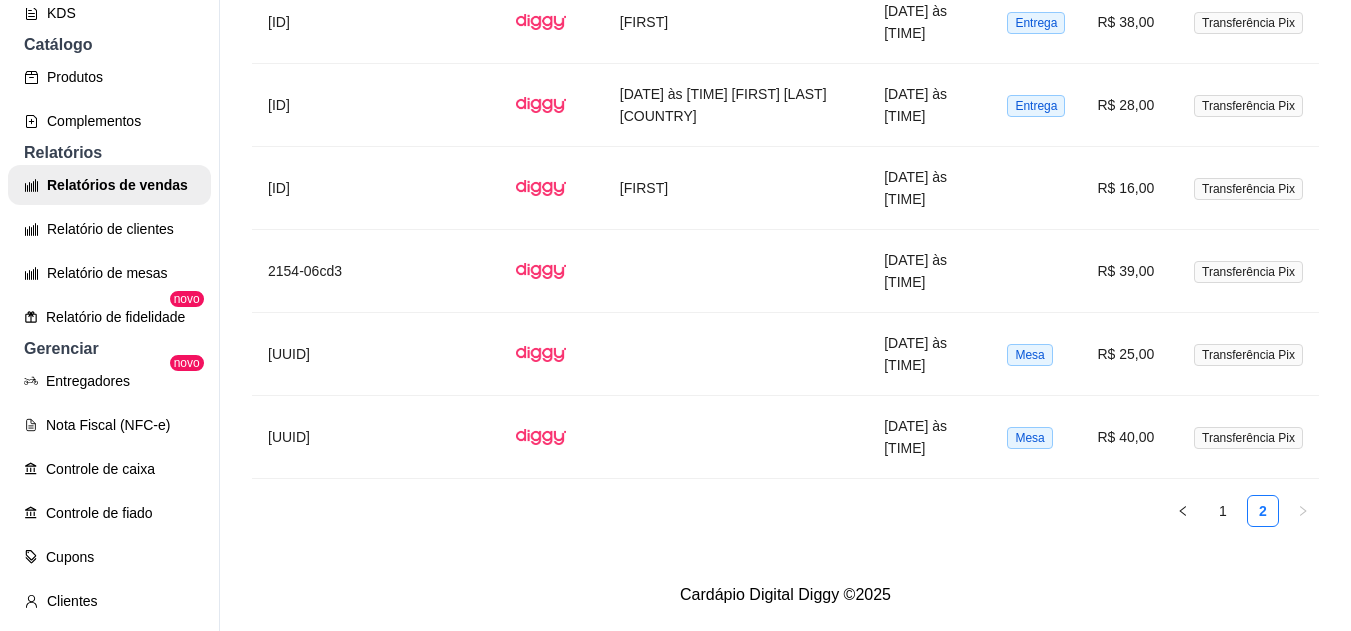 scroll, scrollTop: 944, scrollLeft: 0, axis: vertical 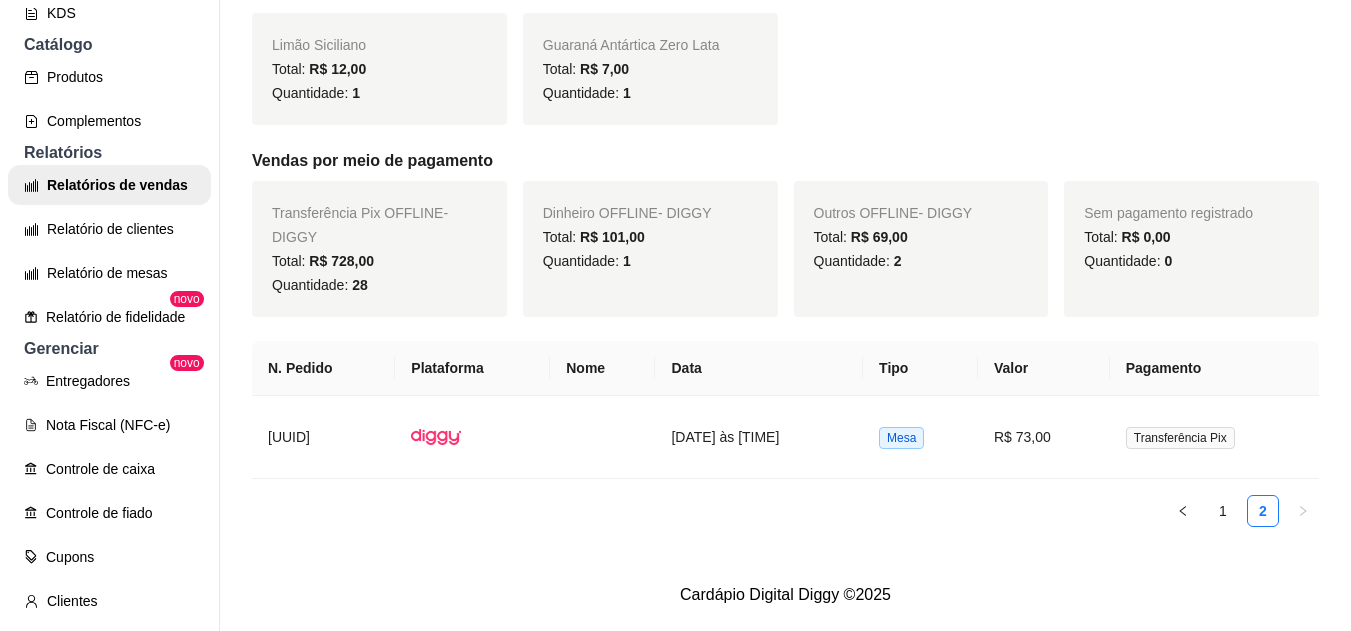 click at bounding box center [1183, 511] 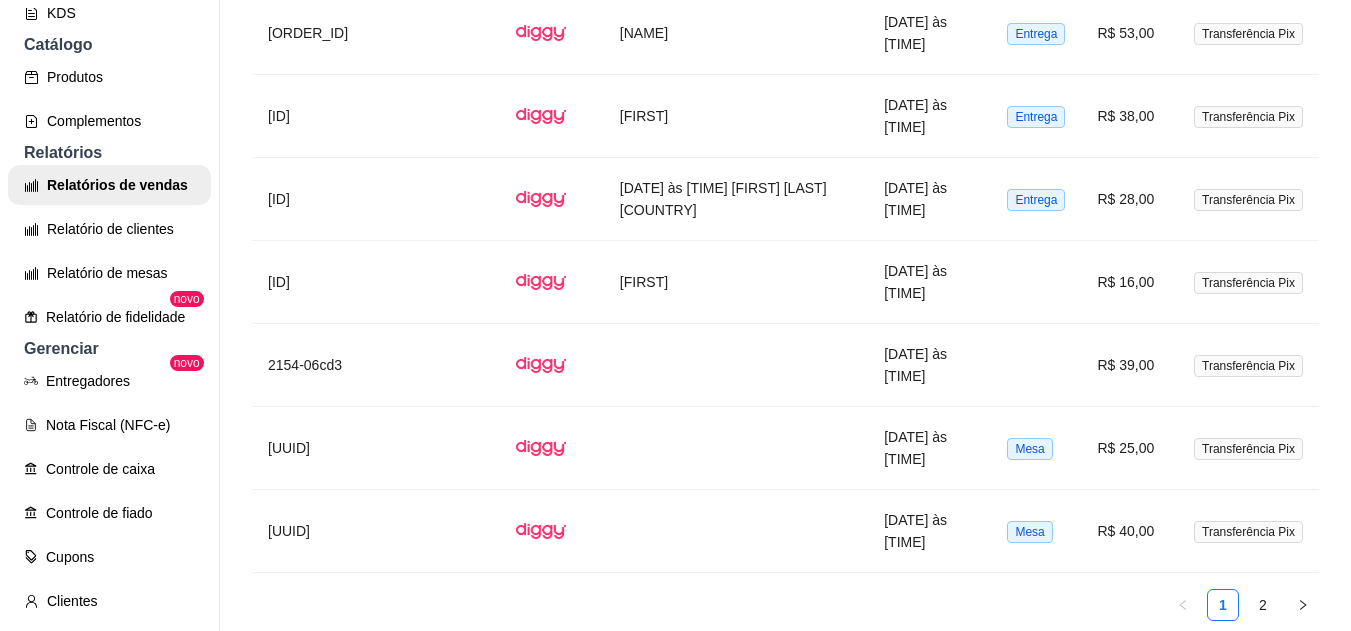 scroll, scrollTop: 3351, scrollLeft: 0, axis: vertical 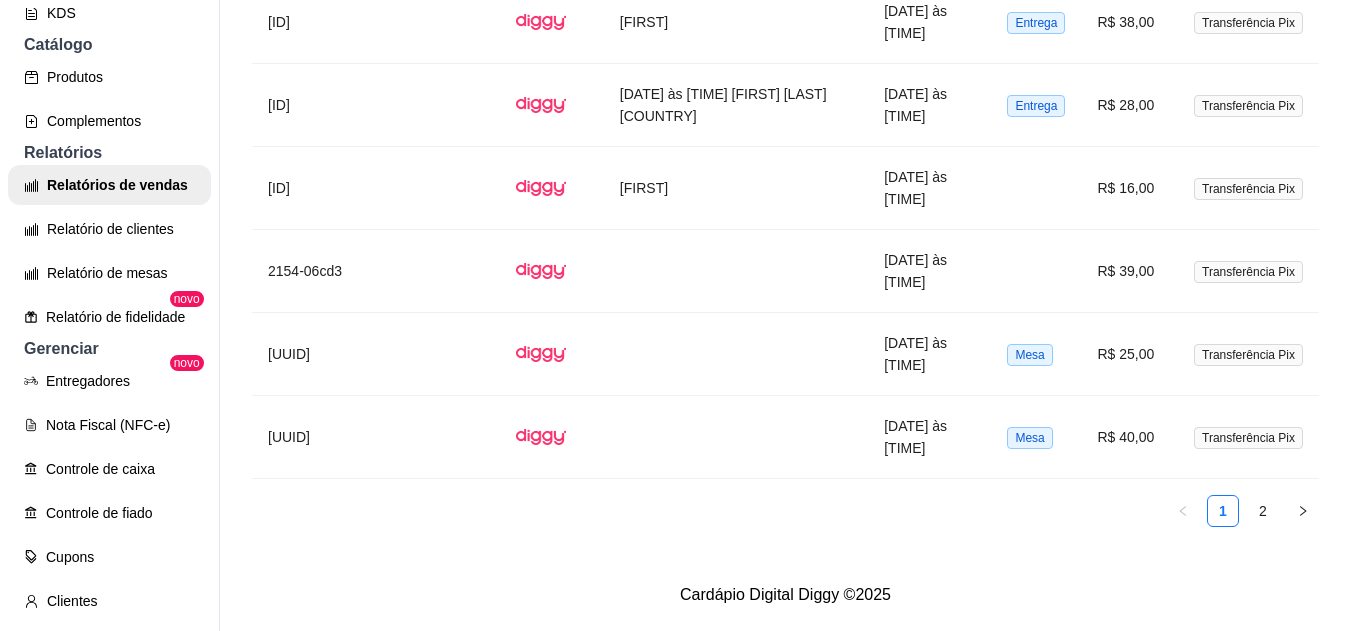 click on "Filtros ALL Tipo do pedido Todos Entrega Retirada Mesa Consumo local Tipo do pedido Todos ALL Origem do pedido Todas plataformas (Diggy, iFood) Diggy iFood Origem do pedido Todas plataformas (Diggy, iFood) 1 Escolher período de visualização Hoje Ontem  7 dias 15 dias 30 dias 45 dias Customizado Escolher período de visualização Ontem Exportar relatório Total vendido R$ 898,00 Média de valor por transação R$ 28,96 Quantidade de pedidos 31 Taxas de entrega R$ 40,00 Taxas de serviço R$ 0,00 Vendas por produto Coxinha  Total:   R$ 112,00 Quantidade:   14 Bombom de morango Total:   R$ 108,00 Quantidade:   8 Especialidade da casa Total:   R$ 96,00 Quantidade:   12 Coxinha de costela Total:   R$ 90,00 Quantidade:   9 Espinafre Total:   R$ 88,00 Quantidade:   11 Croquete Total:   R$ 80,00 Quantidade:   10 Tacacá - Com Tucupi Doce Total:   R$ 50,00 Quantidade:   2 Suco de Maracujá Total:   R$ 45,00 Quantidade:   5 Suco de Acerola Total:   R$ 36,00 Quantidade:   4 Pedacinho do céu  Total:" at bounding box center [785, -1355] 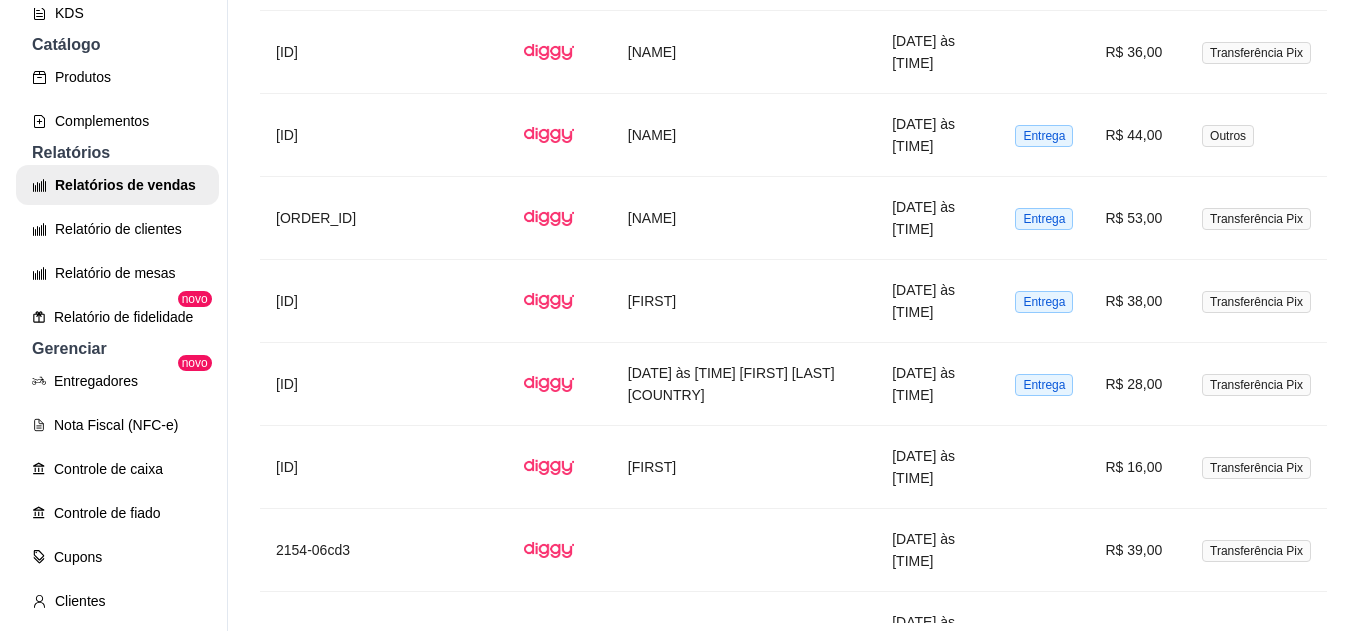 scroll, scrollTop: 3043, scrollLeft: 0, axis: vertical 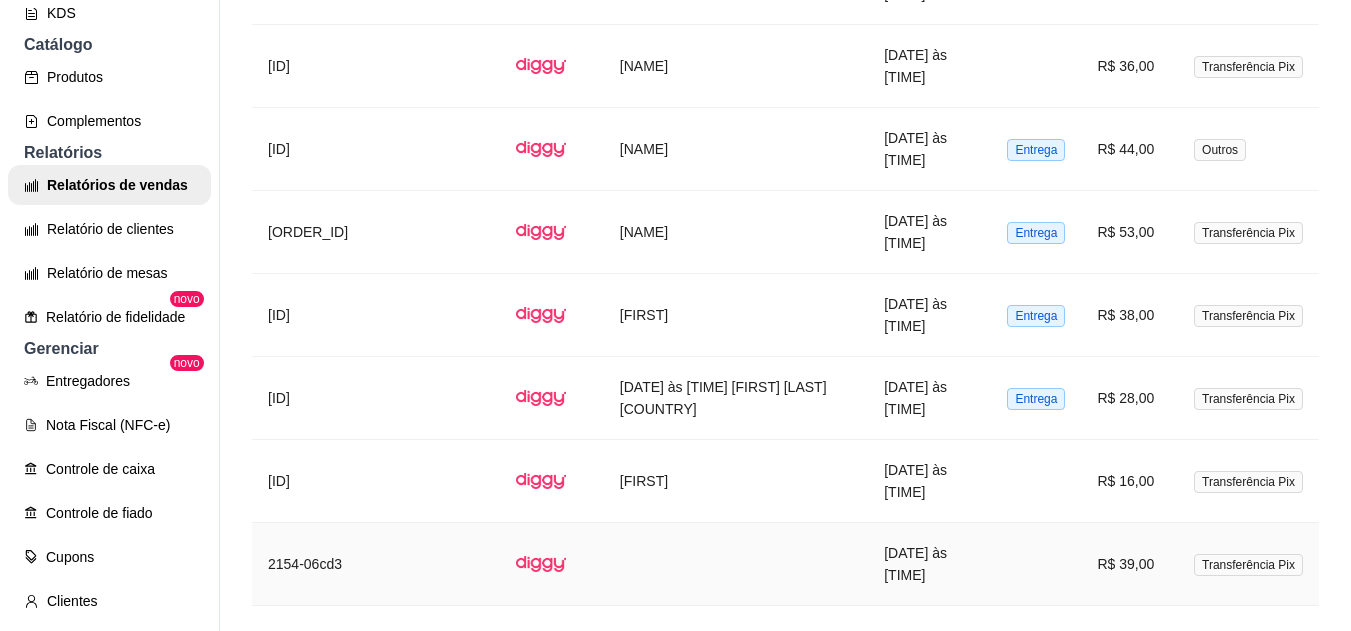 click on "R$ 39,00" at bounding box center [1129, 564] 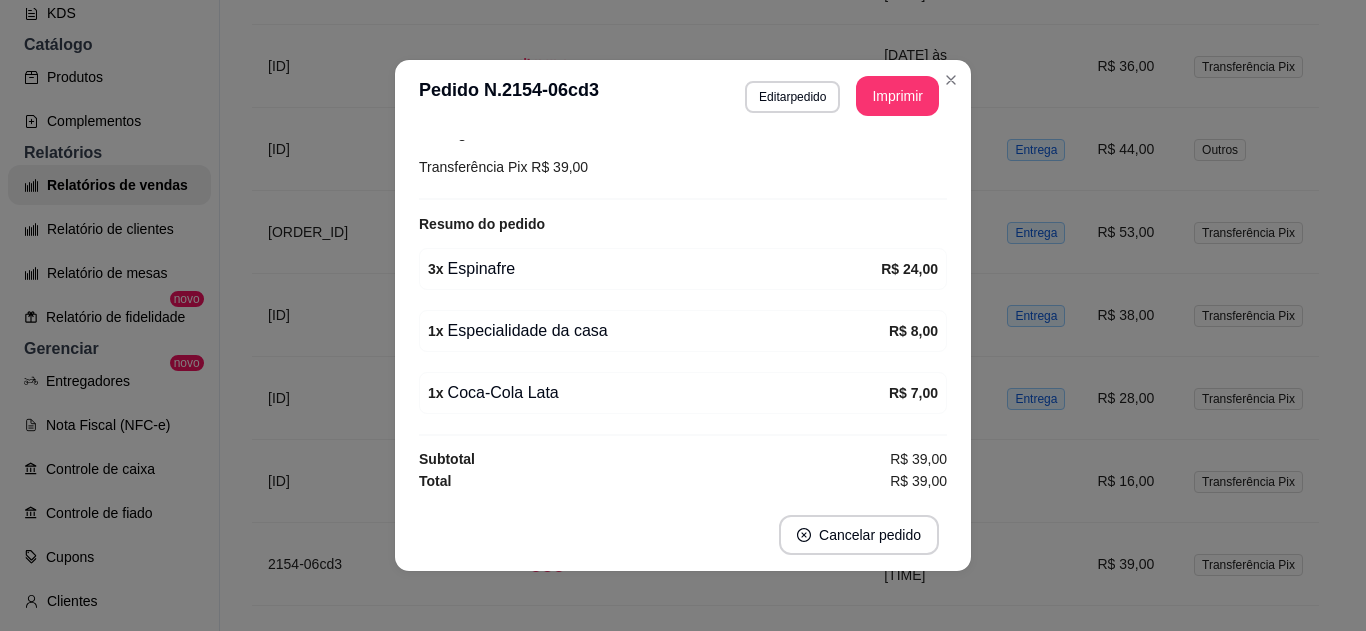 scroll, scrollTop: 204, scrollLeft: 0, axis: vertical 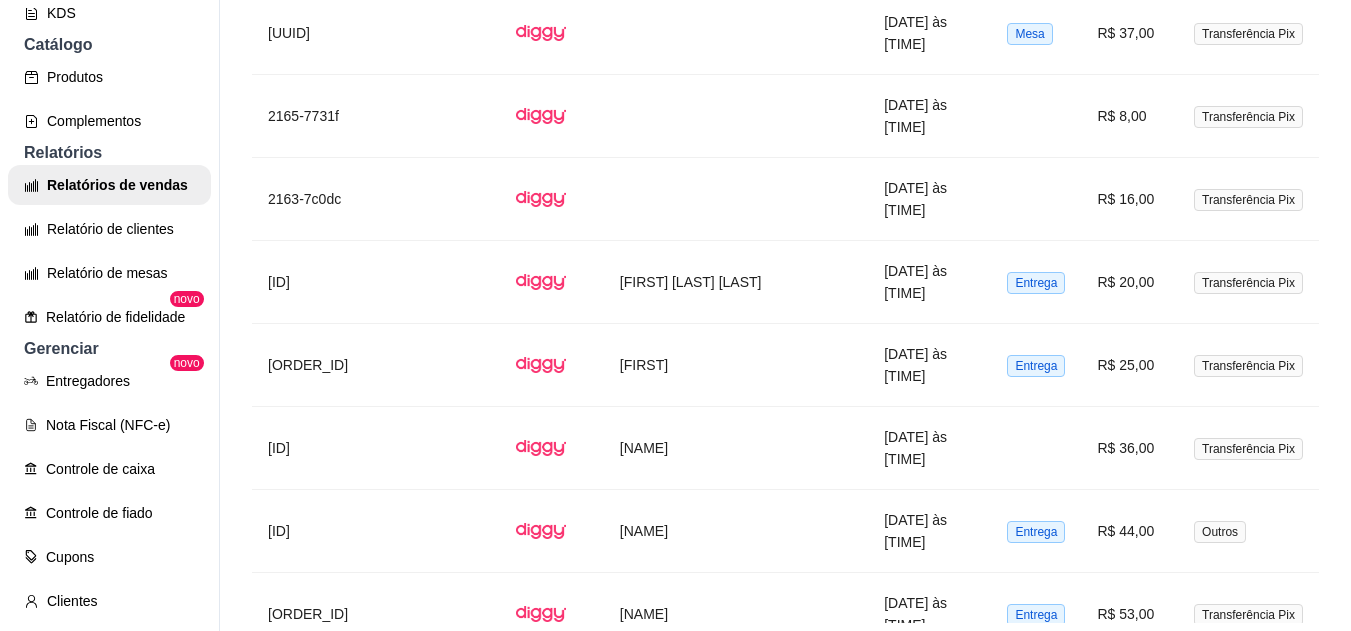drag, startPoint x: 1335, startPoint y: 468, endPoint x: 1345, endPoint y: 437, distance: 32.572994 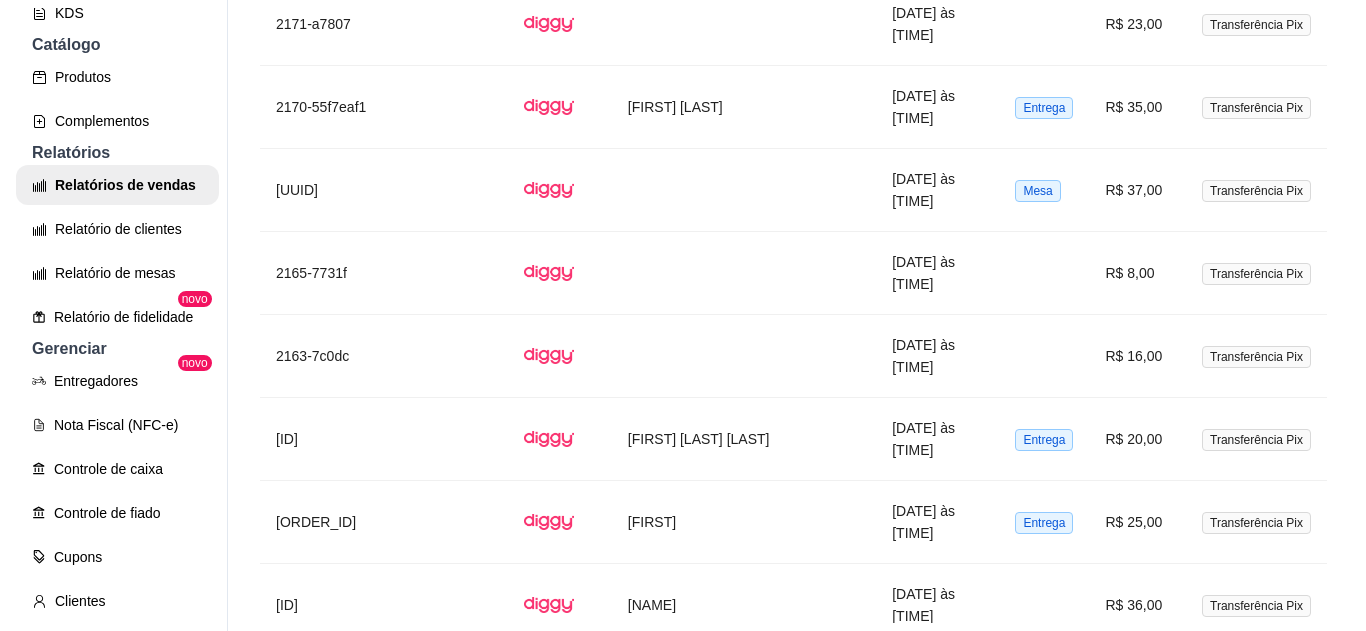 scroll, scrollTop: 2476, scrollLeft: 0, axis: vertical 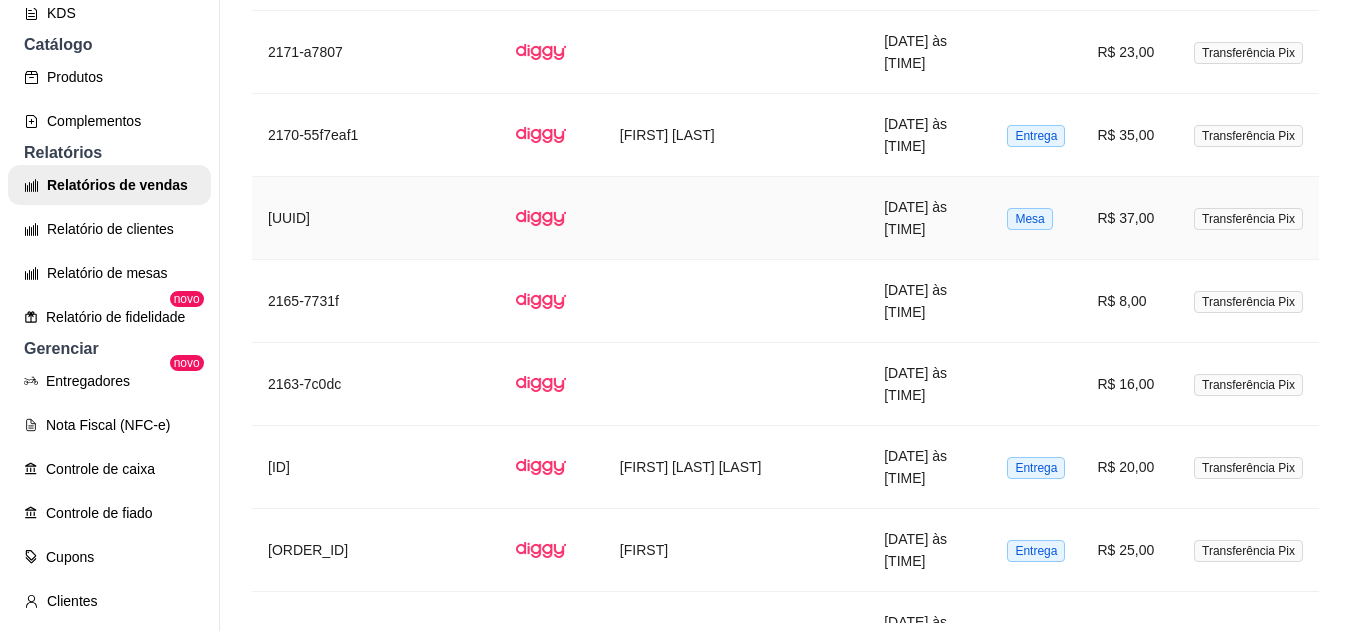click at bounding box center (736, 218) 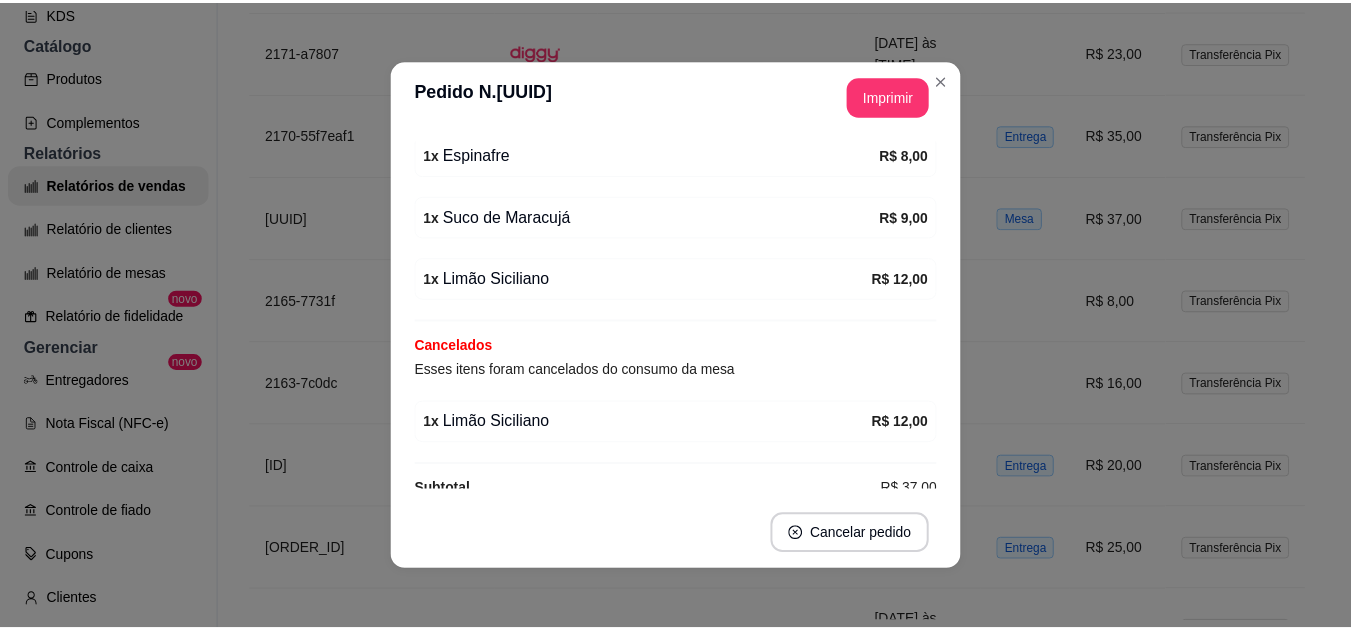 scroll, scrollTop: 408, scrollLeft: 0, axis: vertical 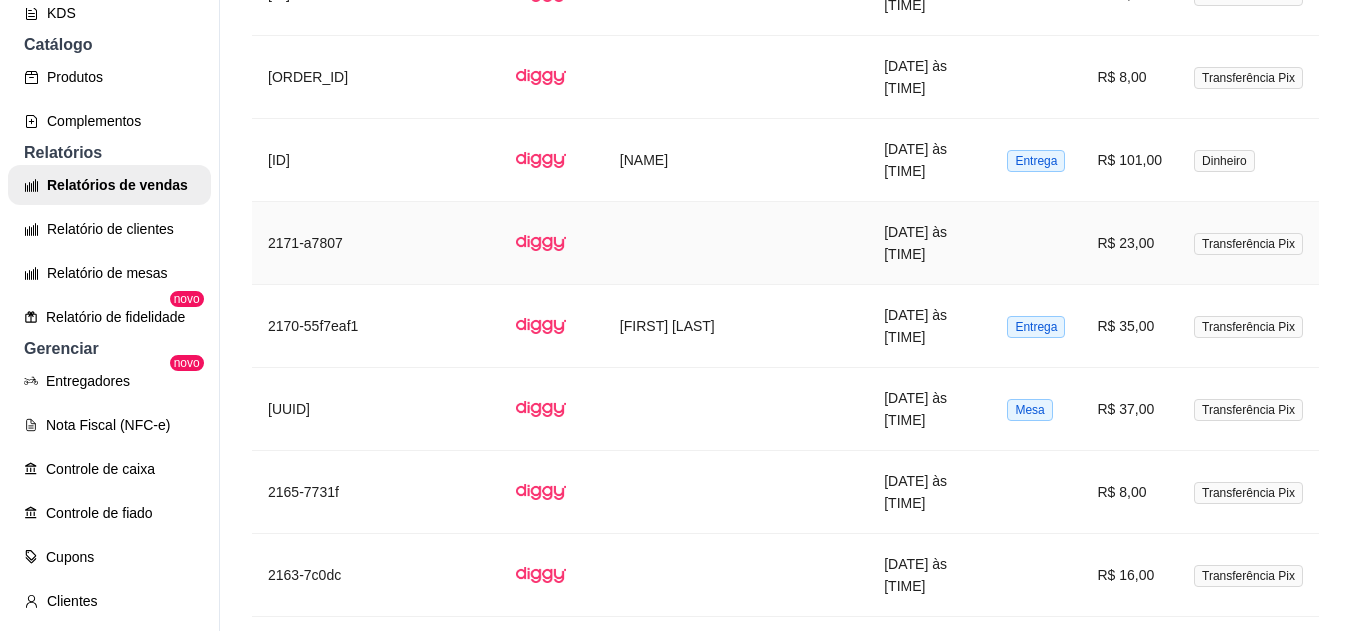 click at bounding box center [736, 243] 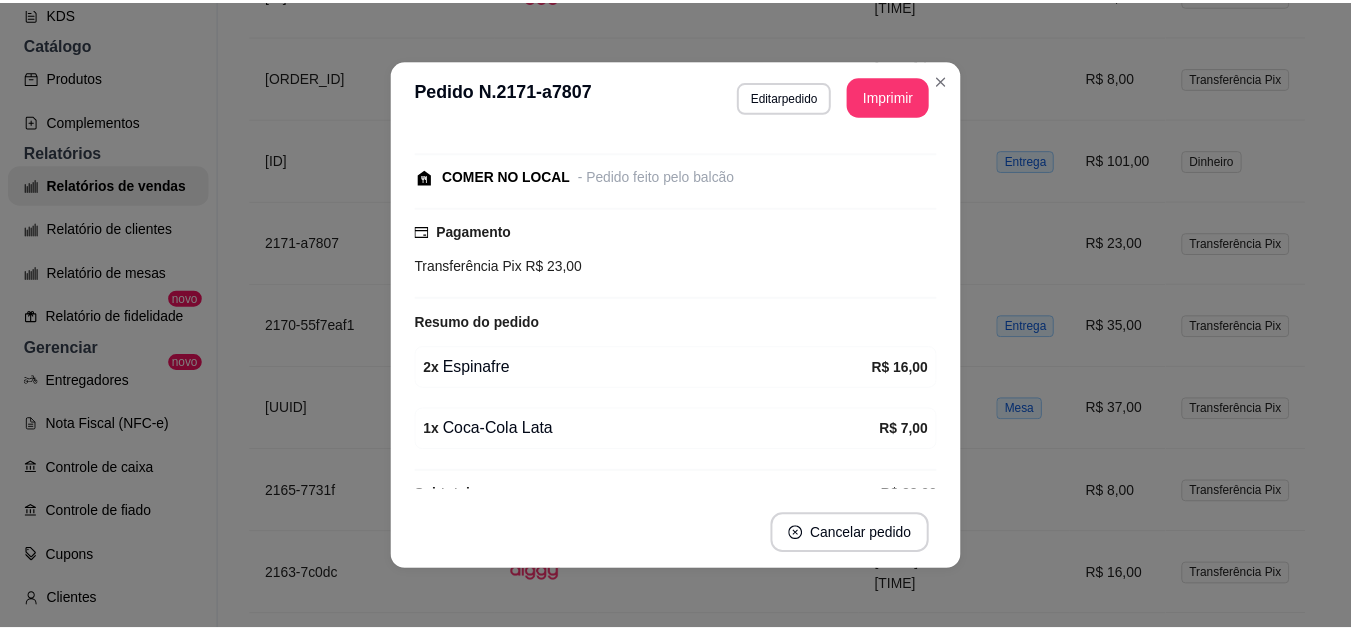 scroll, scrollTop: 142, scrollLeft: 0, axis: vertical 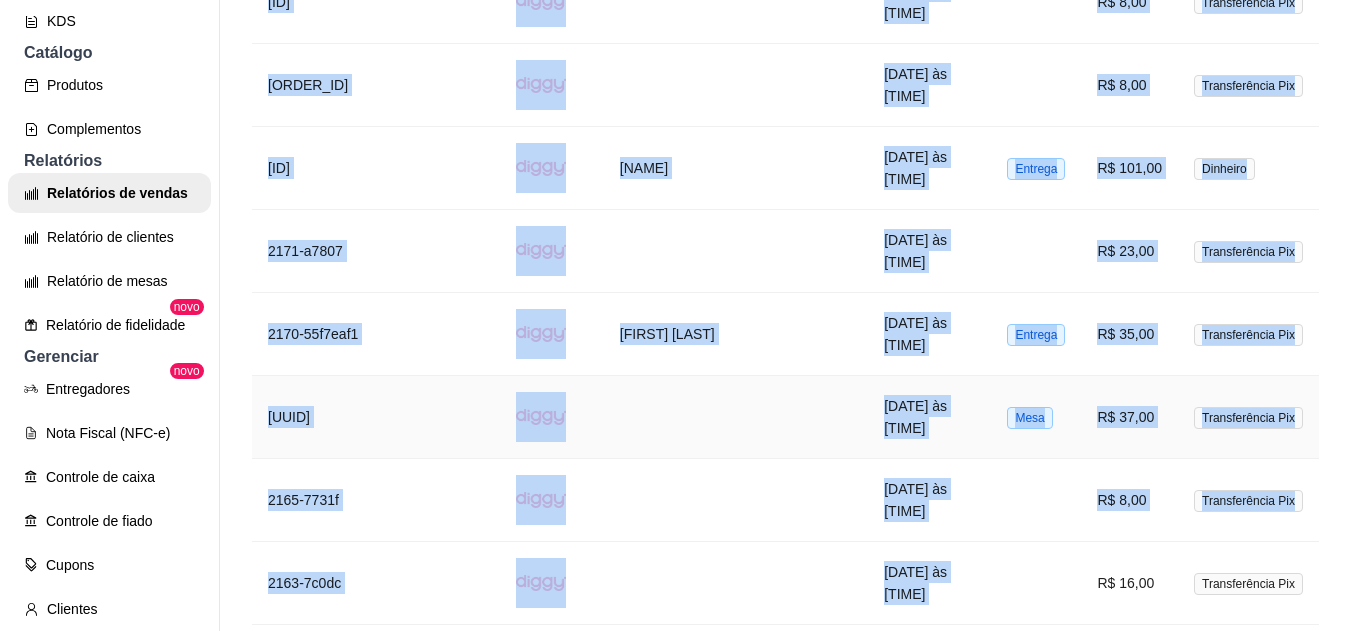 drag, startPoint x: 1088, startPoint y: 603, endPoint x: 1335, endPoint y: 405, distance: 316.56436 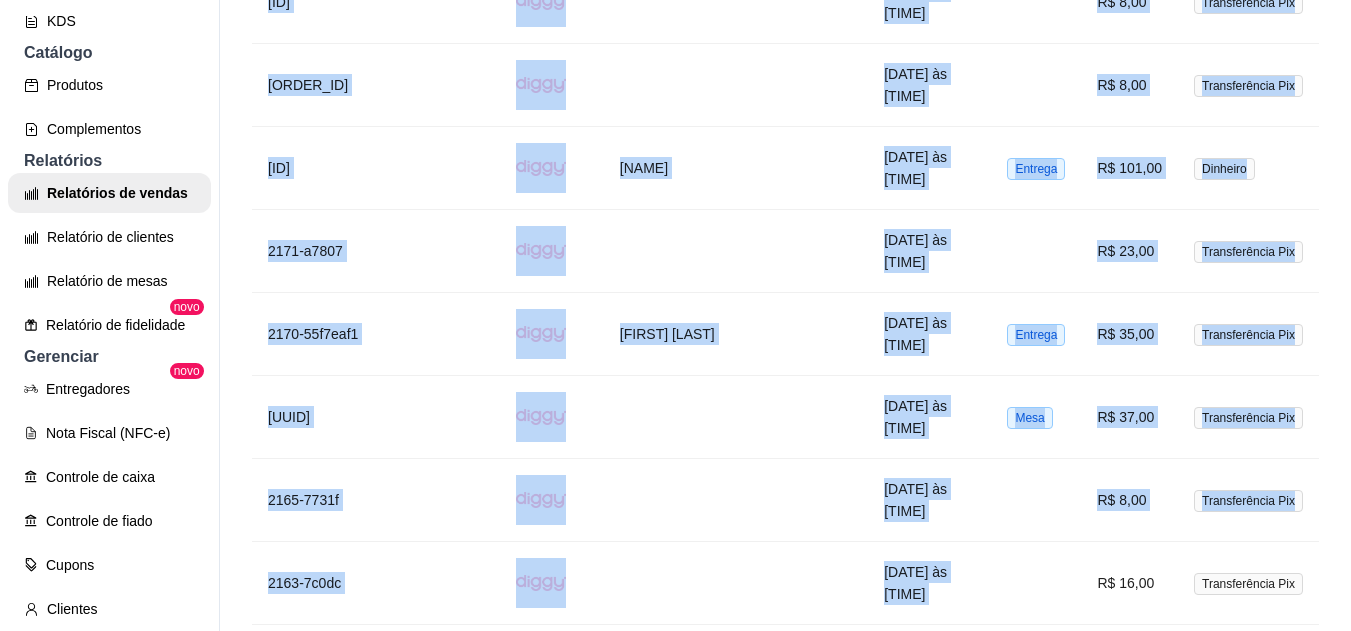 click on "Filtros ALL Tipo do pedido Todos Entrega Retirada Mesa Consumo local Tipo do pedido Todos ALL Origem do pedido Todas plataformas (Diggy, iFood) Diggy iFood Origem do pedido Todas plataformas (Diggy, iFood) 1 Escolher período de visualização Hoje Ontem  7 dias 15 dias 30 dias 45 dias Customizado Escolher período de visualização Ontem Exportar relatório Total vendido R$ 898,00 Média de valor por transação R$ 28,96 Quantidade de pedidos 31 Taxas de entrega R$ 40,00 Taxas de serviço R$ 0,00 Vendas por produto Coxinha  Total:   R$ 112,00 Quantidade:   14 Bombom de morango Total:   R$ 108,00 Quantidade:   8 Especialidade da casa Total:   R$ 96,00 Quantidade:   12 Coxinha de costela Total:   R$ 90,00 Quantidade:   9 Espinafre Total:   R$ 88,00 Quantidade:   11 Croquete Total:   R$ 80,00 Quantidade:   10 Tacacá - Com Tucupi Doce Total:   R$ 50,00 Quantidade:   2 Suco de Maracujá Total:   R$ 45,00 Quantidade:   5 Suco de Acerola Total:   R$ 36,00 Quantidade:   4 Duo Hershey’s Total:     2" at bounding box center [785, -296] 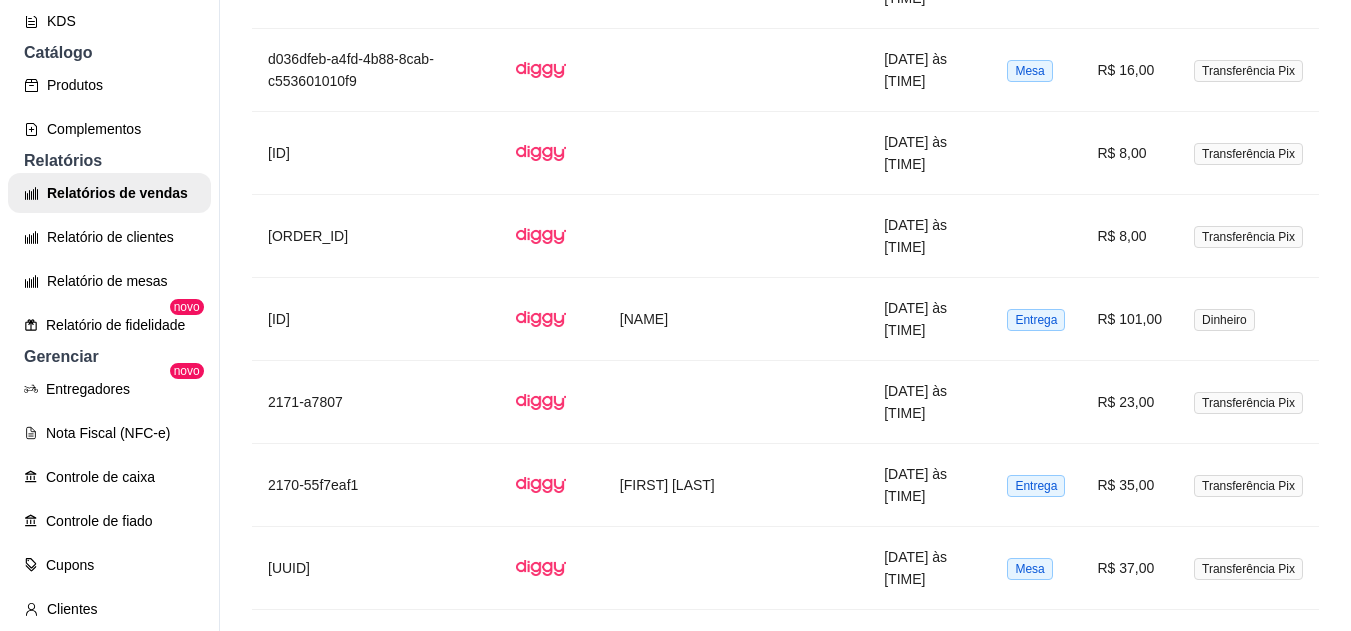 scroll, scrollTop: 2080, scrollLeft: 0, axis: vertical 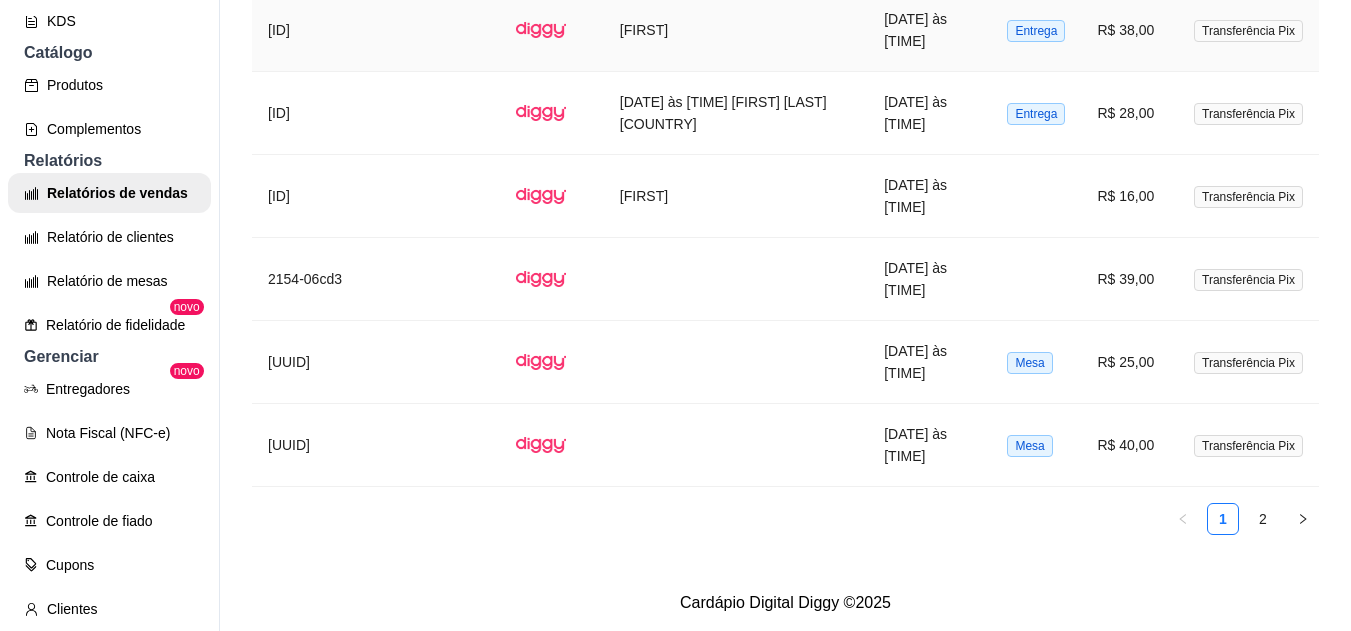 click on "[FIRST]" at bounding box center (736, 30) 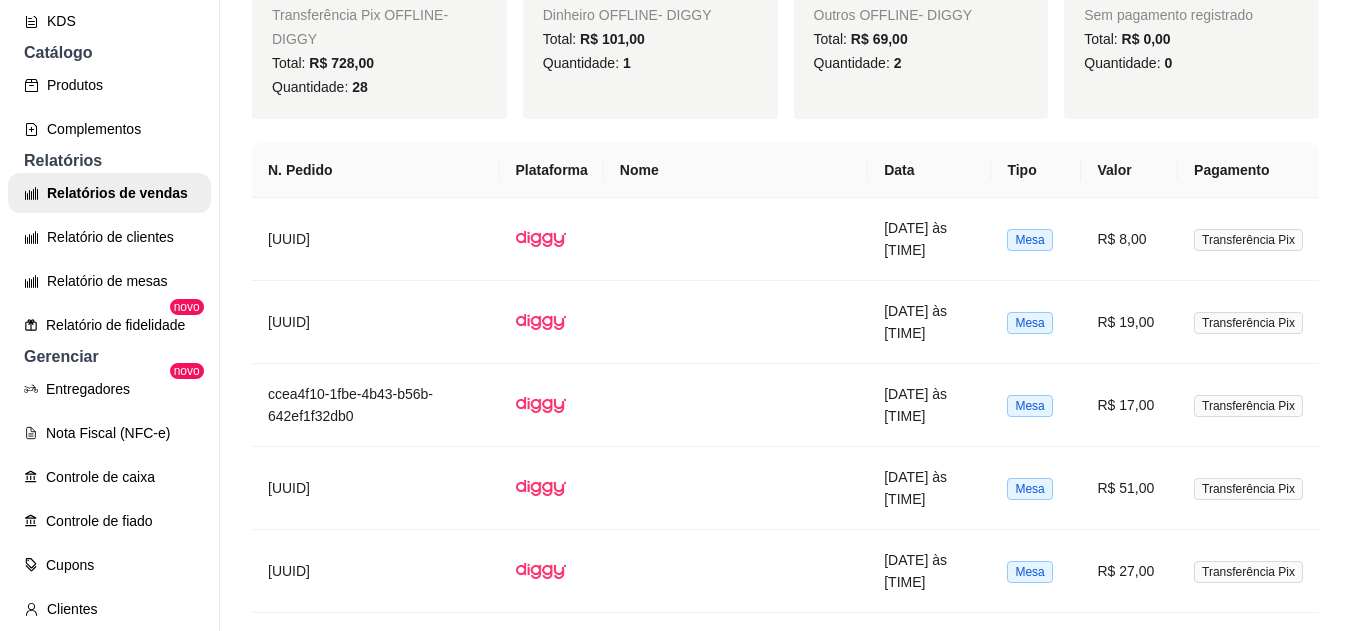 scroll, scrollTop: 1163, scrollLeft: 0, axis: vertical 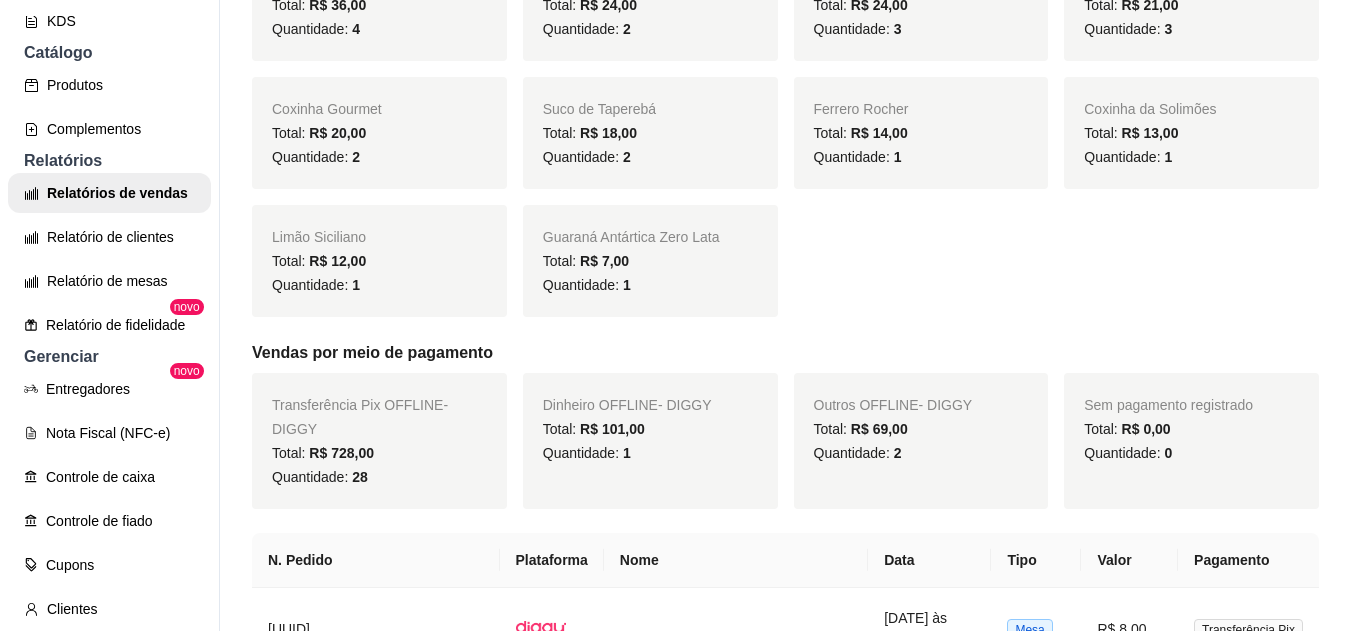 click on "Total:   R$ 69,00" at bounding box center (861, 429) 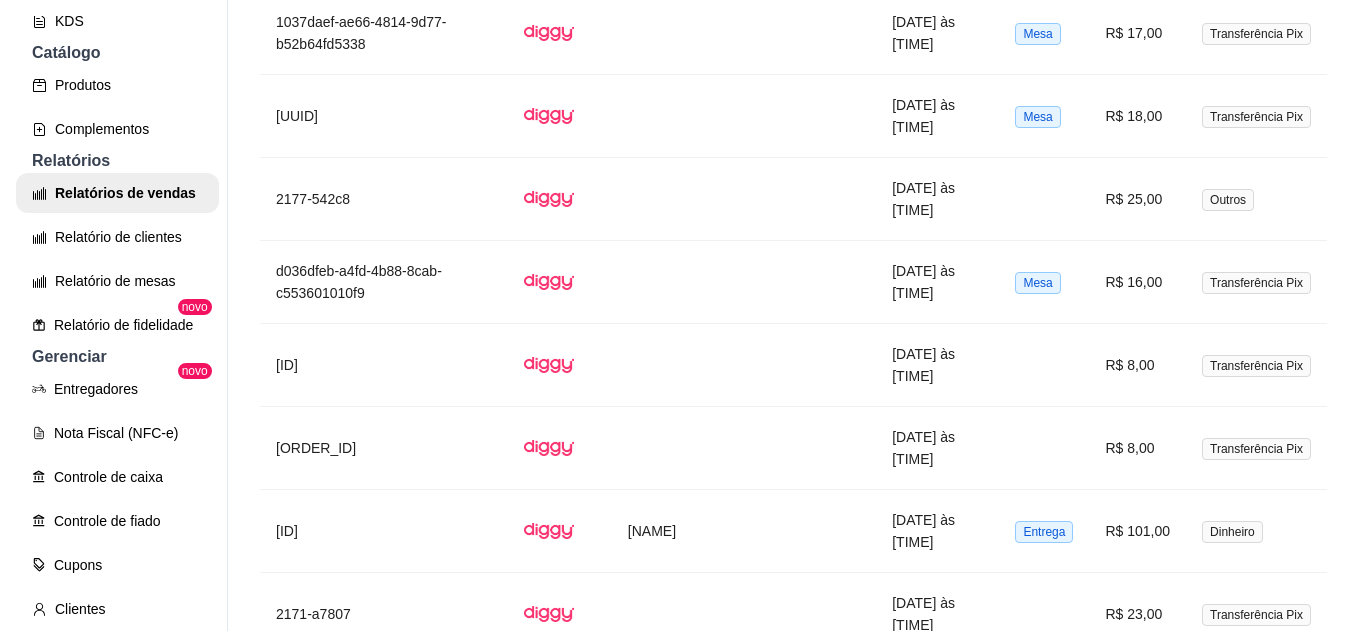 scroll, scrollTop: 1942, scrollLeft: 0, axis: vertical 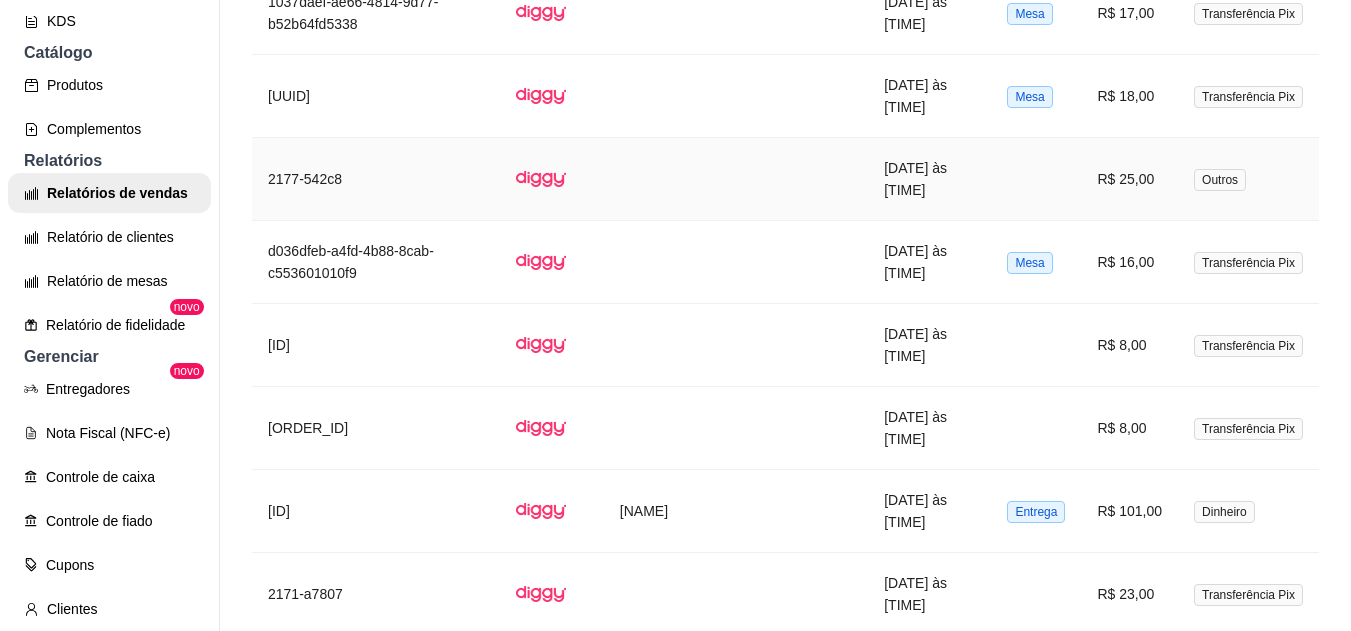 click on "[DATE] às [TIME]" at bounding box center [929, 179] 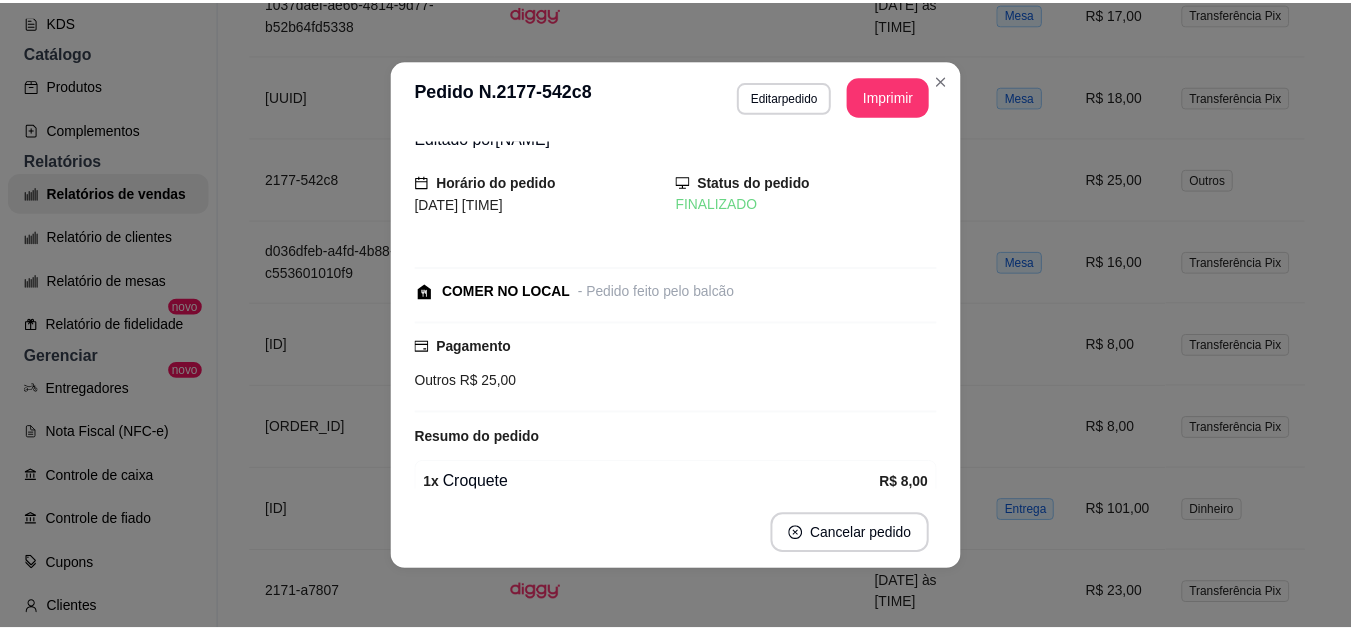 scroll, scrollTop: 0, scrollLeft: 0, axis: both 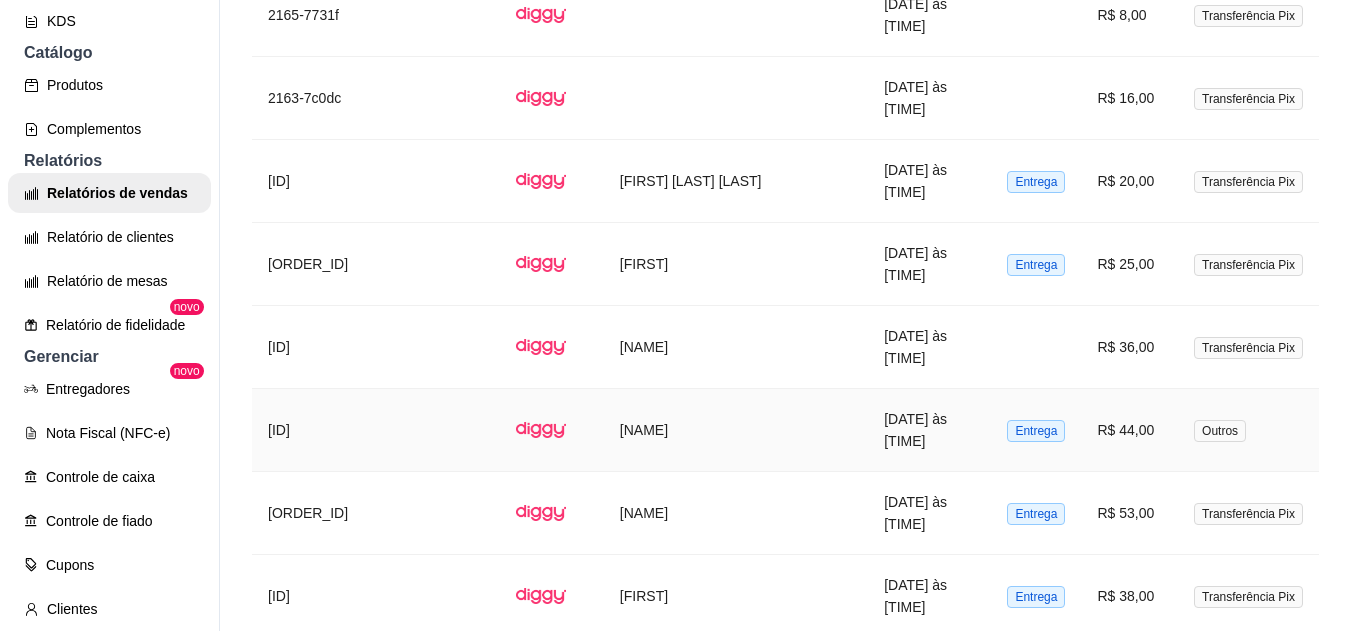 click on "R$ 44,00" at bounding box center [1129, 430] 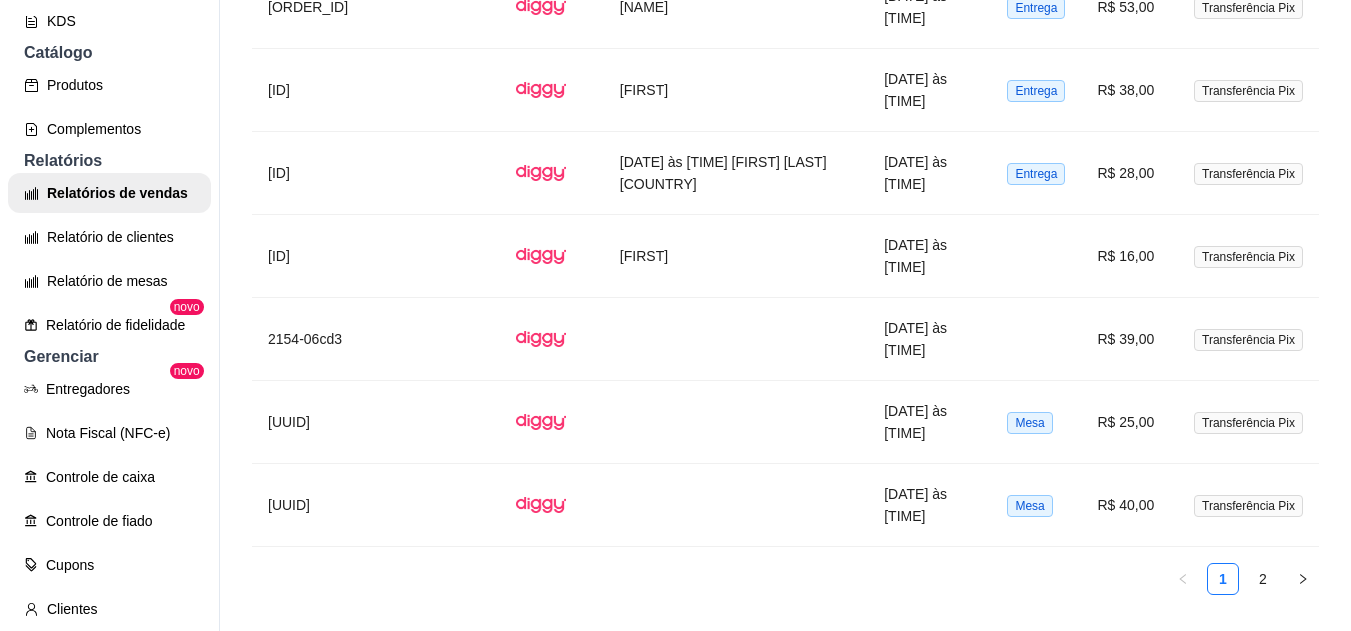 scroll, scrollTop: 3351, scrollLeft: 0, axis: vertical 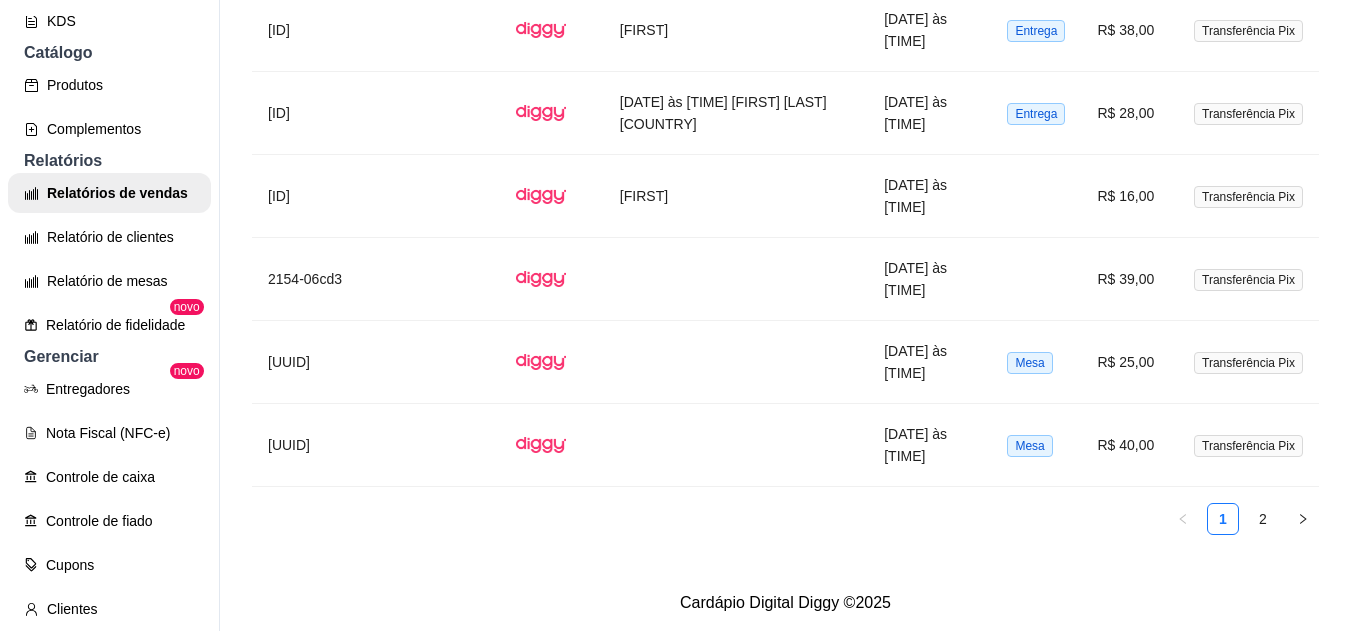click on "2" at bounding box center [1263, 519] 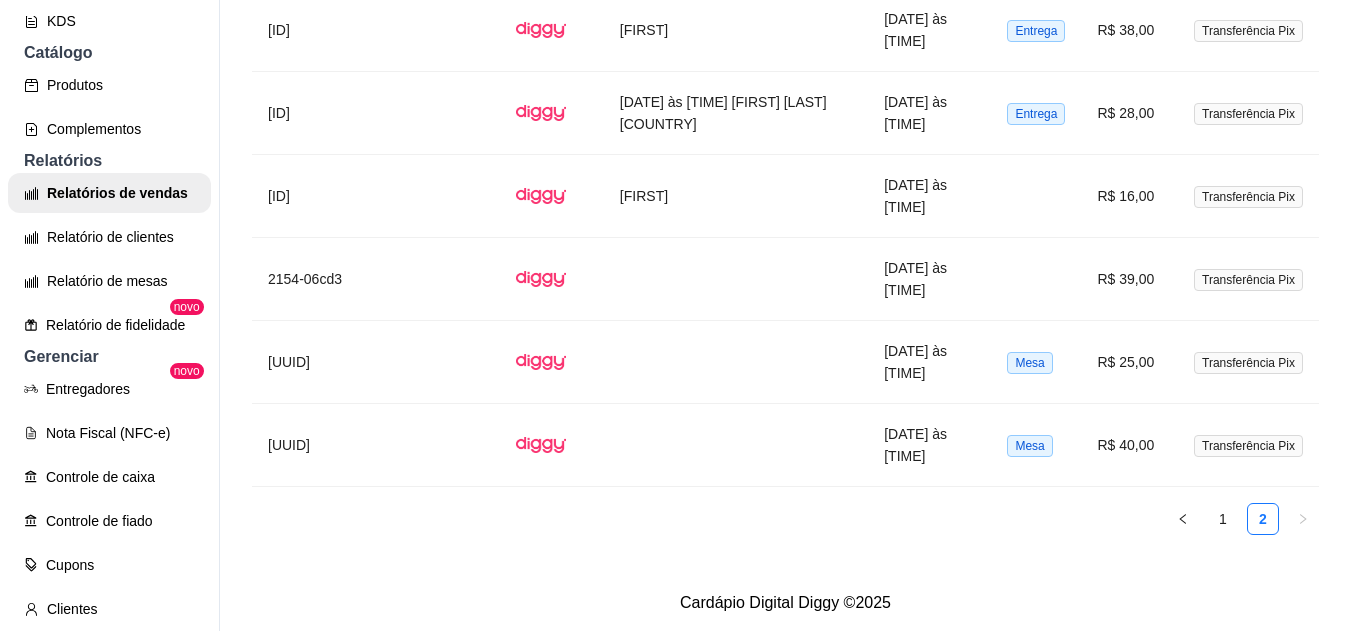 scroll, scrollTop: 944, scrollLeft: 0, axis: vertical 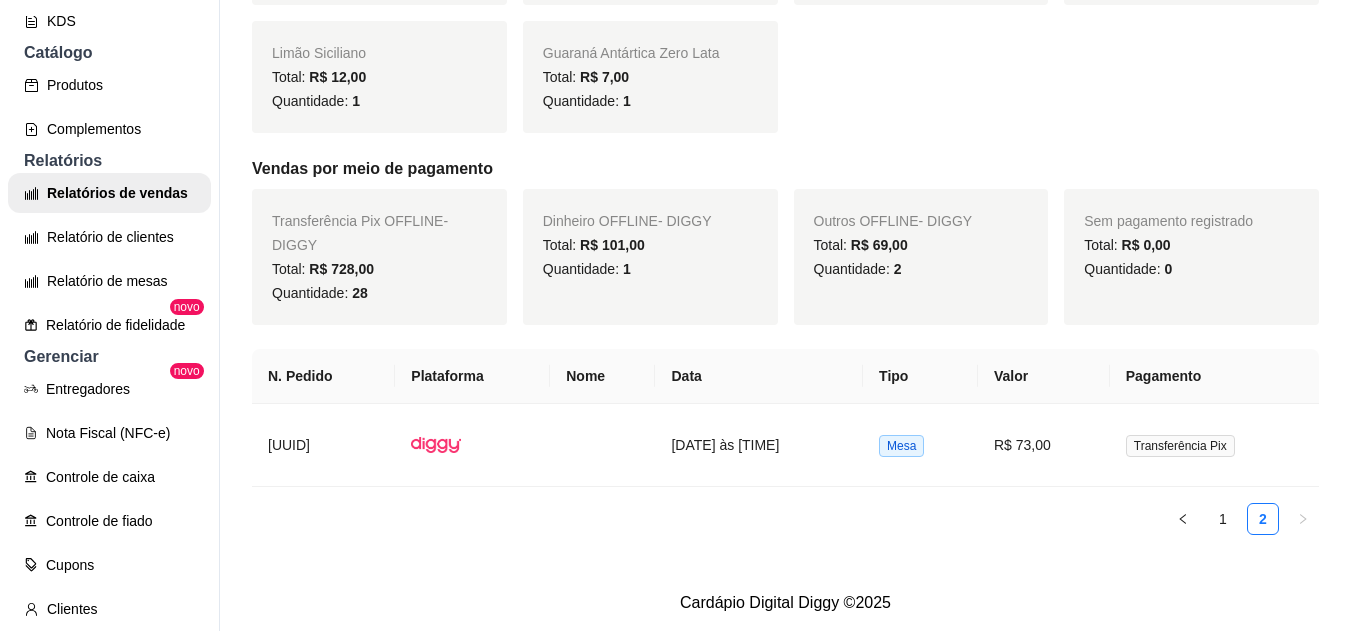 click on "2" at bounding box center (1263, 519) 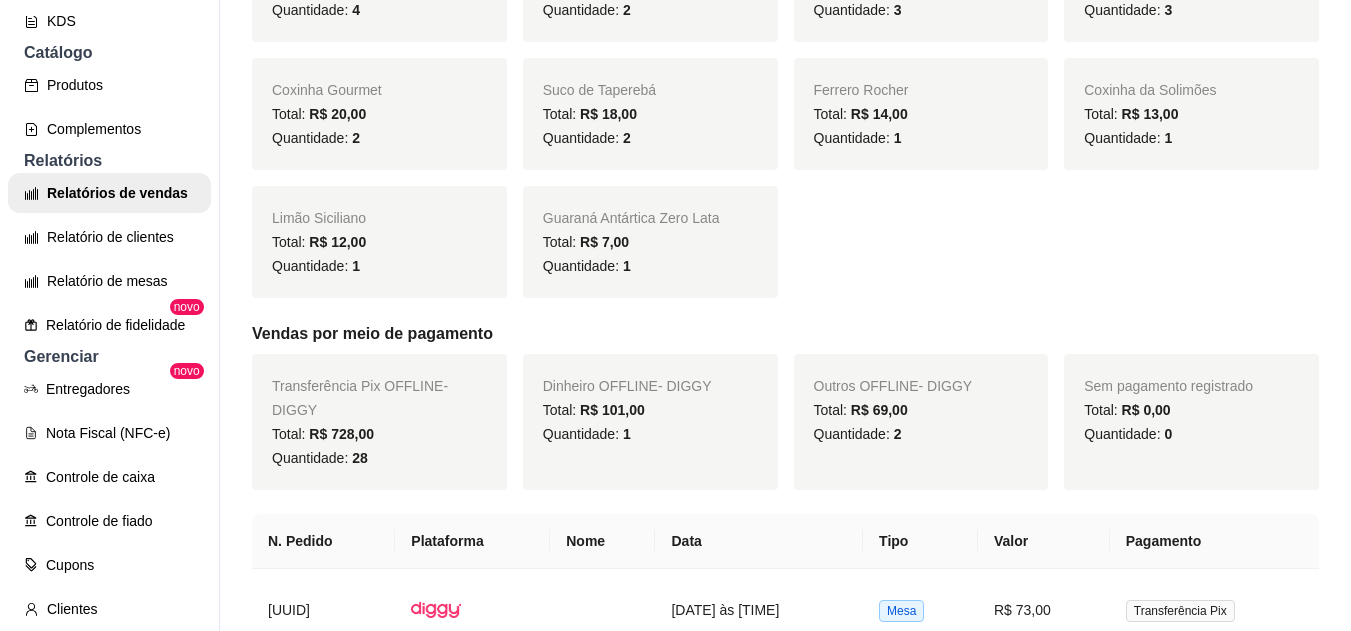scroll, scrollTop: 944, scrollLeft: 0, axis: vertical 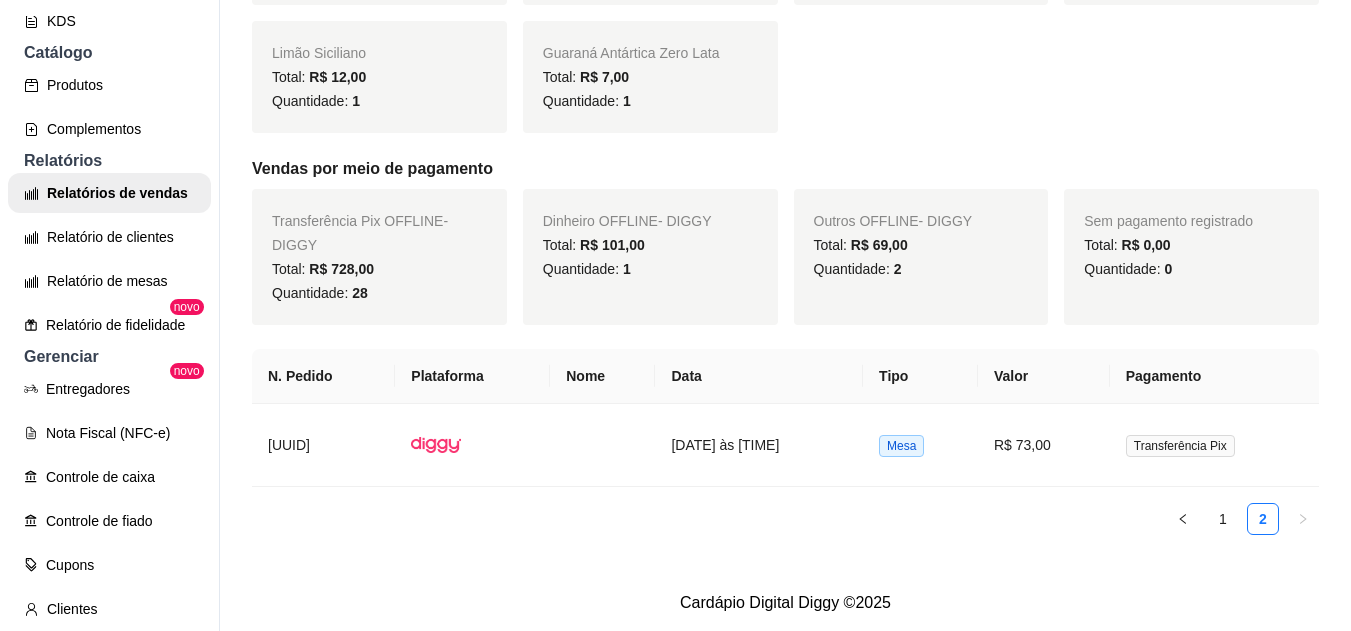 click 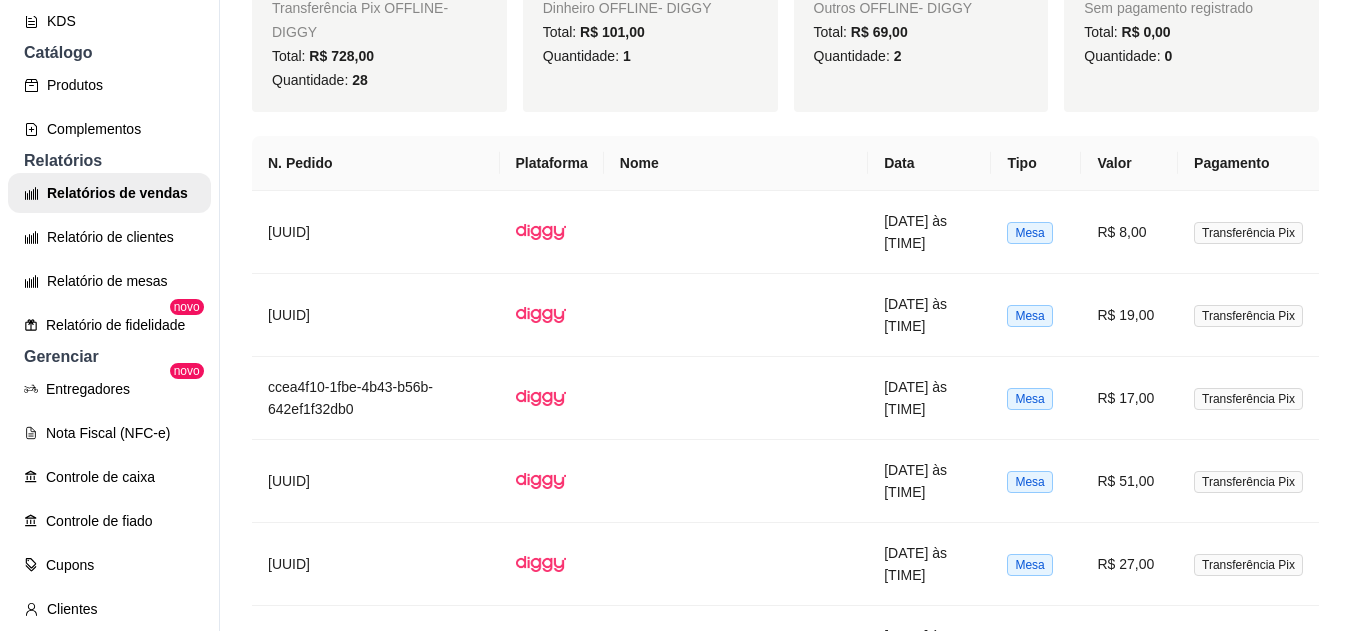 scroll, scrollTop: 1067, scrollLeft: 0, axis: vertical 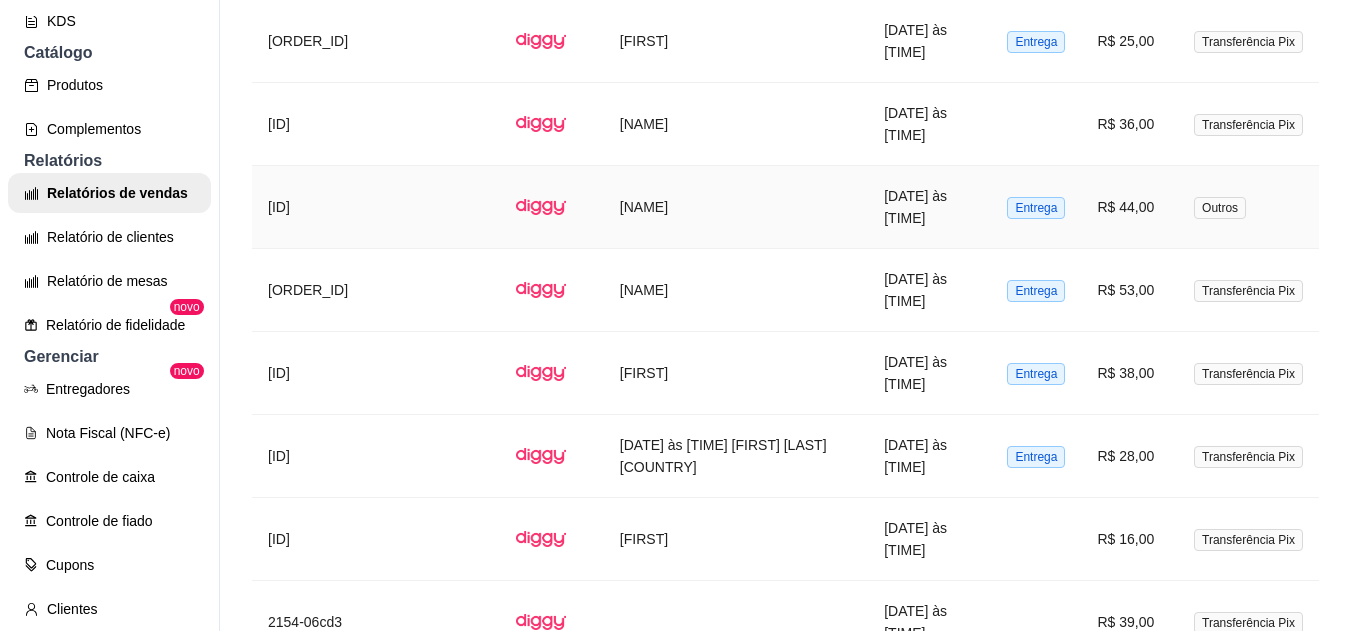 click on "[NAME]" at bounding box center [736, 207] 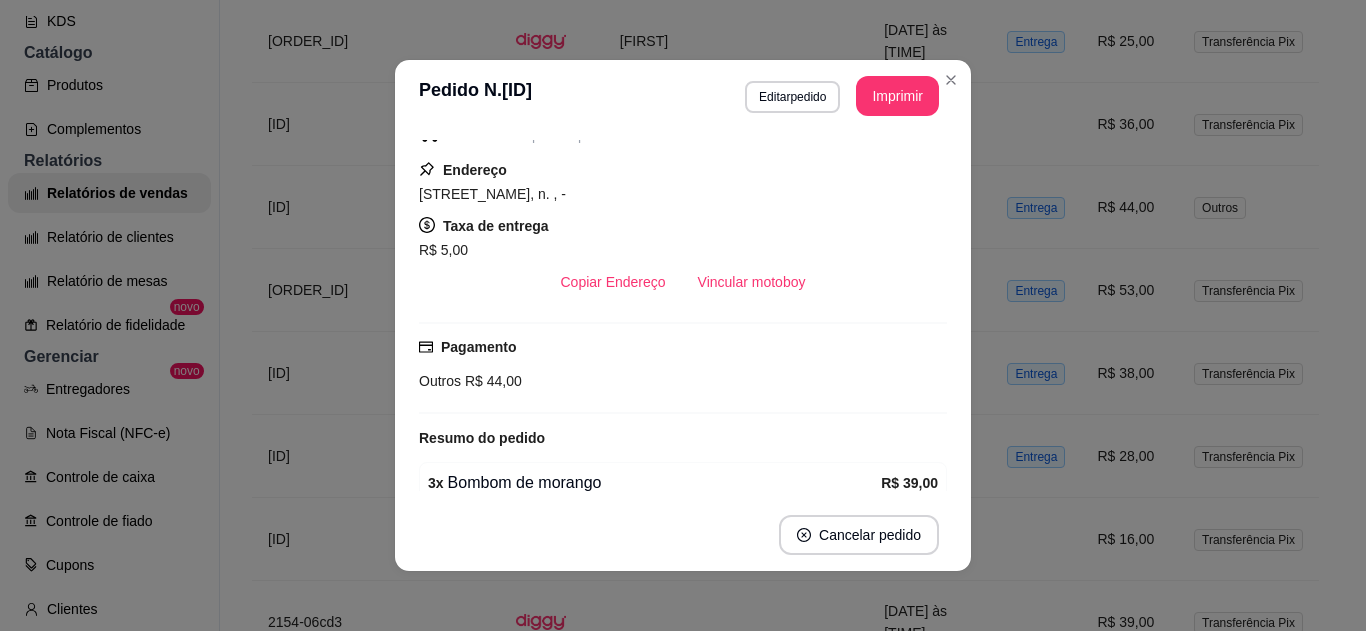 scroll, scrollTop: 304, scrollLeft: 0, axis: vertical 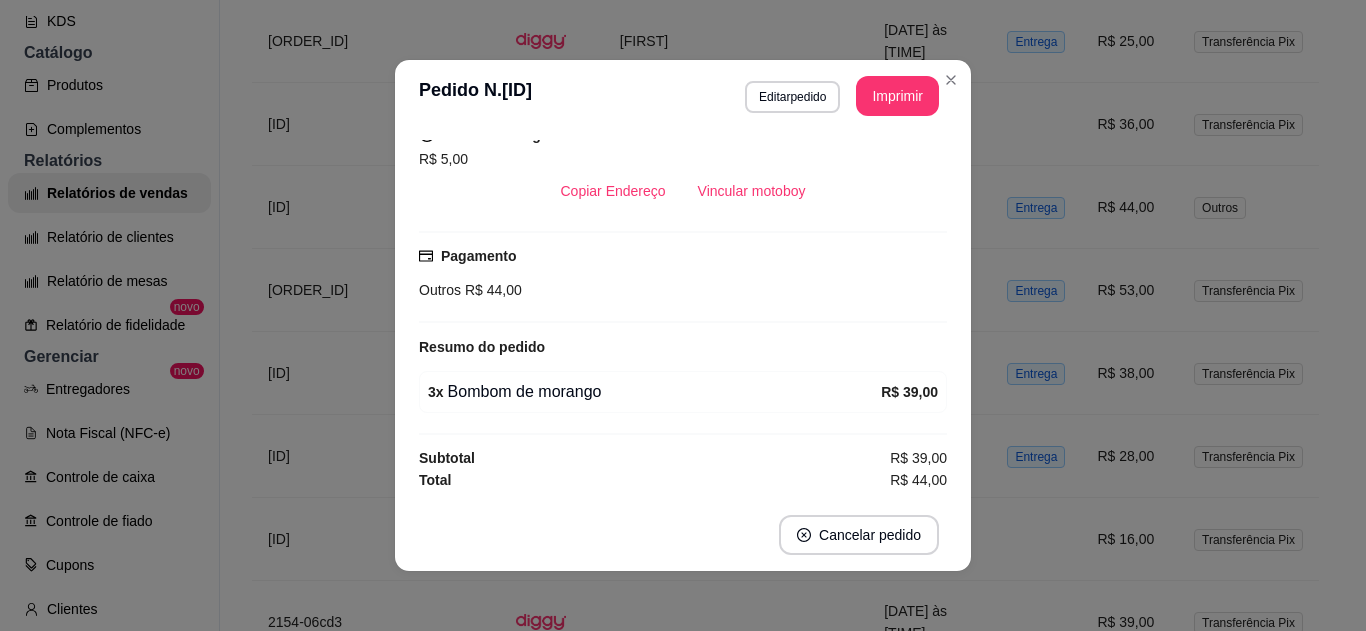 click on "3 x     Bombom de morango" at bounding box center [654, 392] 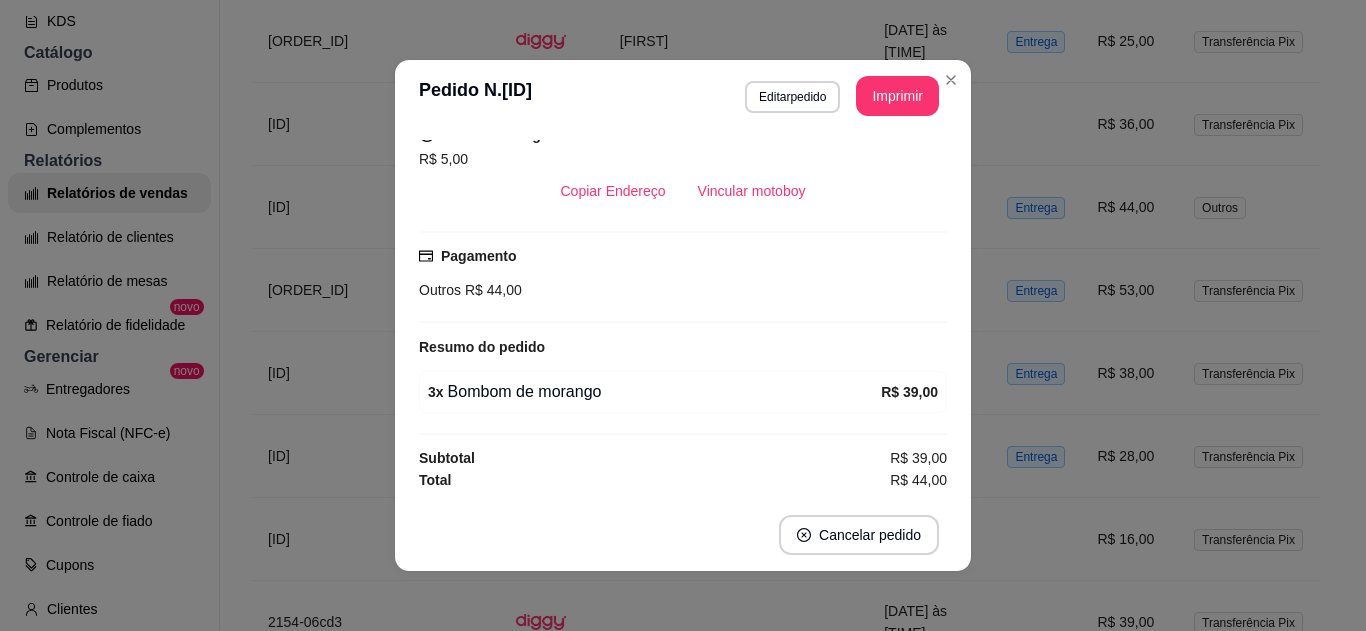 click on "3 x     Bombom de morango" at bounding box center [654, 392] 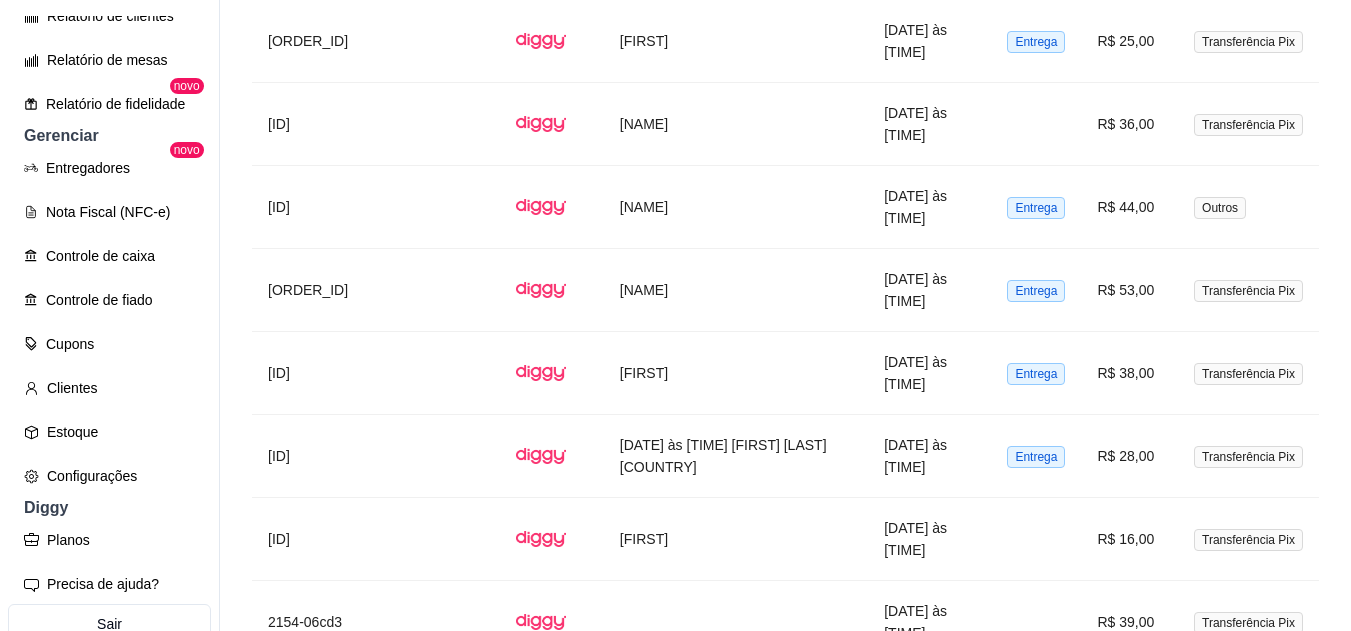 scroll, scrollTop: 729, scrollLeft: 0, axis: vertical 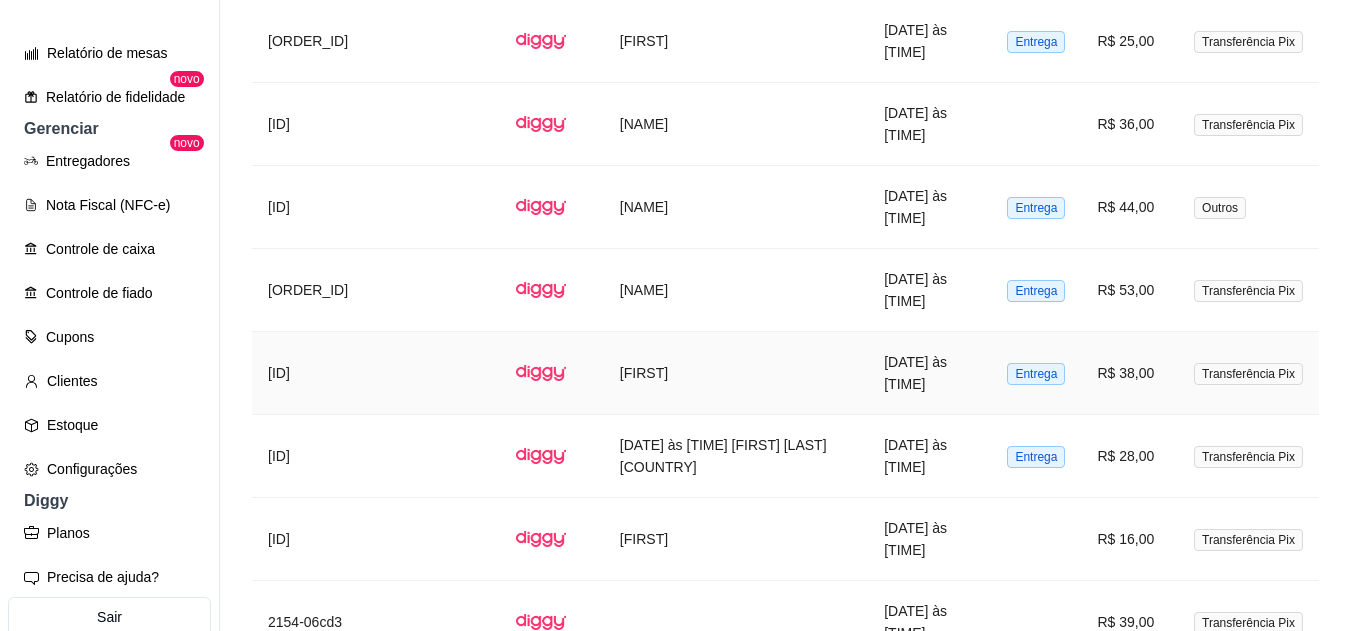 click on "[FIRST]" at bounding box center [736, 373] 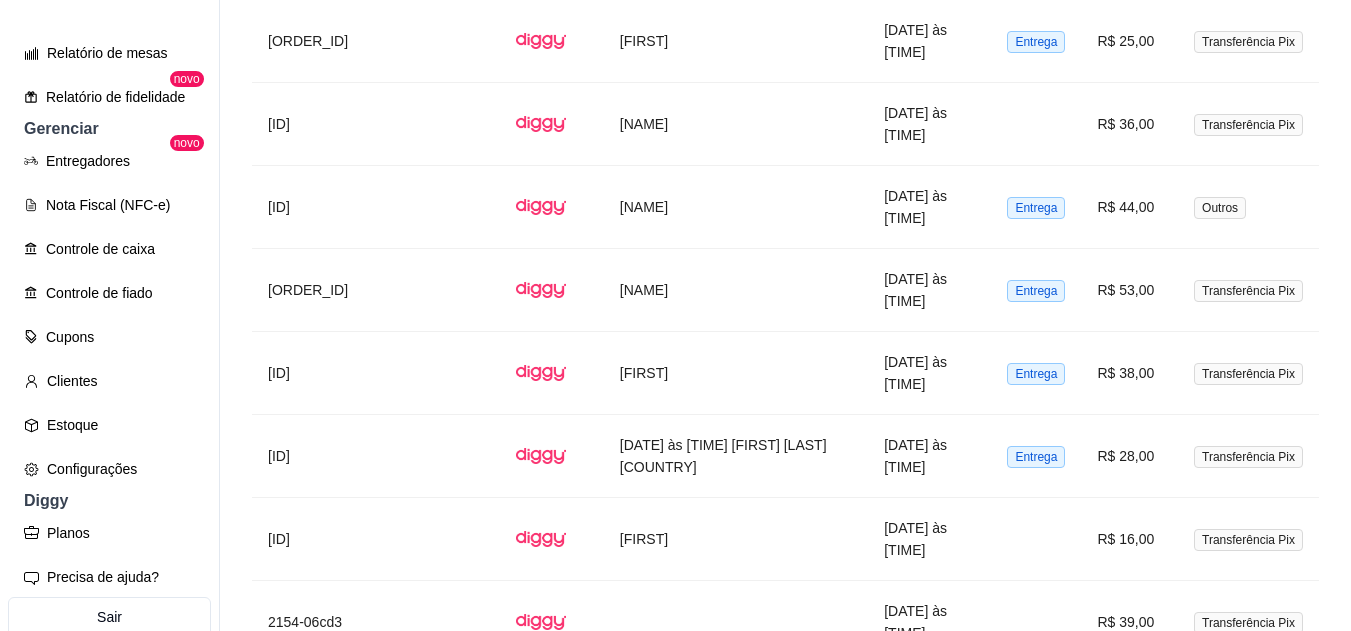 scroll, scrollTop: 3351, scrollLeft: 0, axis: vertical 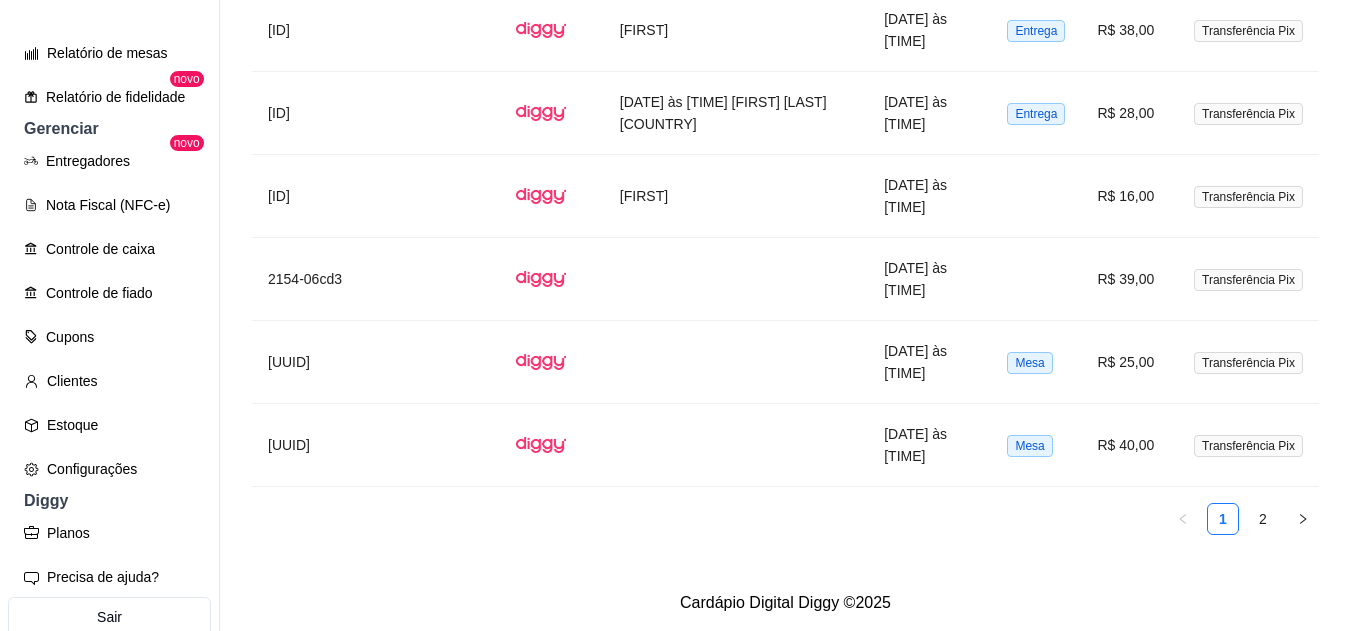 click on "2" at bounding box center (1263, 519) 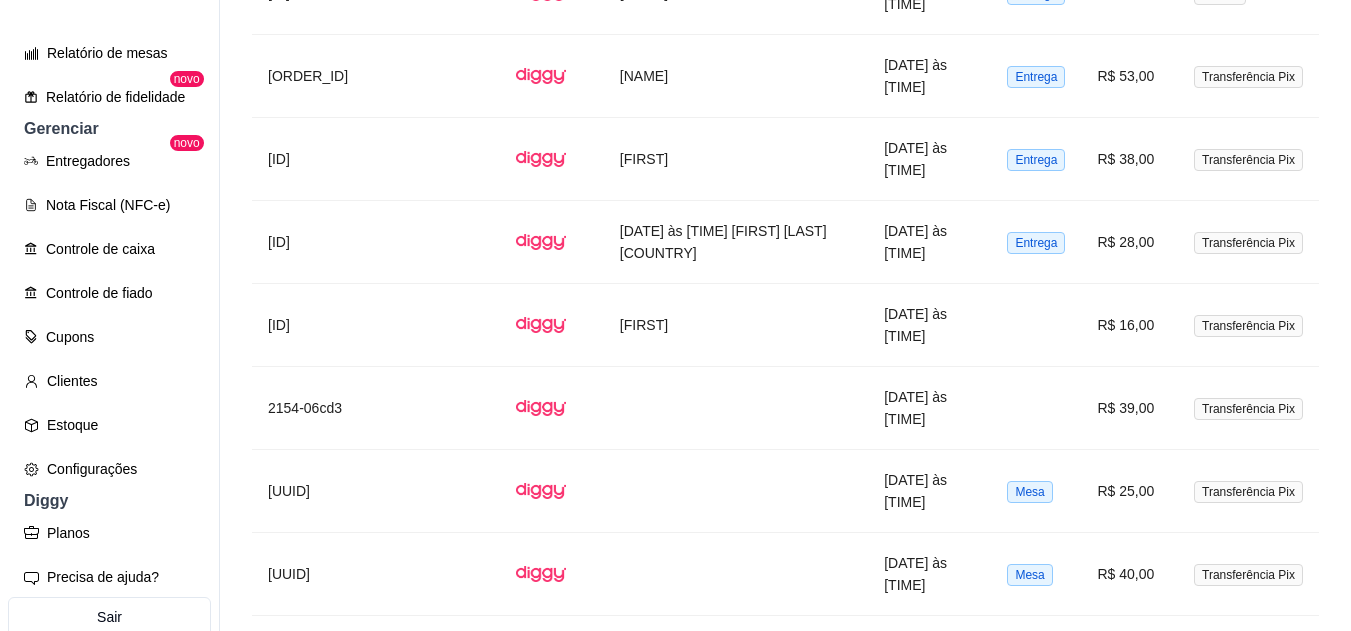 scroll, scrollTop: 3351, scrollLeft: 0, axis: vertical 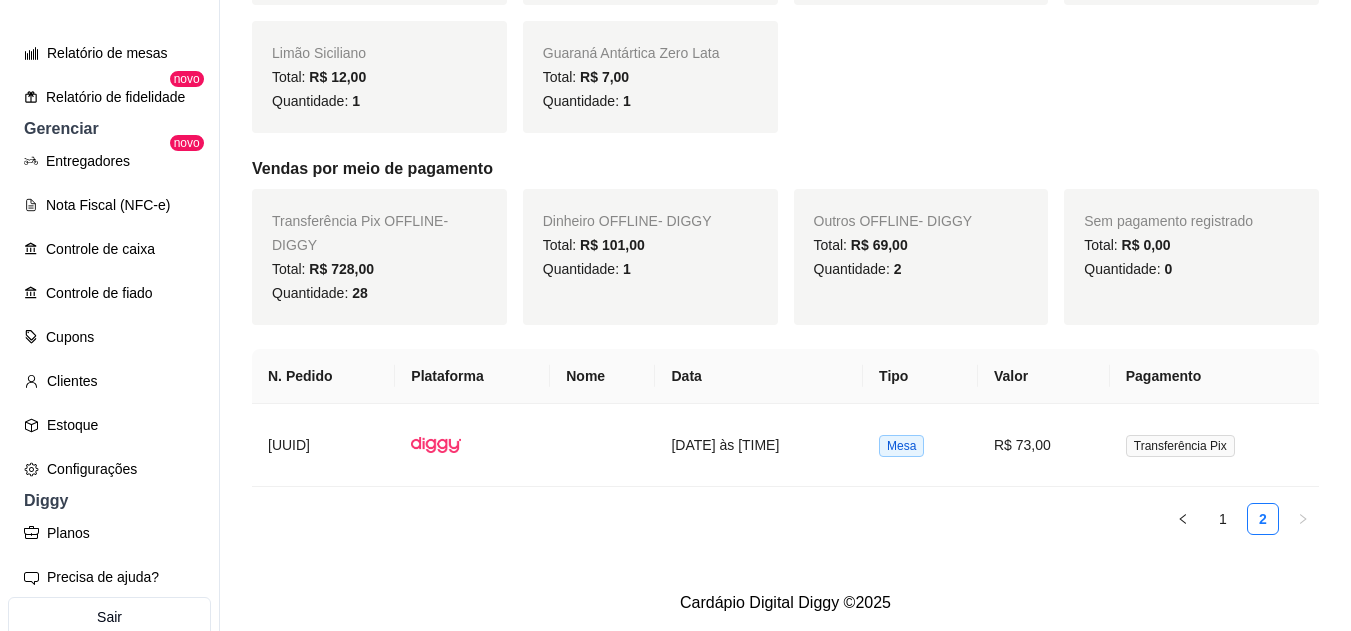 click on "1" at bounding box center [1223, 519] 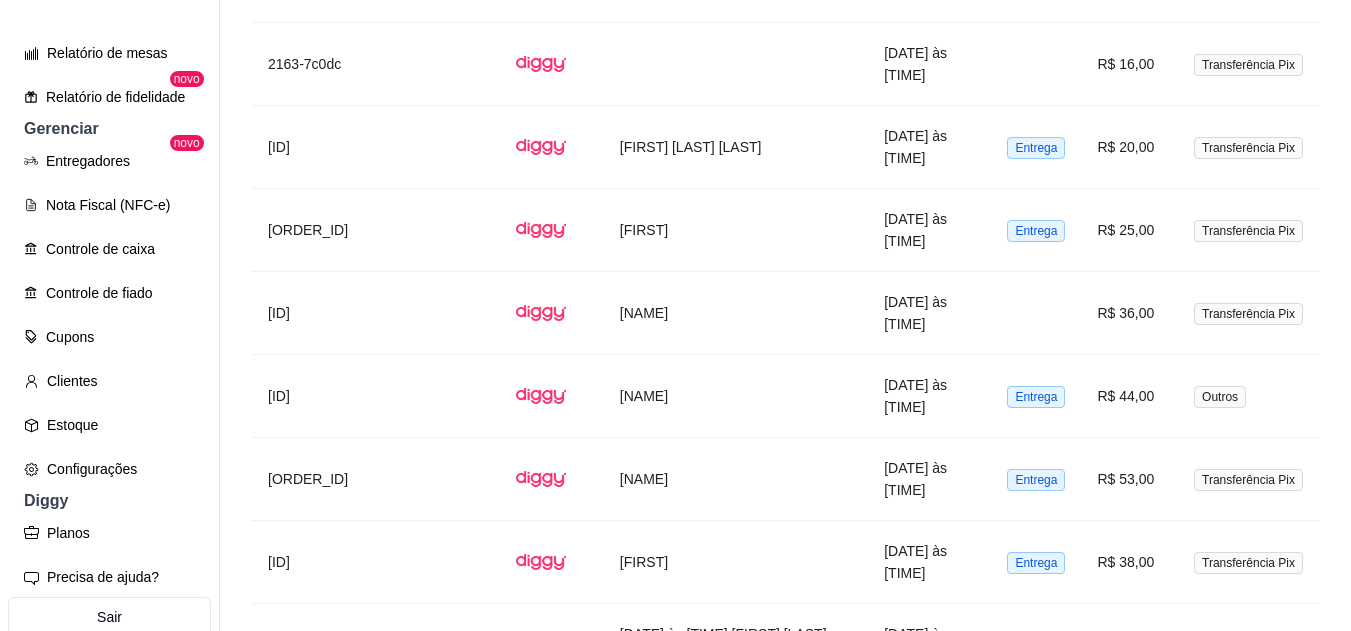 scroll, scrollTop: 3351, scrollLeft: 0, axis: vertical 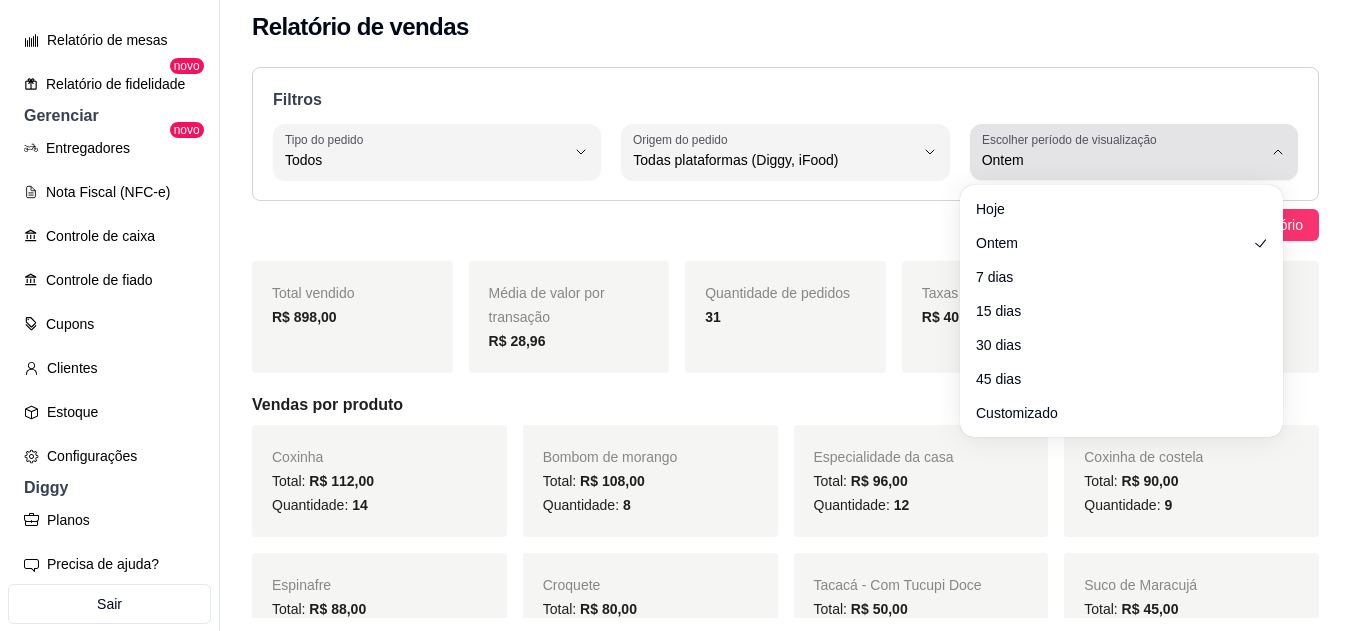 click on "Escolher período de visualização" at bounding box center [1072, 139] 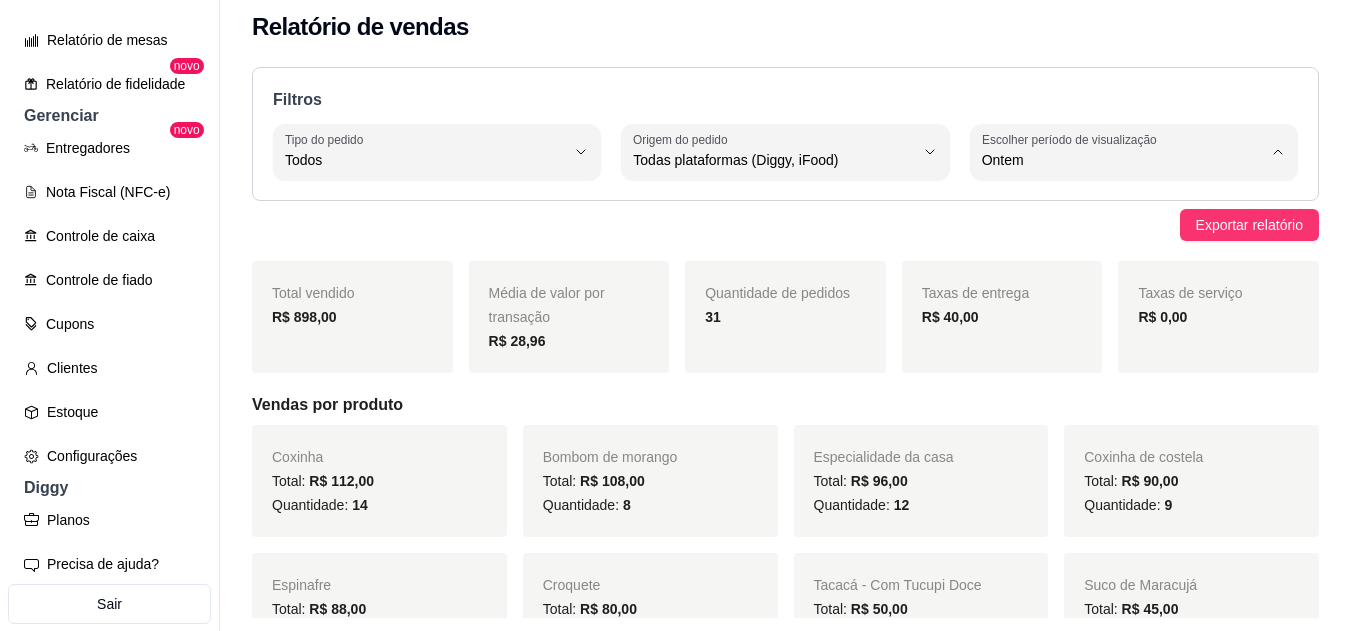 click on "Hoje" at bounding box center (1121, 208) 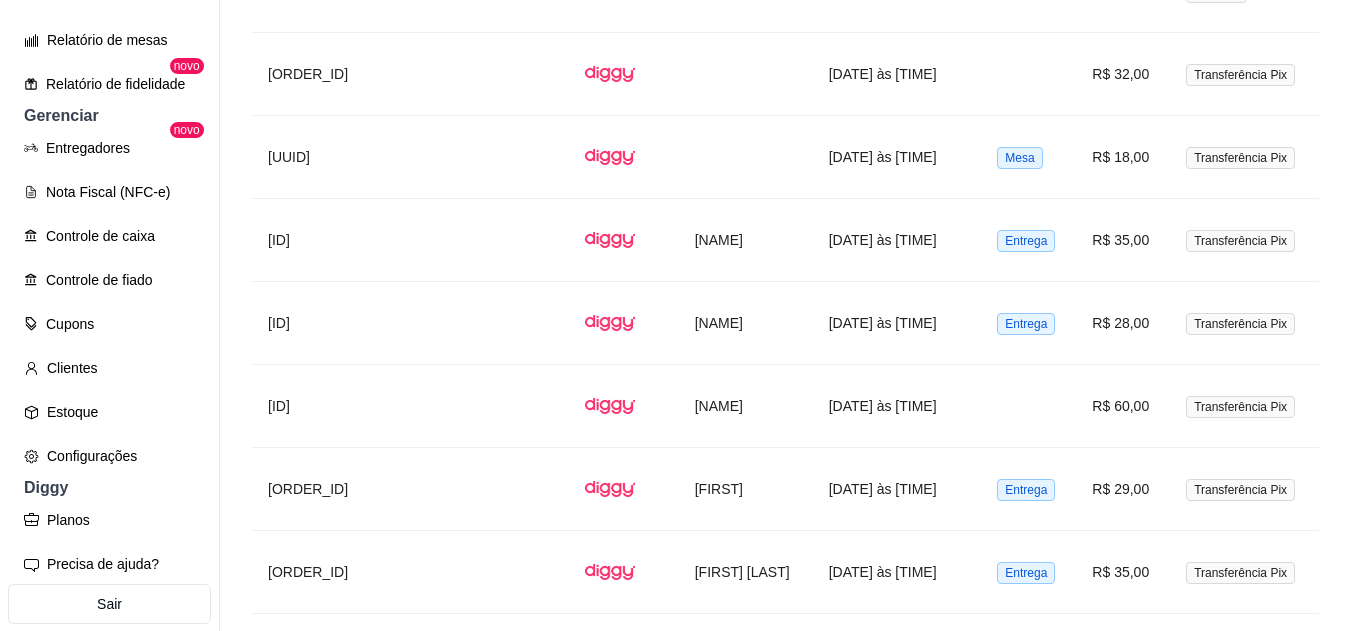 scroll, scrollTop: 3479, scrollLeft: 0, axis: vertical 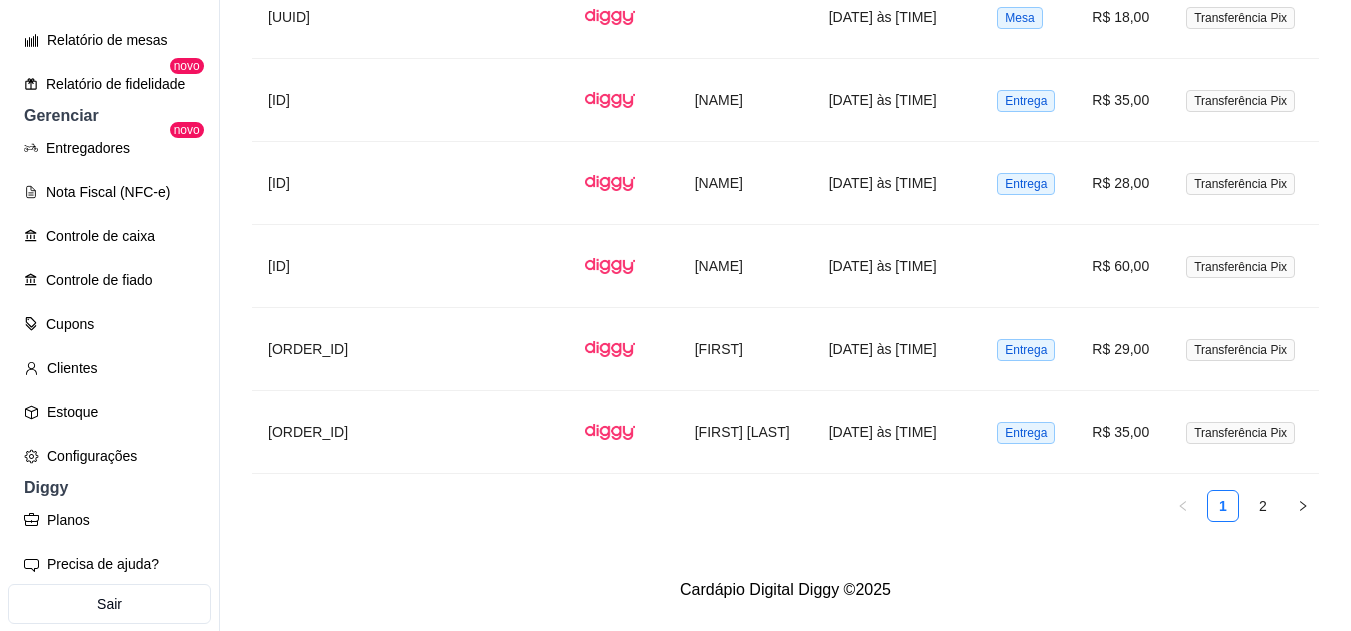 click on "2" at bounding box center [1263, 506] 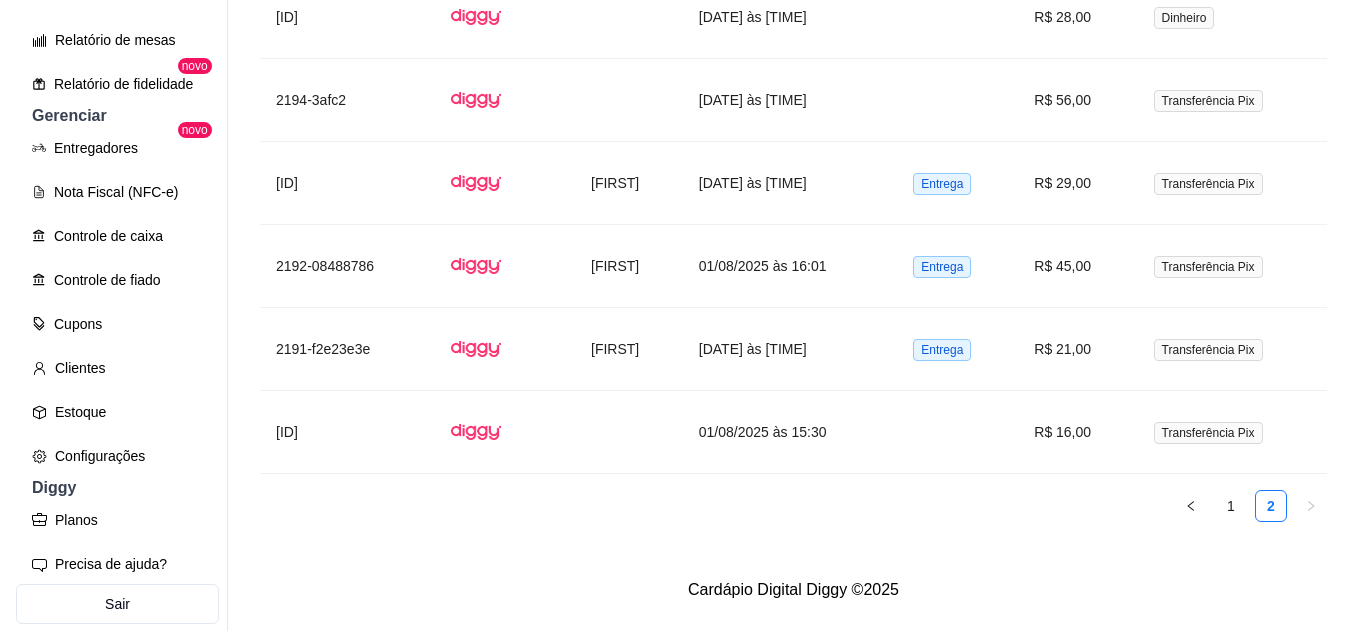 scroll, scrollTop: 1570, scrollLeft: 0, axis: vertical 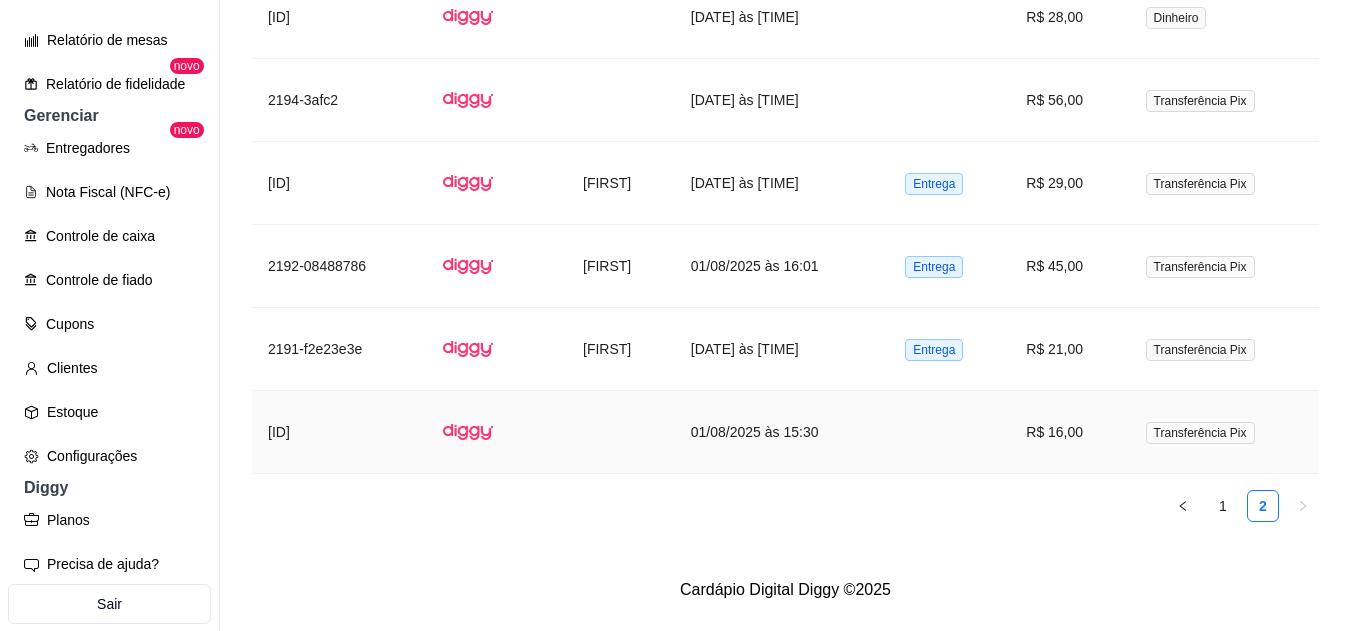 click at bounding box center [949, 432] 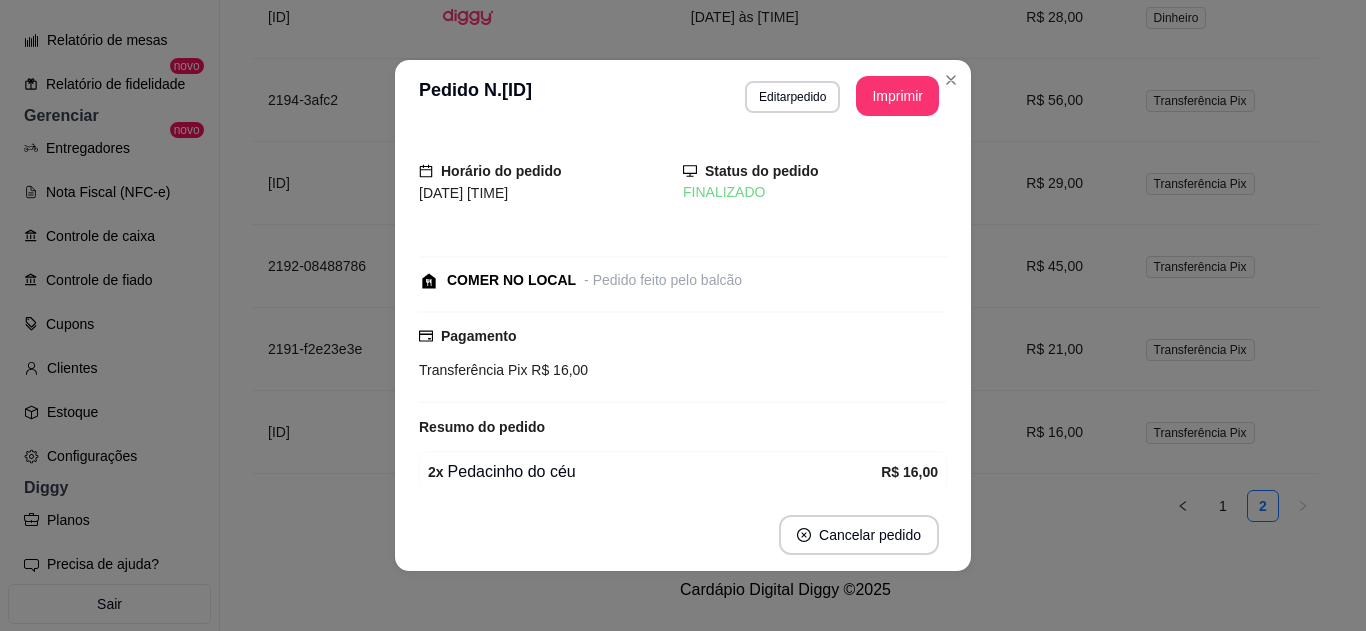 scroll, scrollTop: 80, scrollLeft: 0, axis: vertical 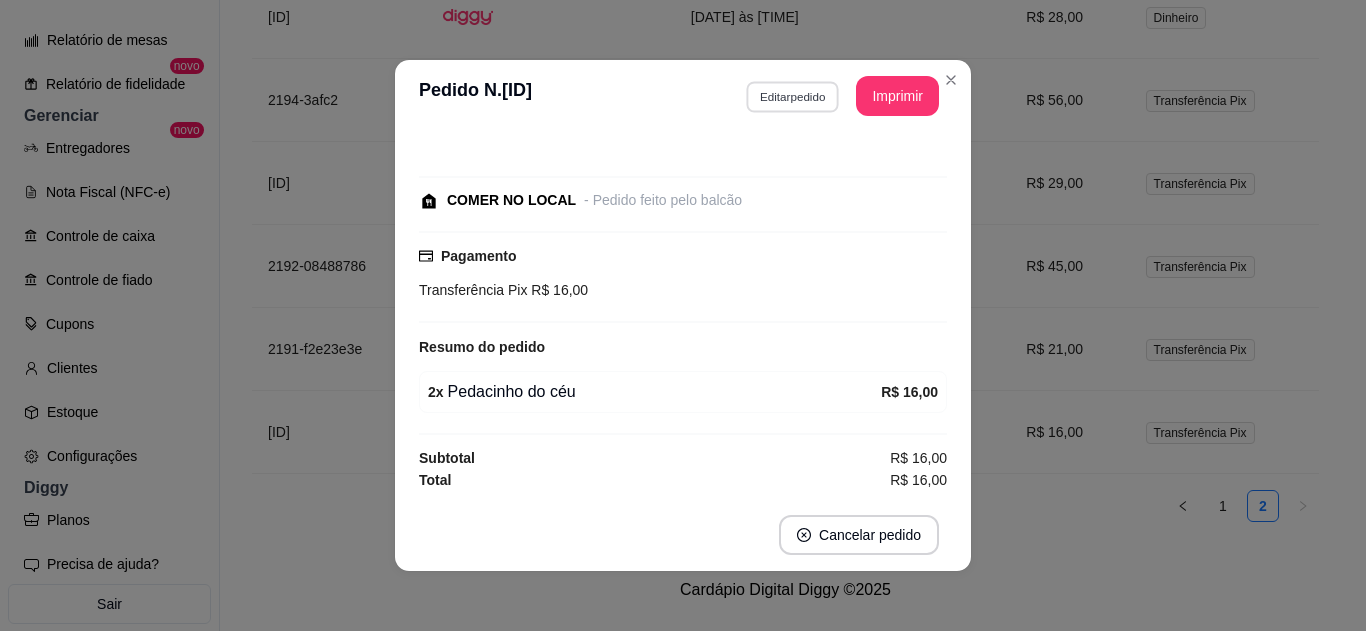 click on "Editar  pedido" at bounding box center (792, 96) 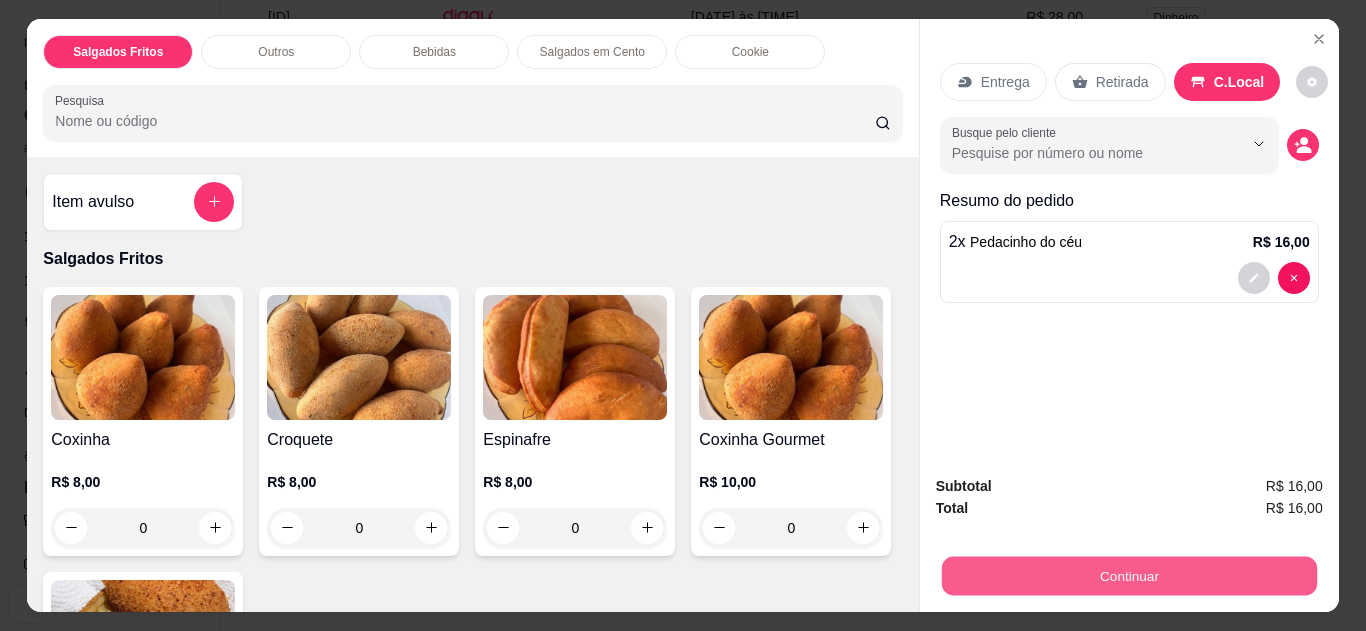 click on "Continuar" at bounding box center (1128, 576) 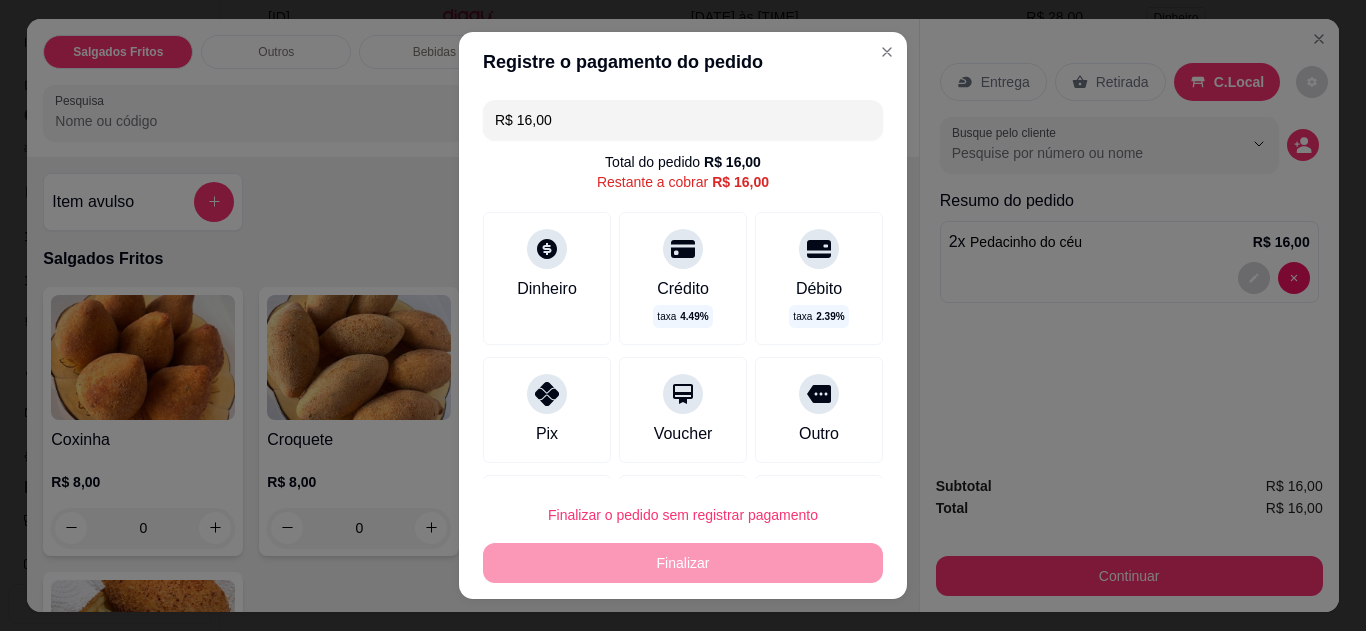 drag, startPoint x: 609, startPoint y: 117, endPoint x: 505, endPoint y: 114, distance: 104.04326 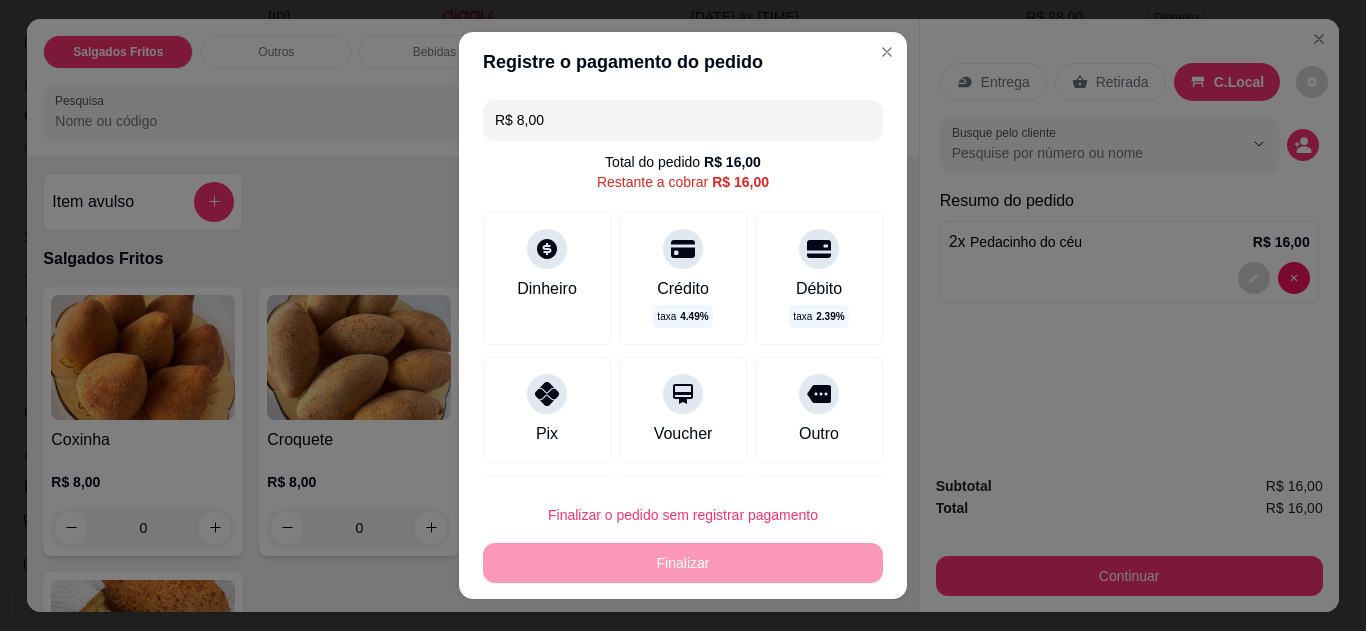 click on "Outro" at bounding box center (819, 410) 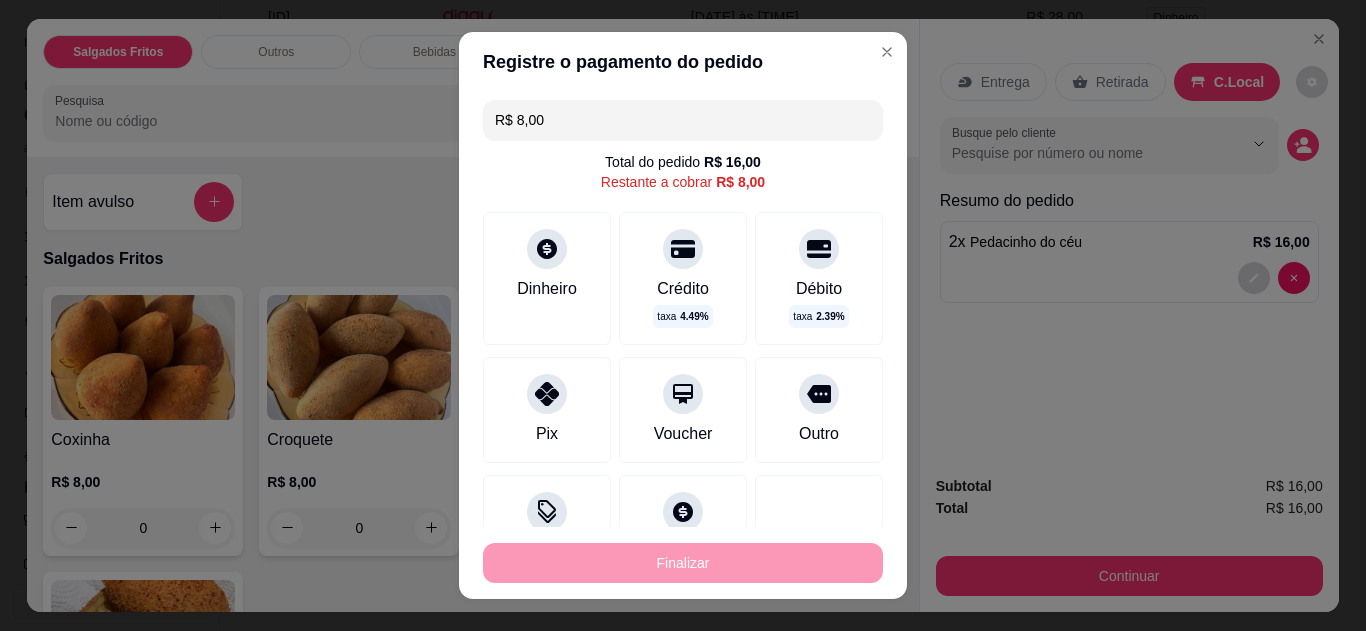 click on "Pix" at bounding box center (547, 410) 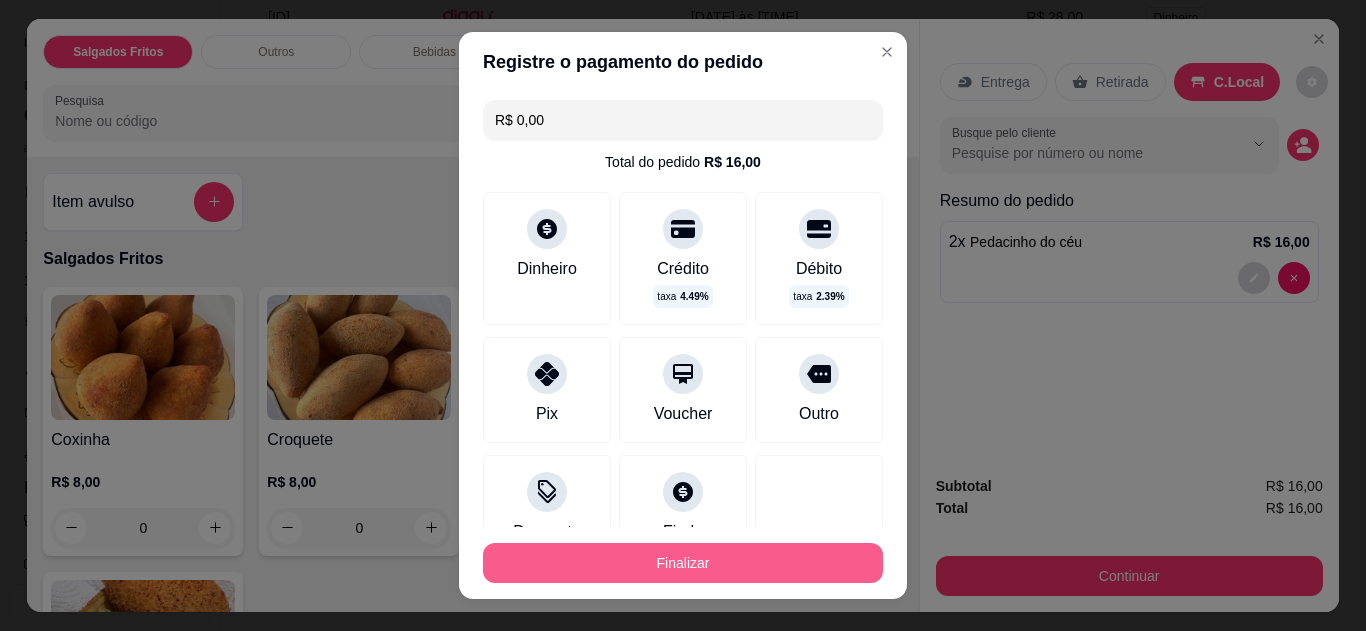 click on "Finalizar" at bounding box center (683, 563) 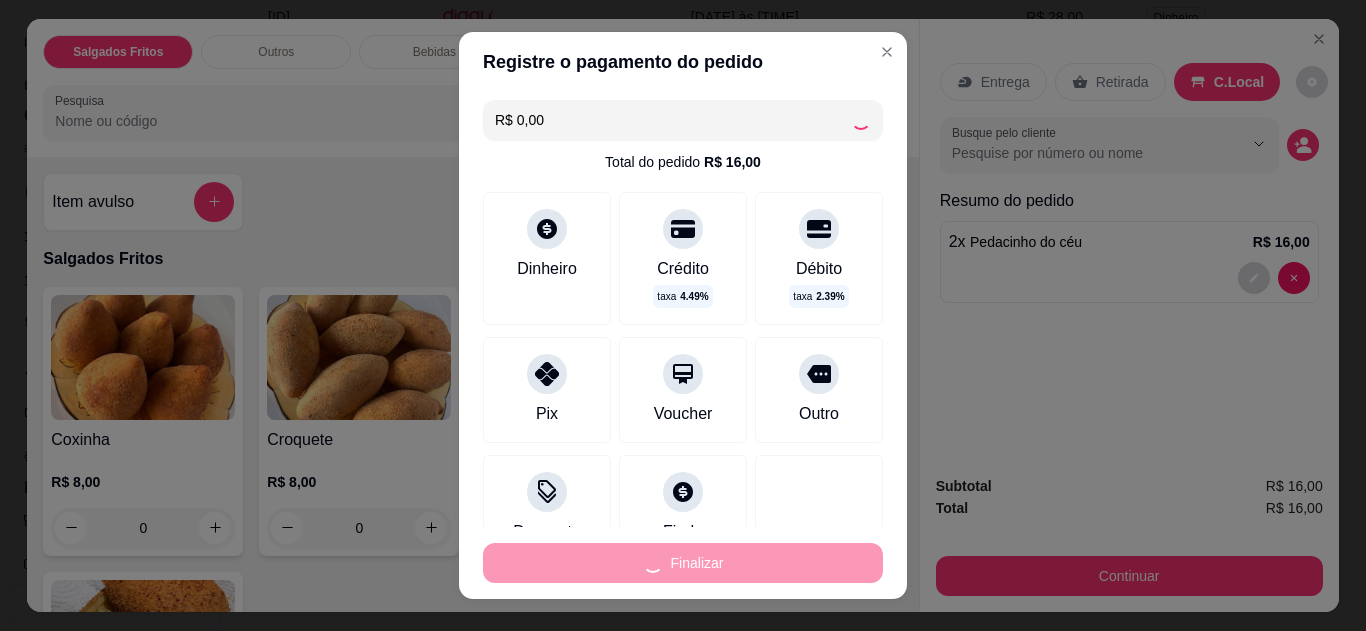 type on "0" 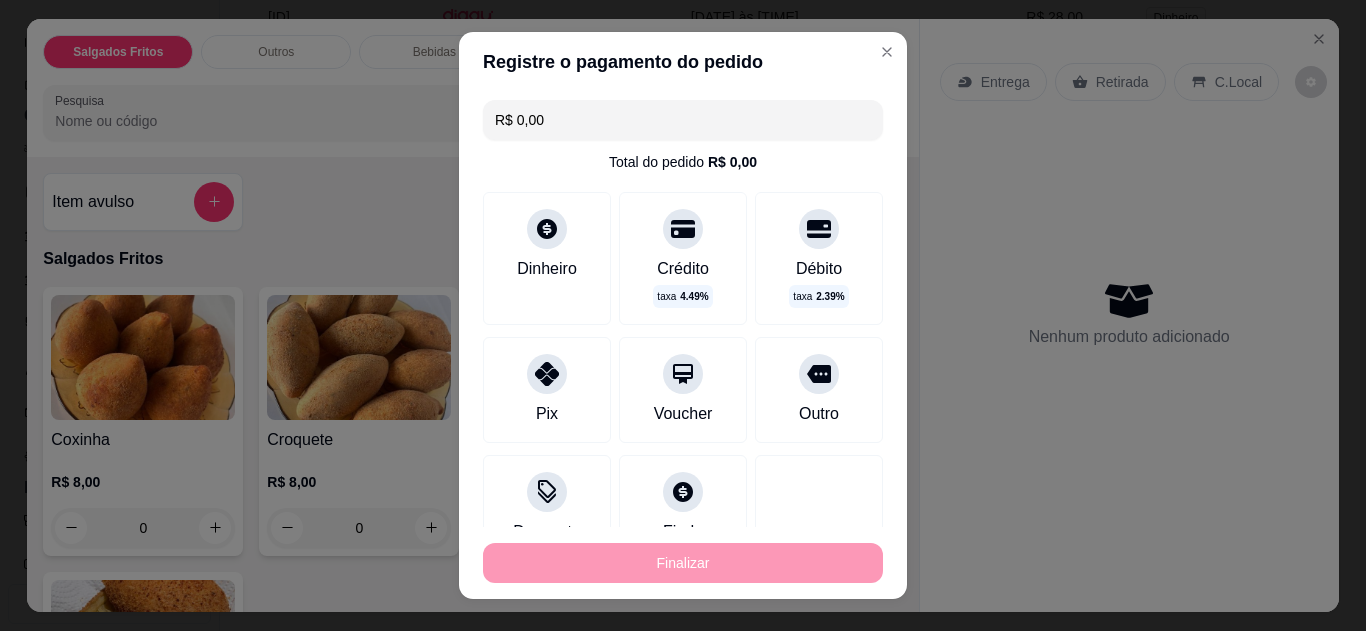 type on "-R$ 16,00" 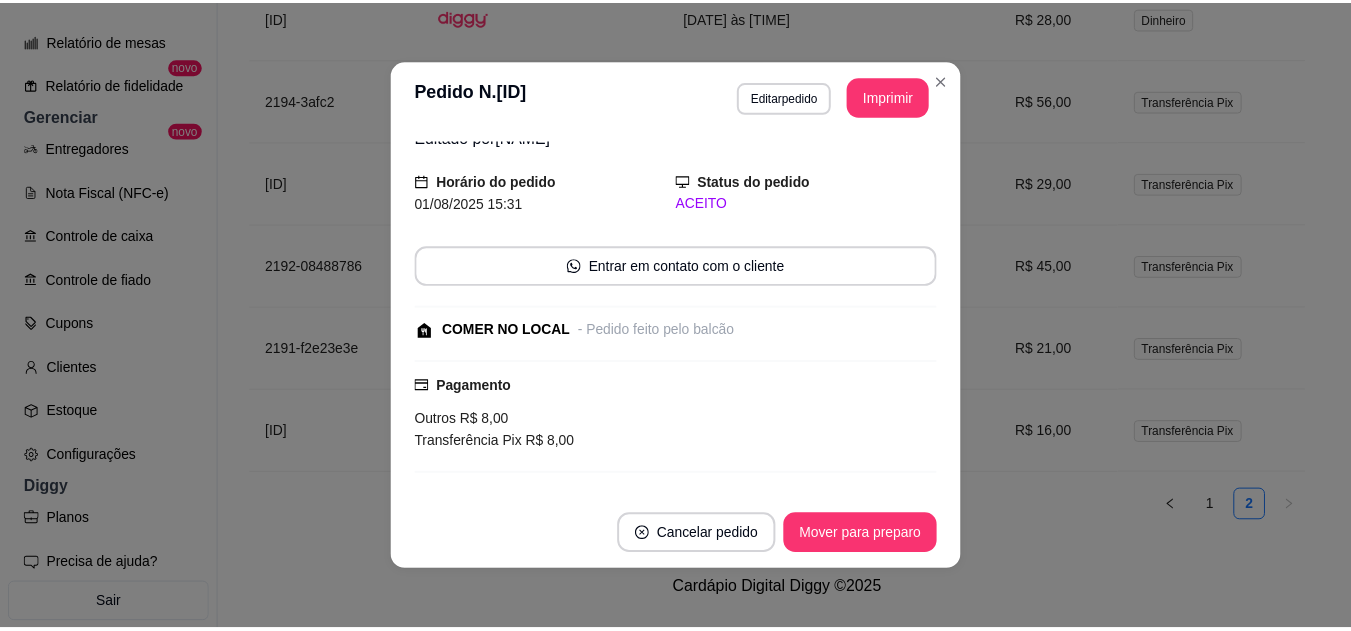 scroll, scrollTop: 210, scrollLeft: 0, axis: vertical 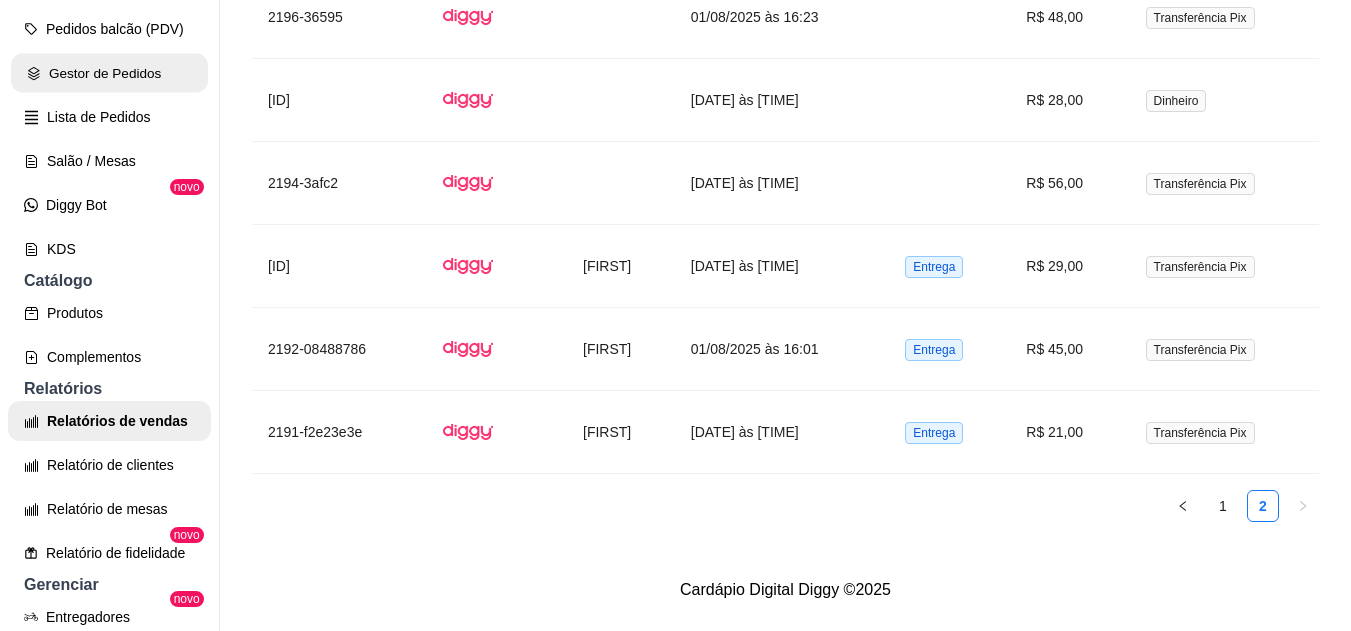 click on "Gestor de Pedidos" at bounding box center [109, 73] 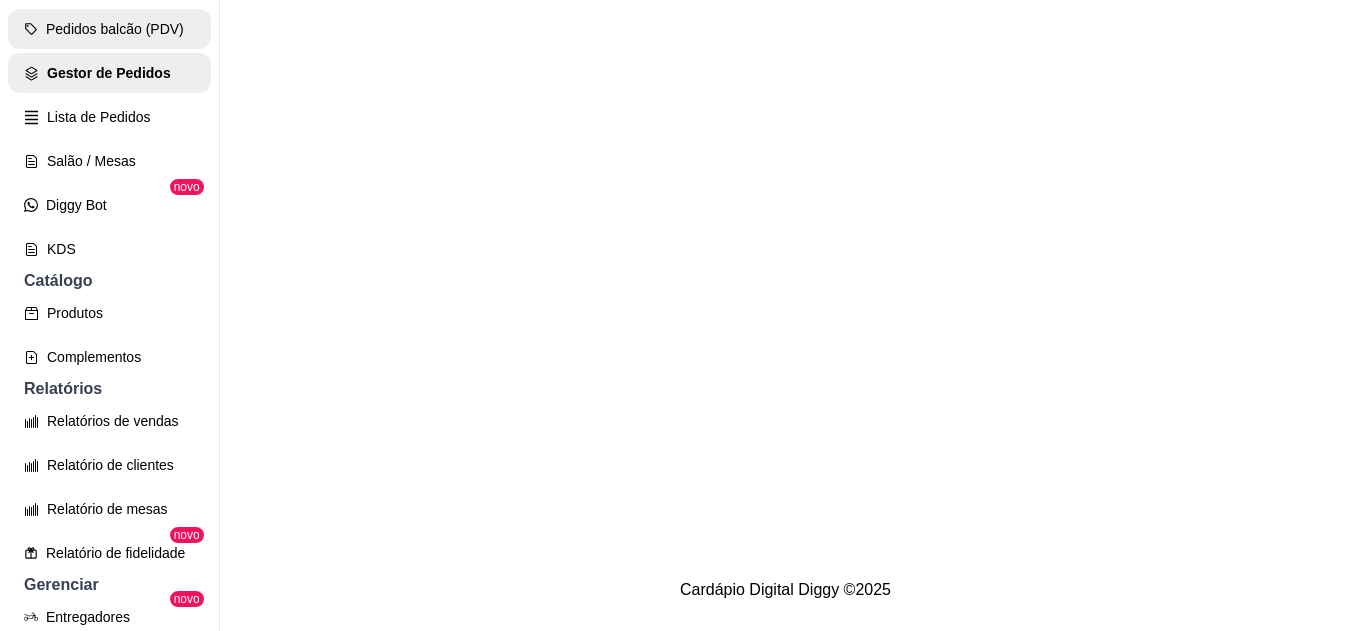 scroll, scrollTop: 0, scrollLeft: 0, axis: both 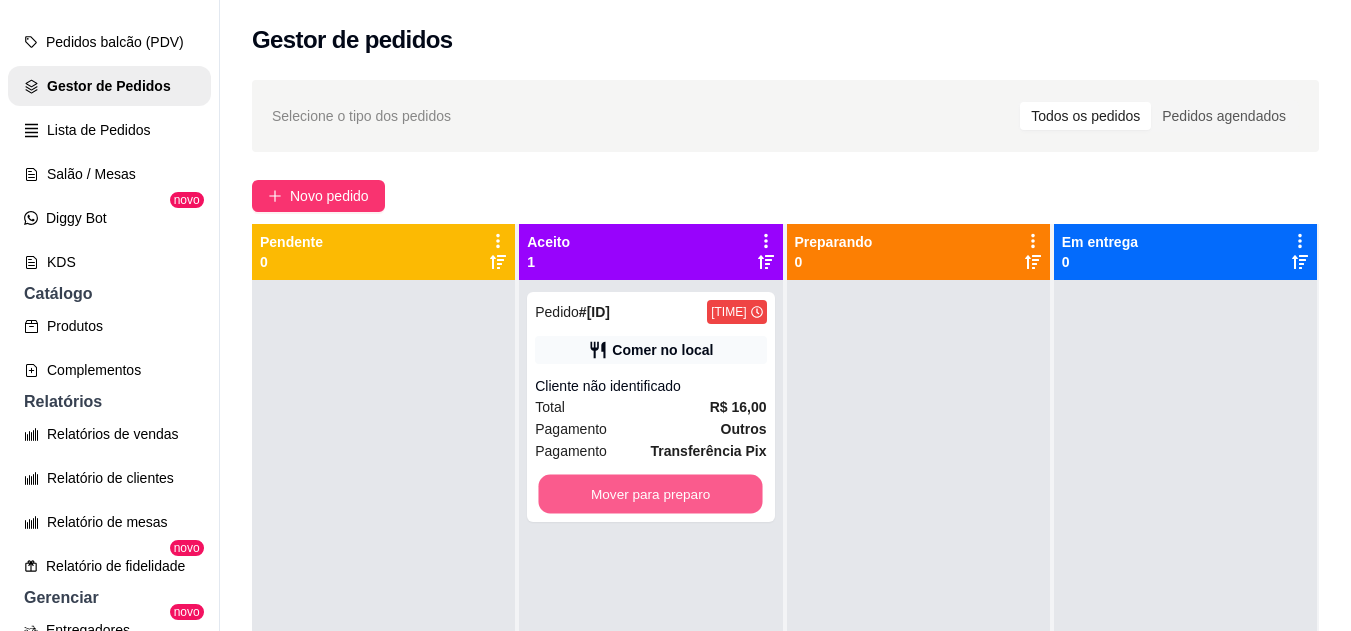 click on "Mover para preparo" at bounding box center (651, 494) 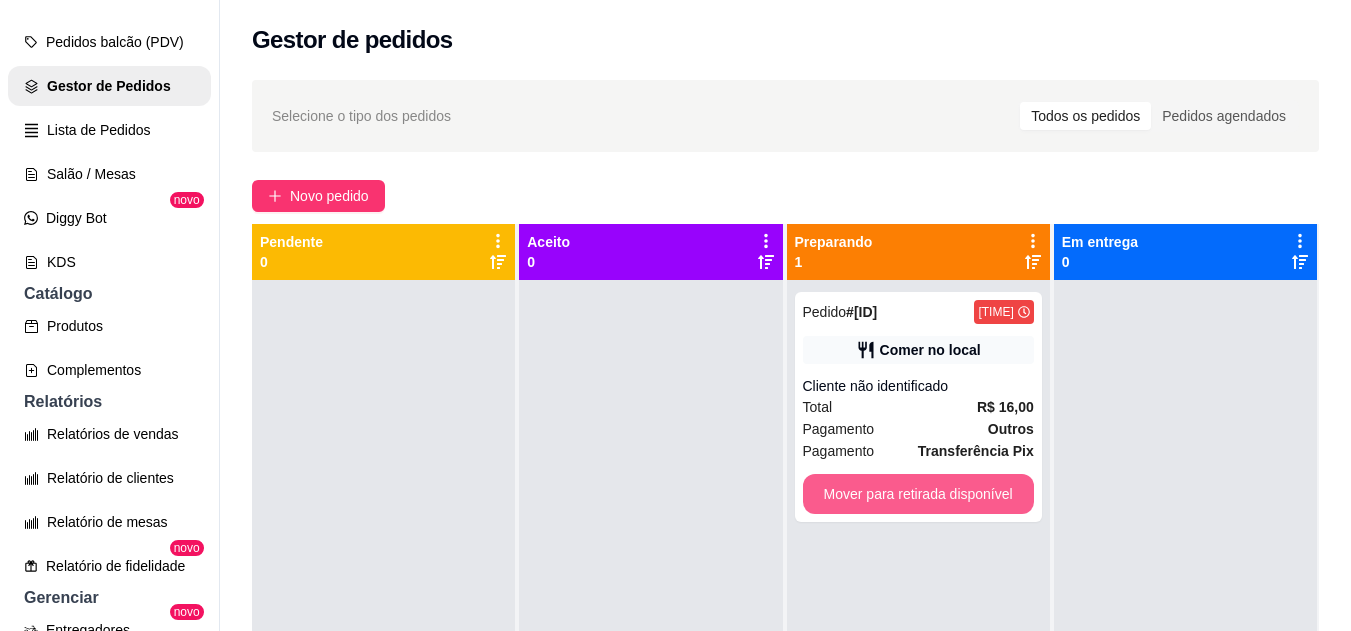 click on "Mover para retirada disponível" at bounding box center (918, 494) 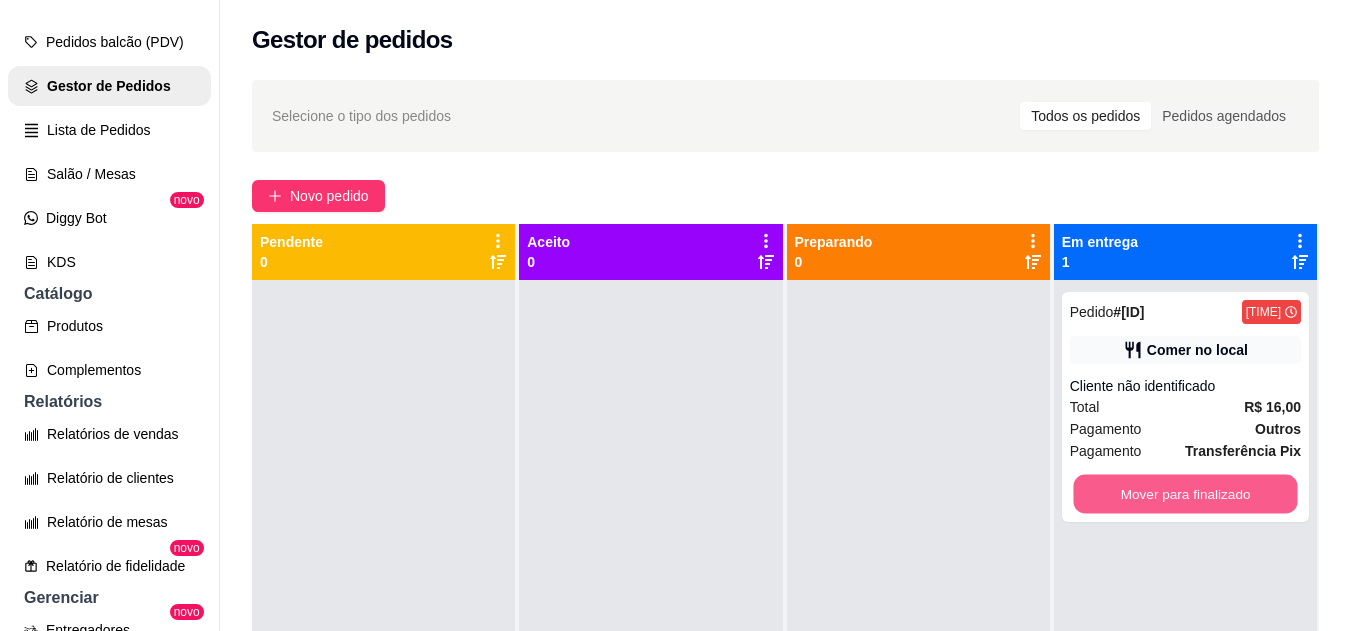 click on "Mover para finalizado" at bounding box center [1185, 494] 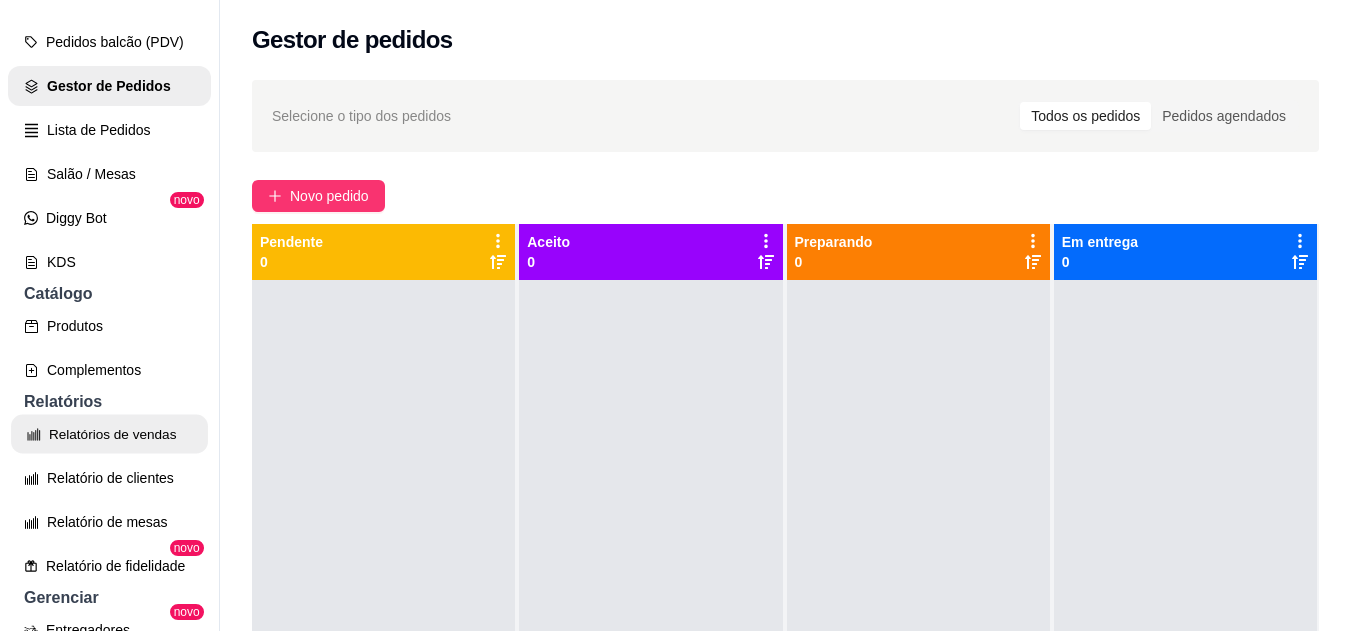 click on "Relatórios de vendas" at bounding box center (109, 434) 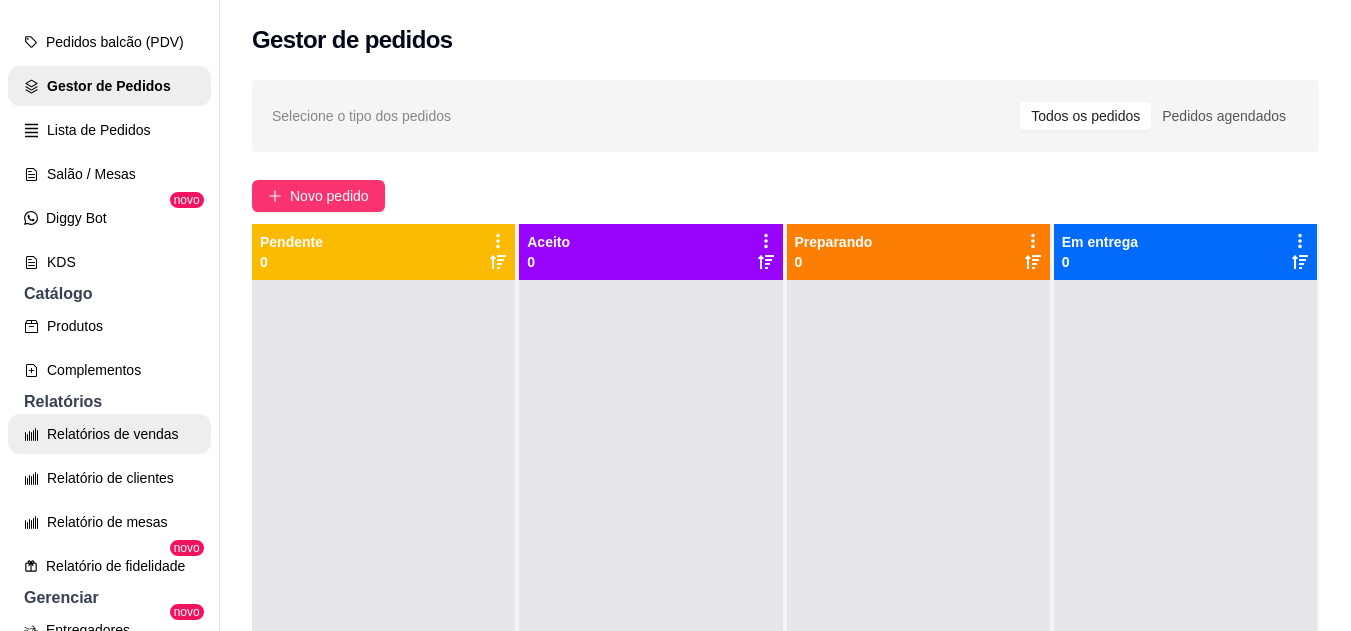 select on "ALL" 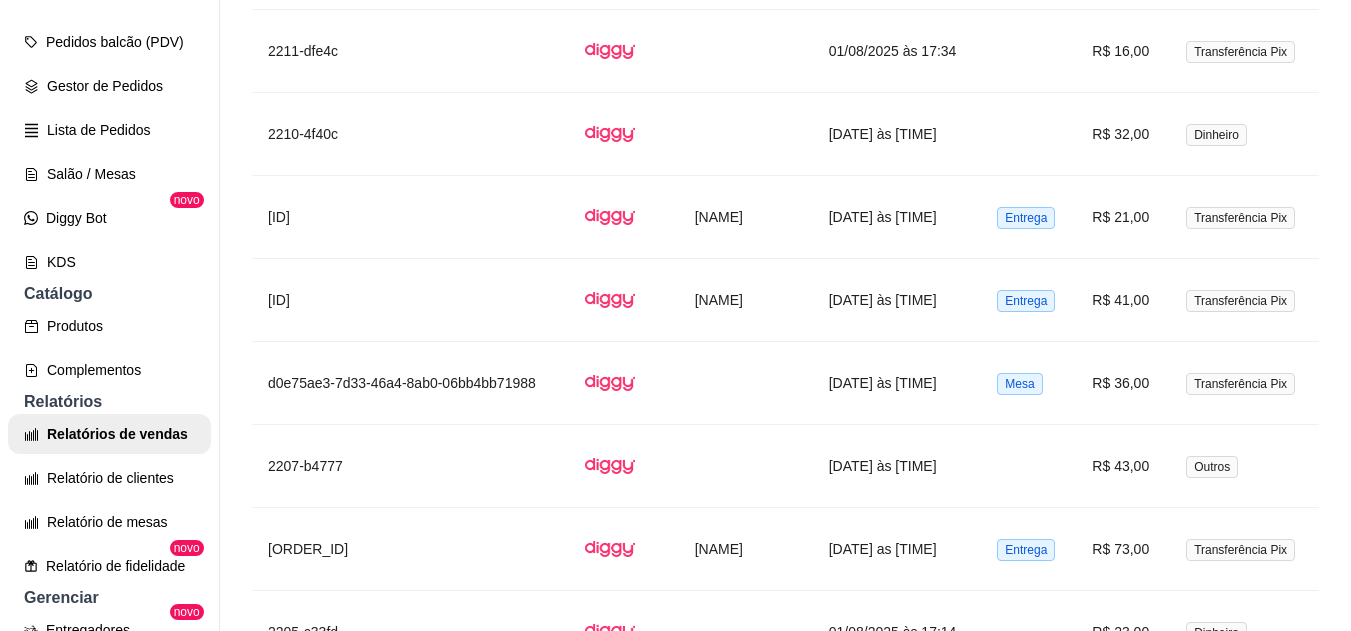 scroll, scrollTop: 3479, scrollLeft: 0, axis: vertical 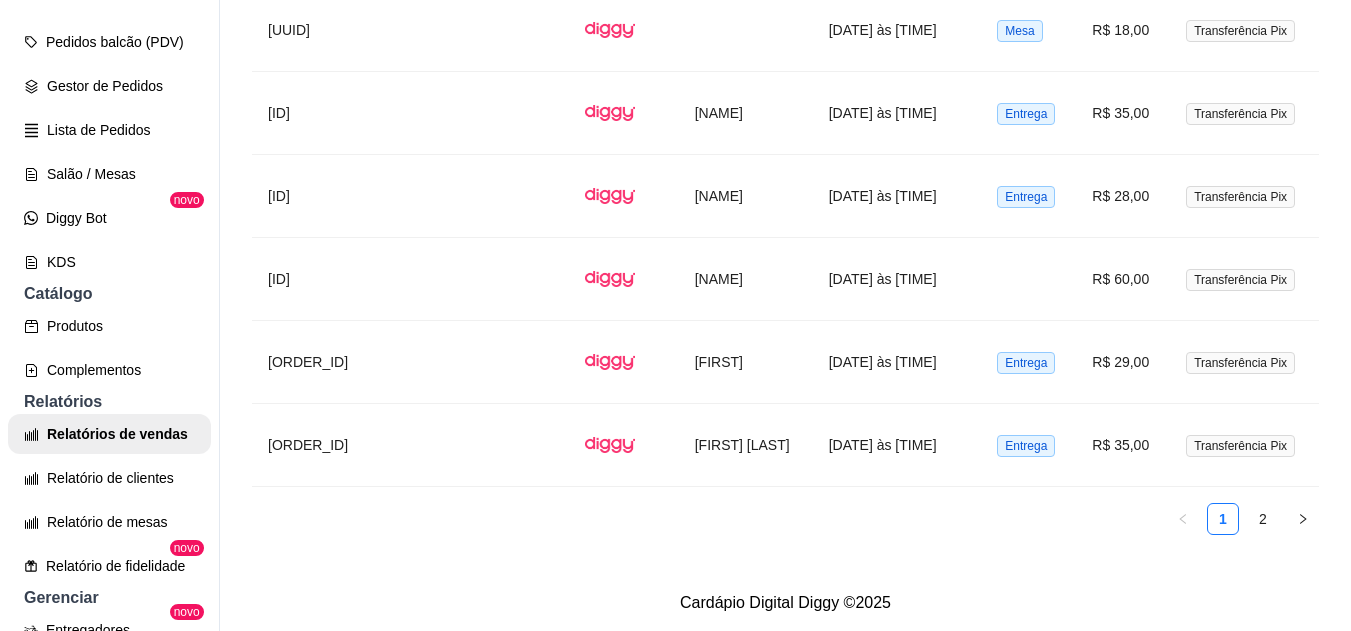 click on "2" at bounding box center [1263, 519] 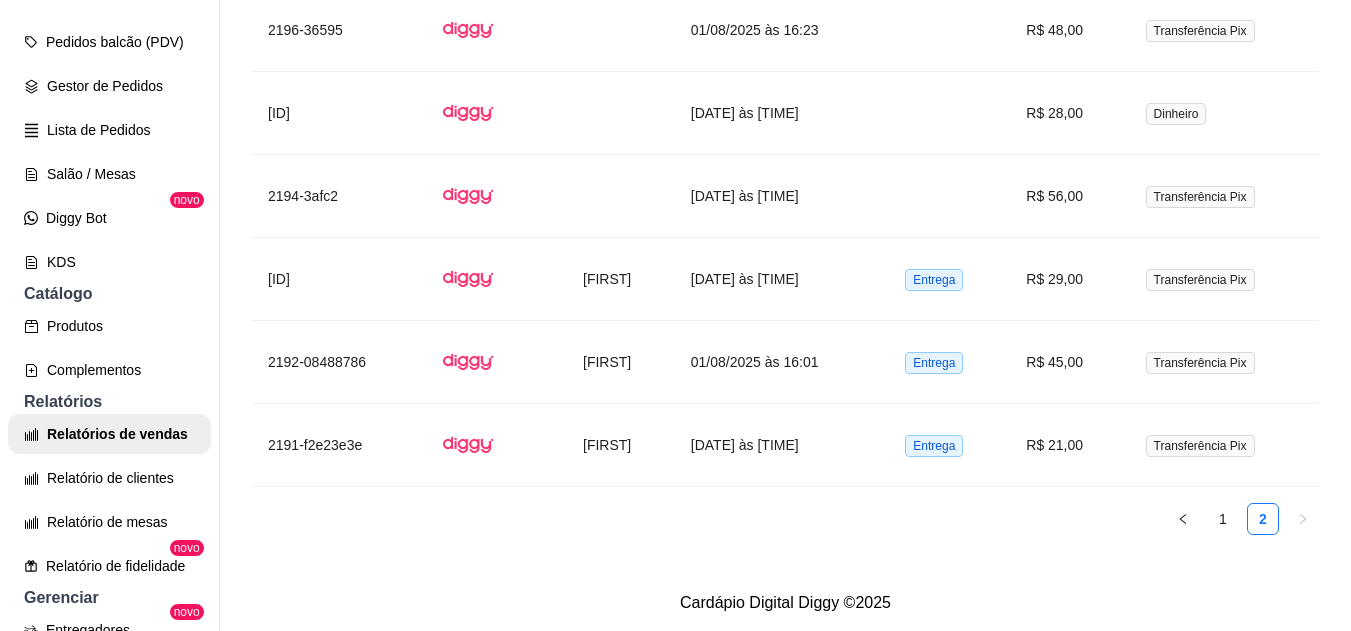 scroll, scrollTop: 1570, scrollLeft: 0, axis: vertical 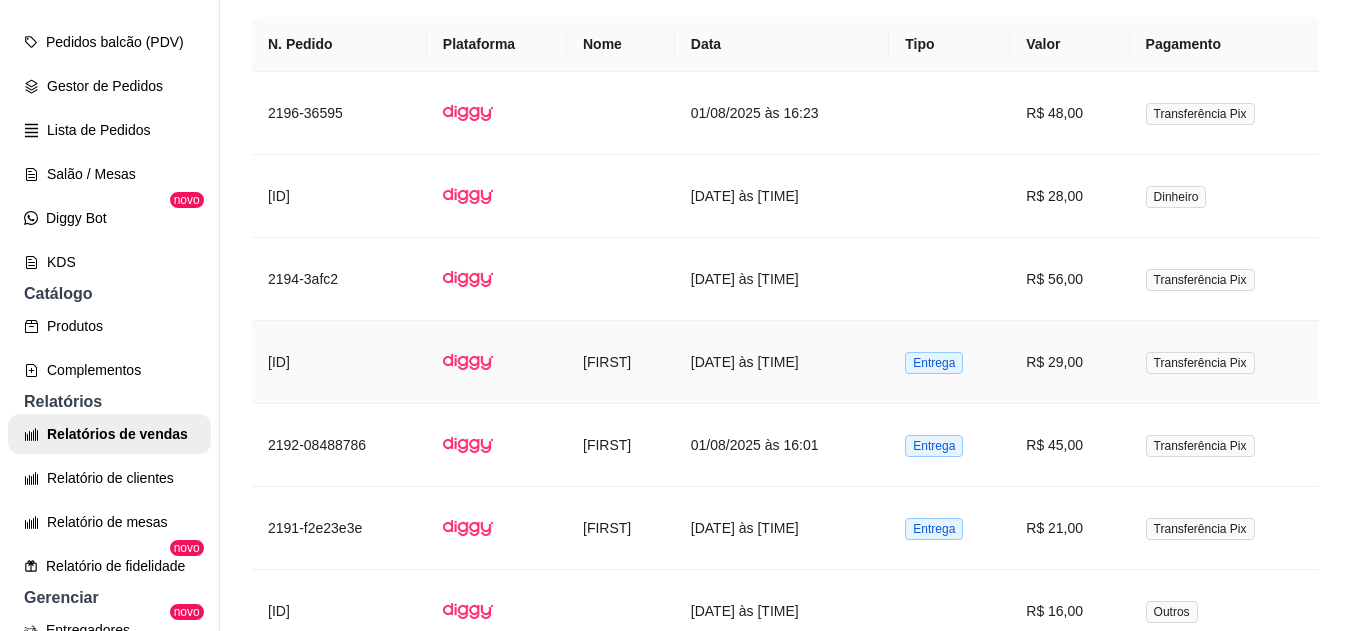 click on "Entrega" at bounding box center (949, 362) 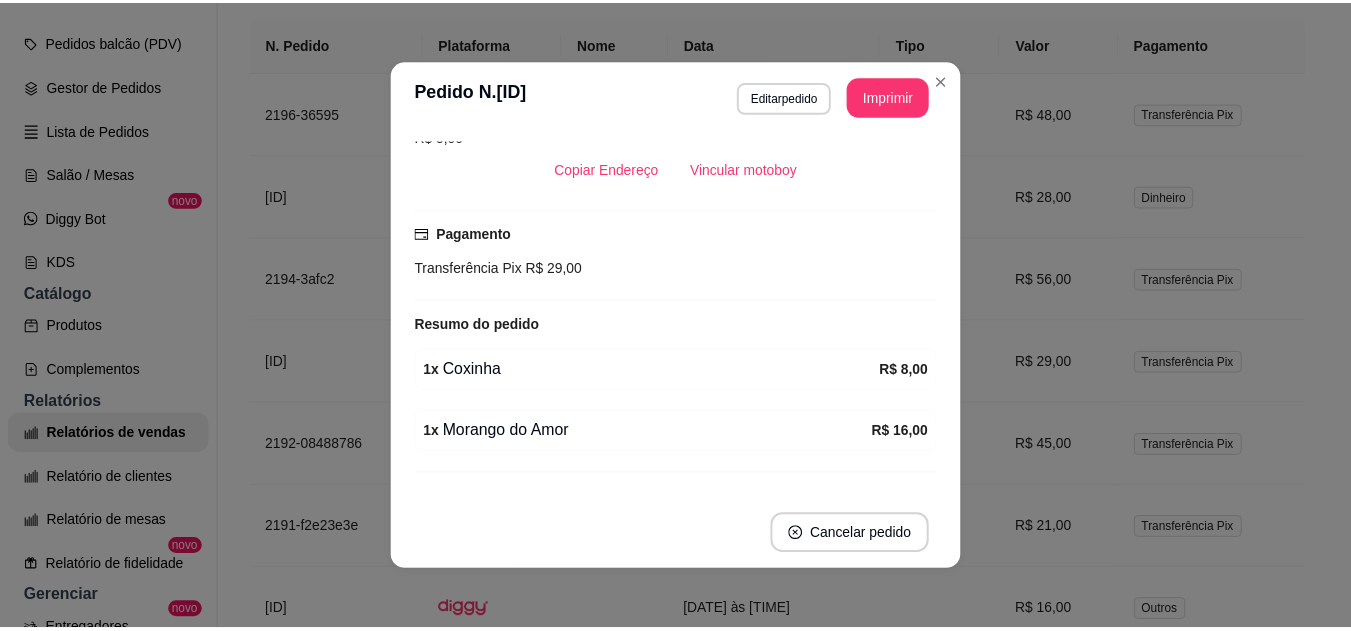 scroll, scrollTop: 406, scrollLeft: 0, axis: vertical 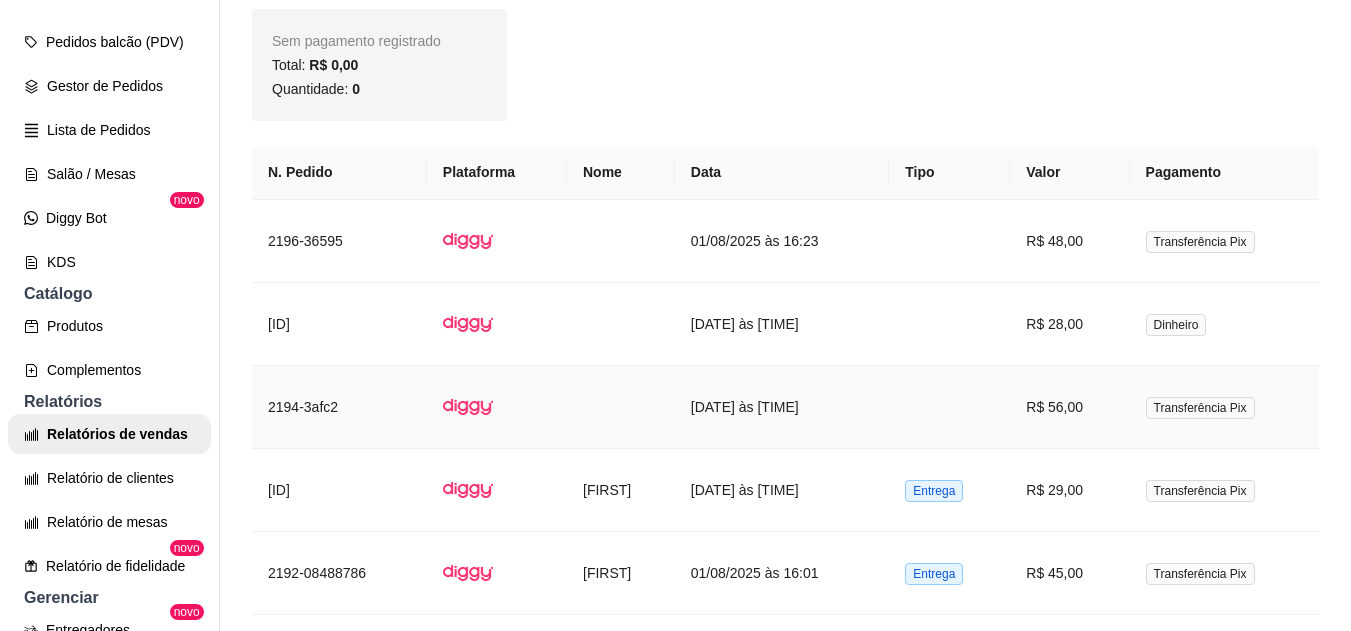 click on "[DATE] às [TIME]" at bounding box center [782, 407] 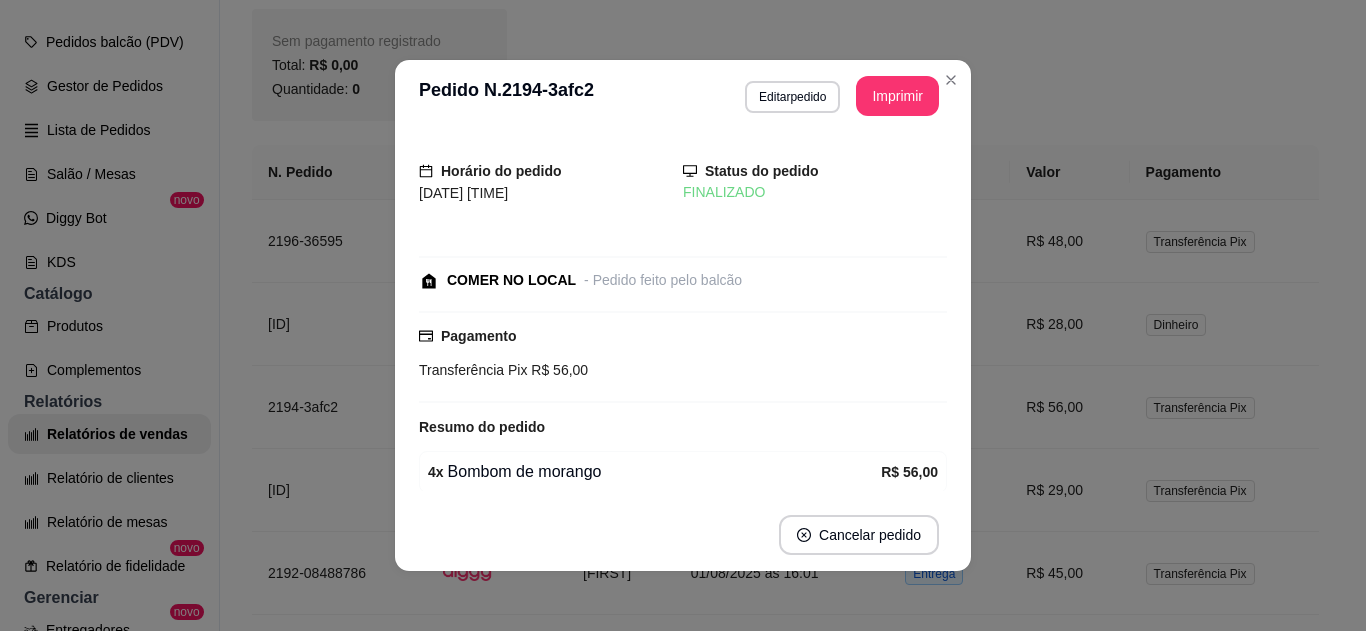 drag, startPoint x: 939, startPoint y: 217, endPoint x: 938, endPoint y: 248, distance: 31.016125 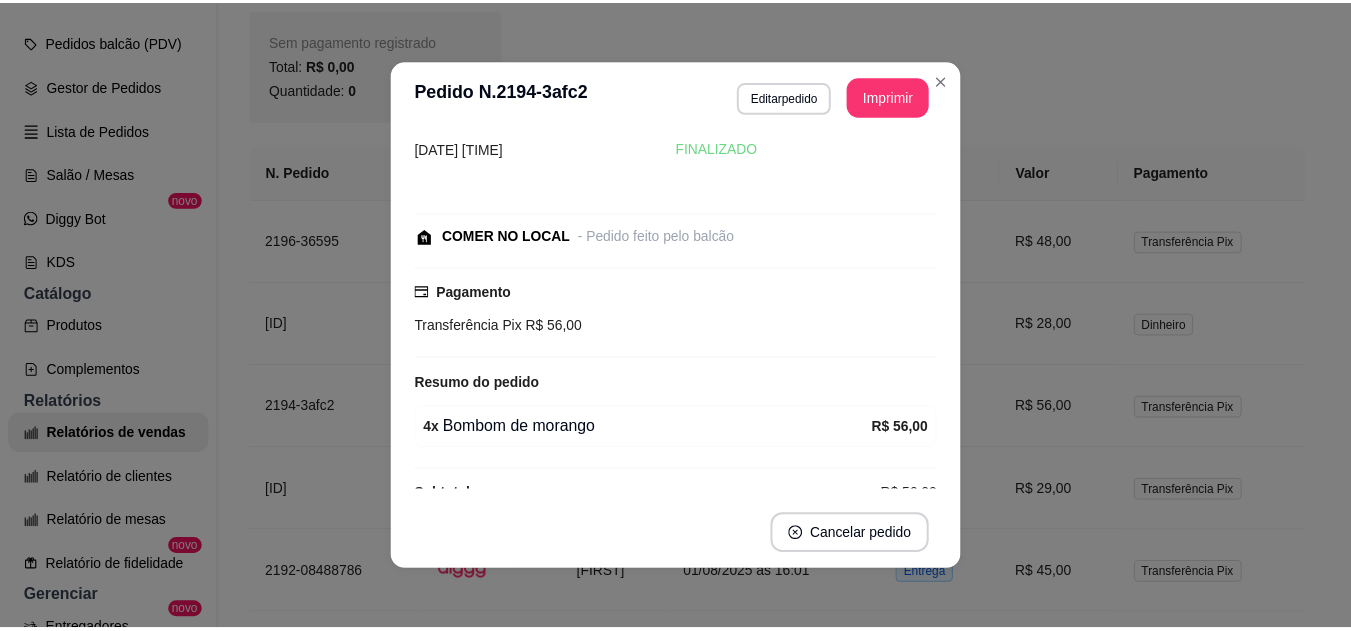 scroll, scrollTop: 80, scrollLeft: 0, axis: vertical 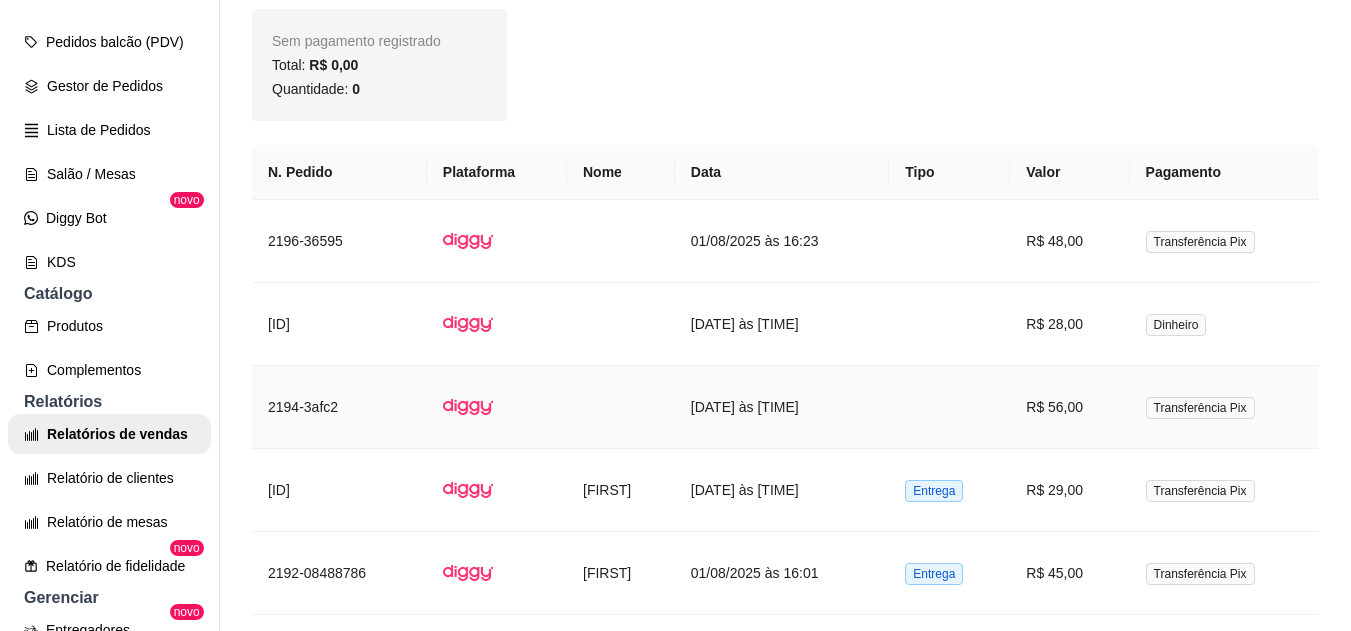 click on "R$ 56,00" at bounding box center (1069, 407) 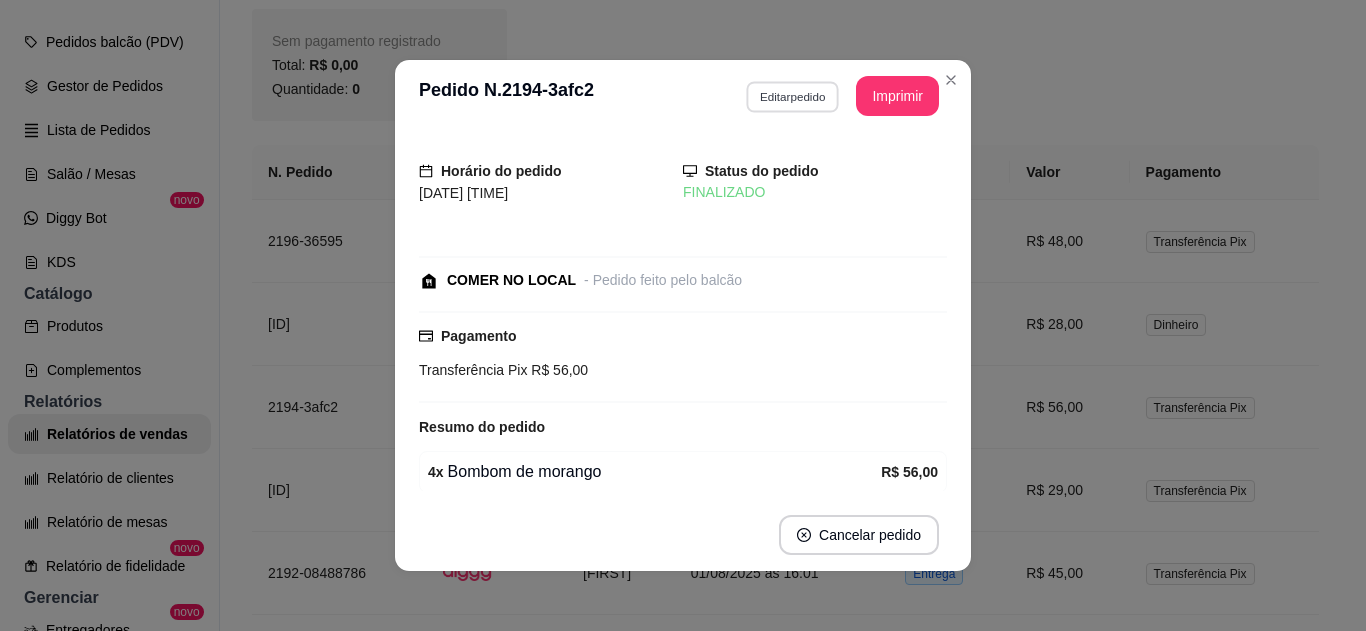 click on "Editar  pedido" at bounding box center (792, 96) 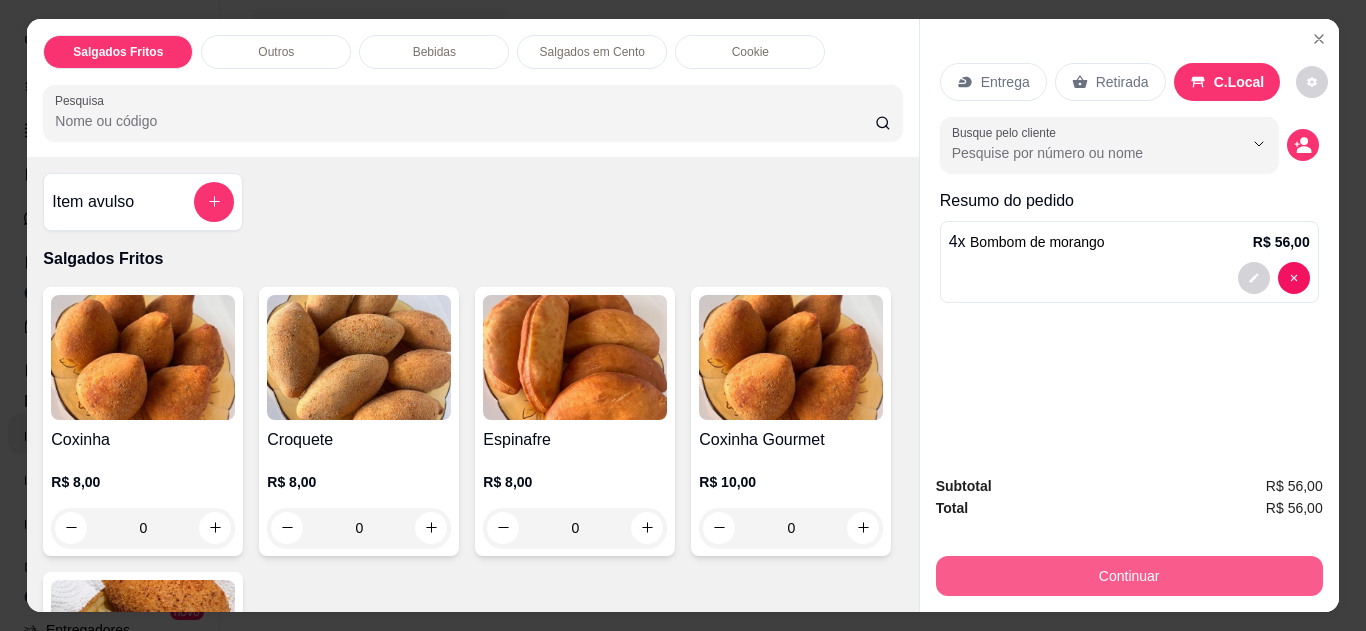 click on "Continuar" at bounding box center [1129, 576] 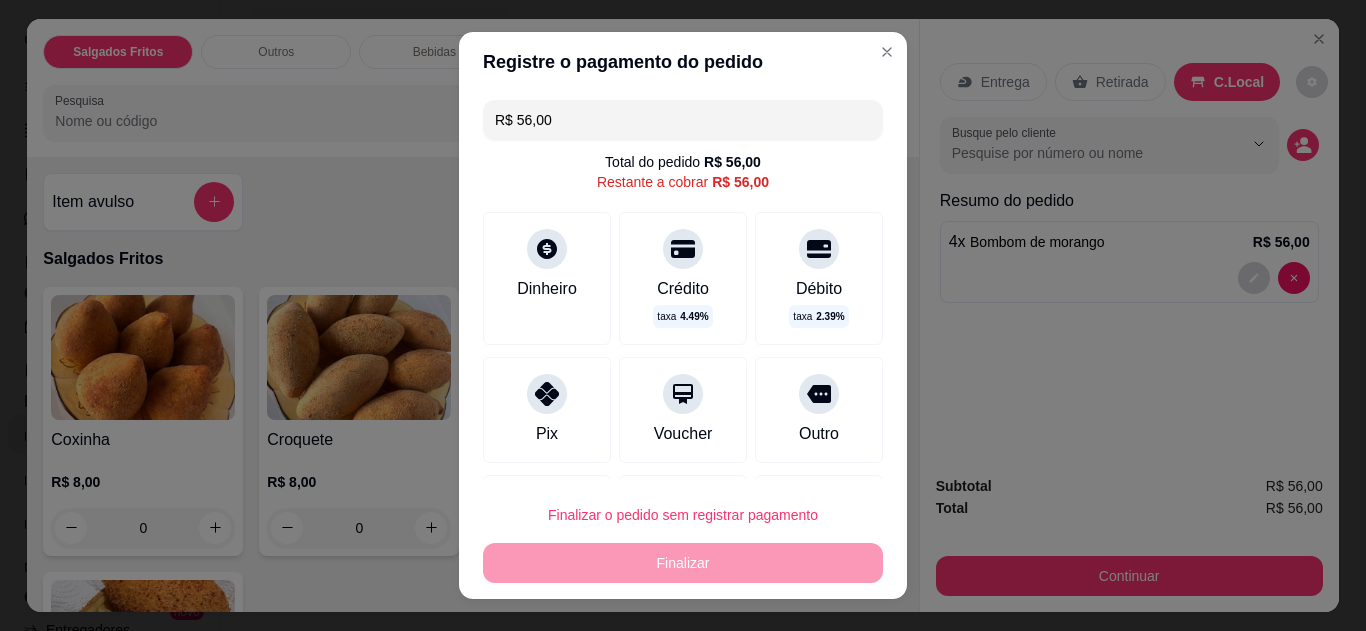 click on "Outro" at bounding box center [819, 410] 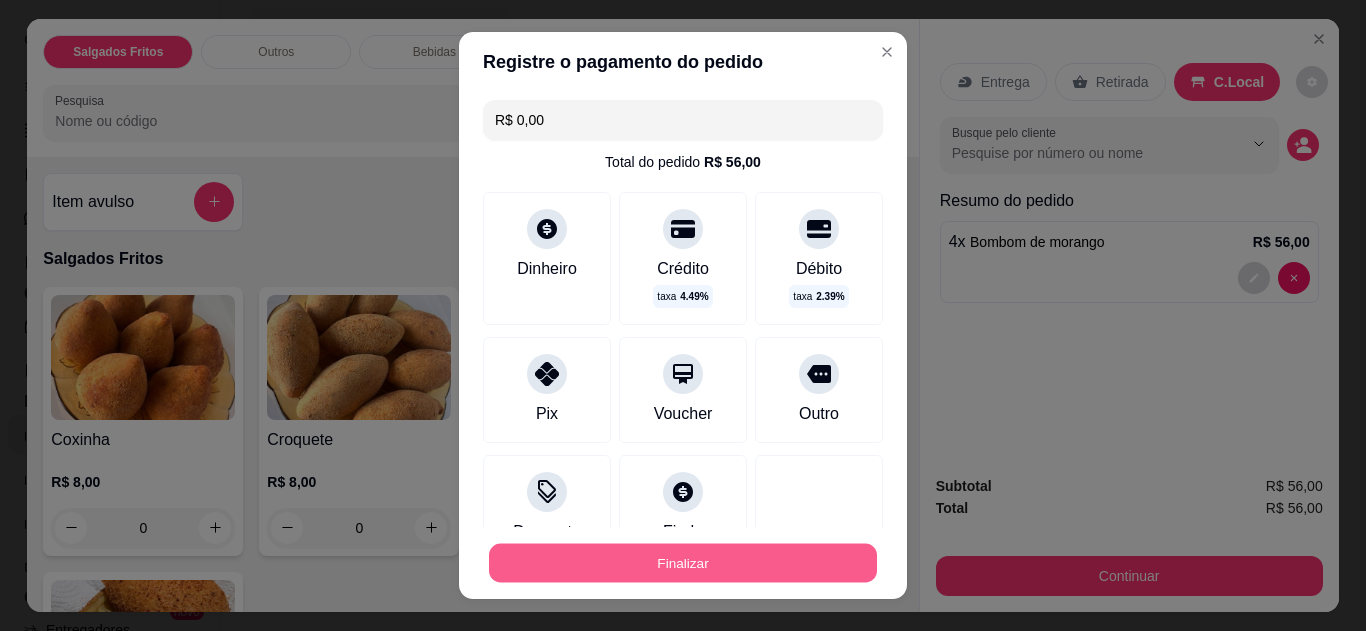 click on "Finalizar" at bounding box center [683, 563] 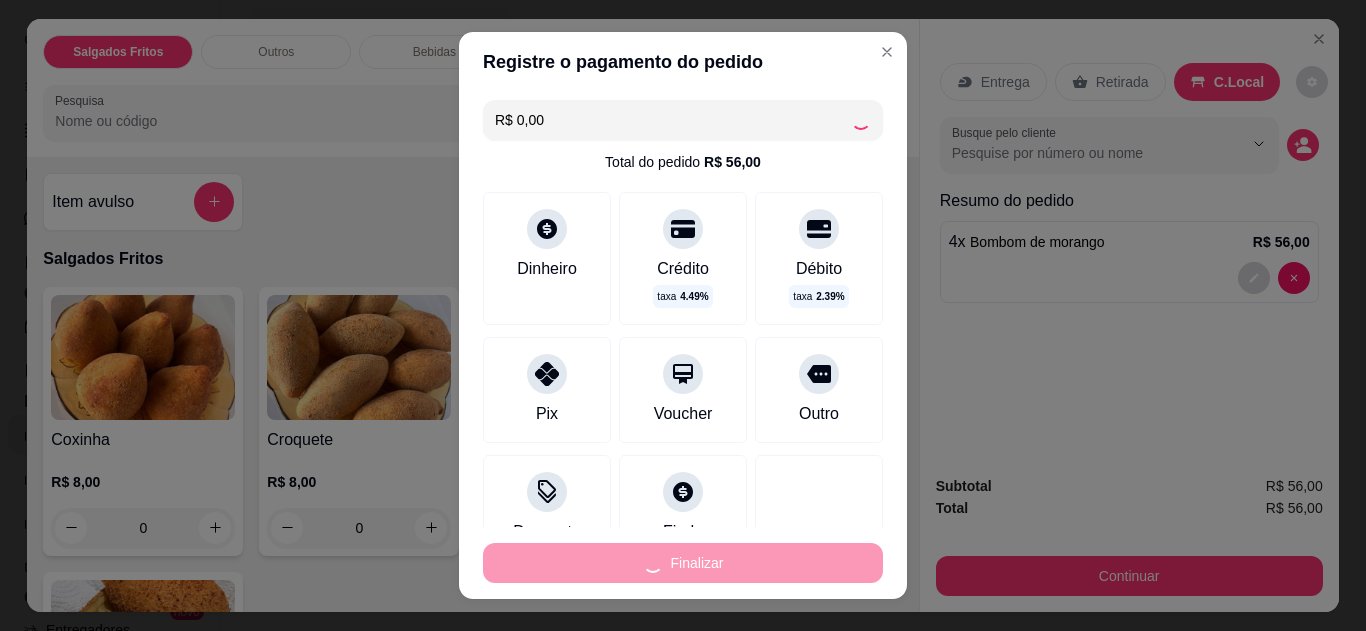 type on "0" 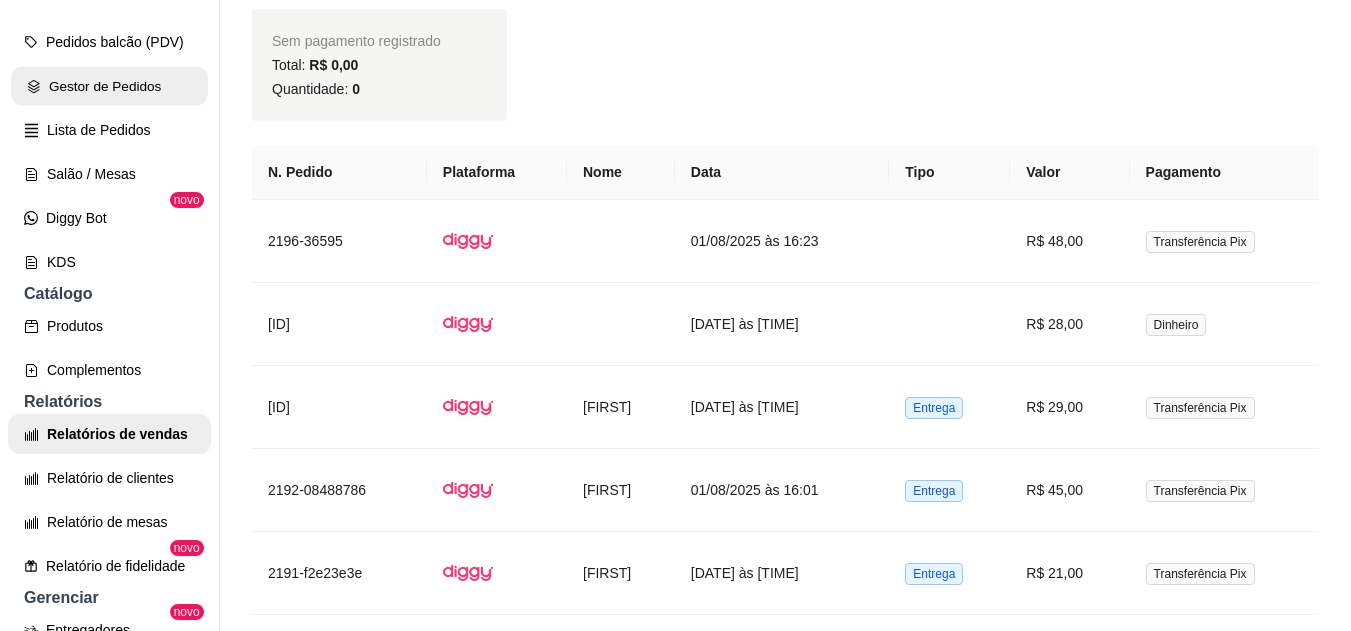 click on "Gestor de Pedidos" at bounding box center [109, 86] 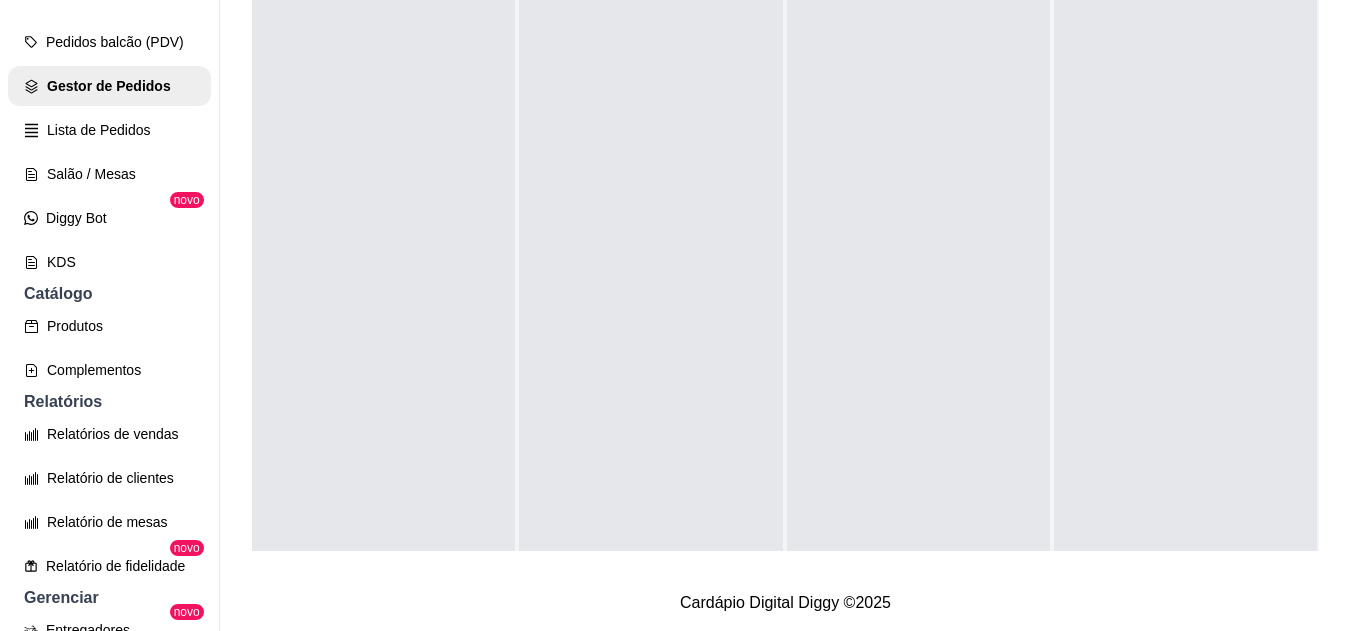 scroll, scrollTop: 0, scrollLeft: 0, axis: both 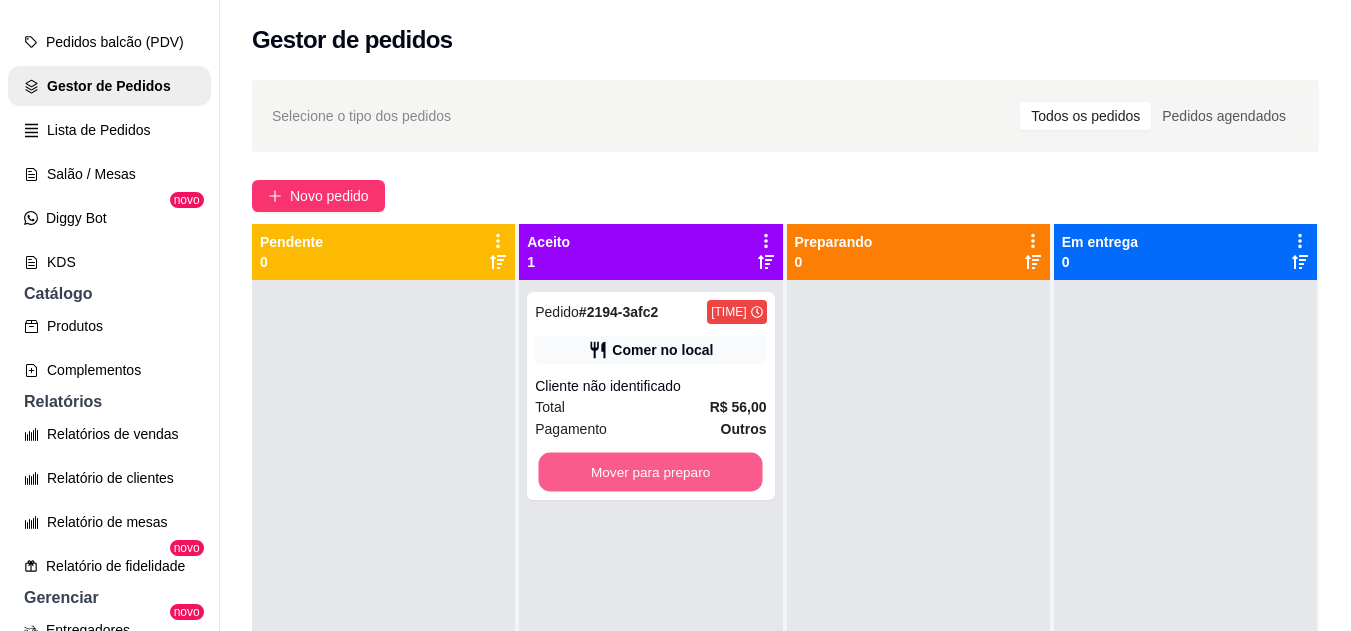 click on "Mover para preparo" at bounding box center (651, 472) 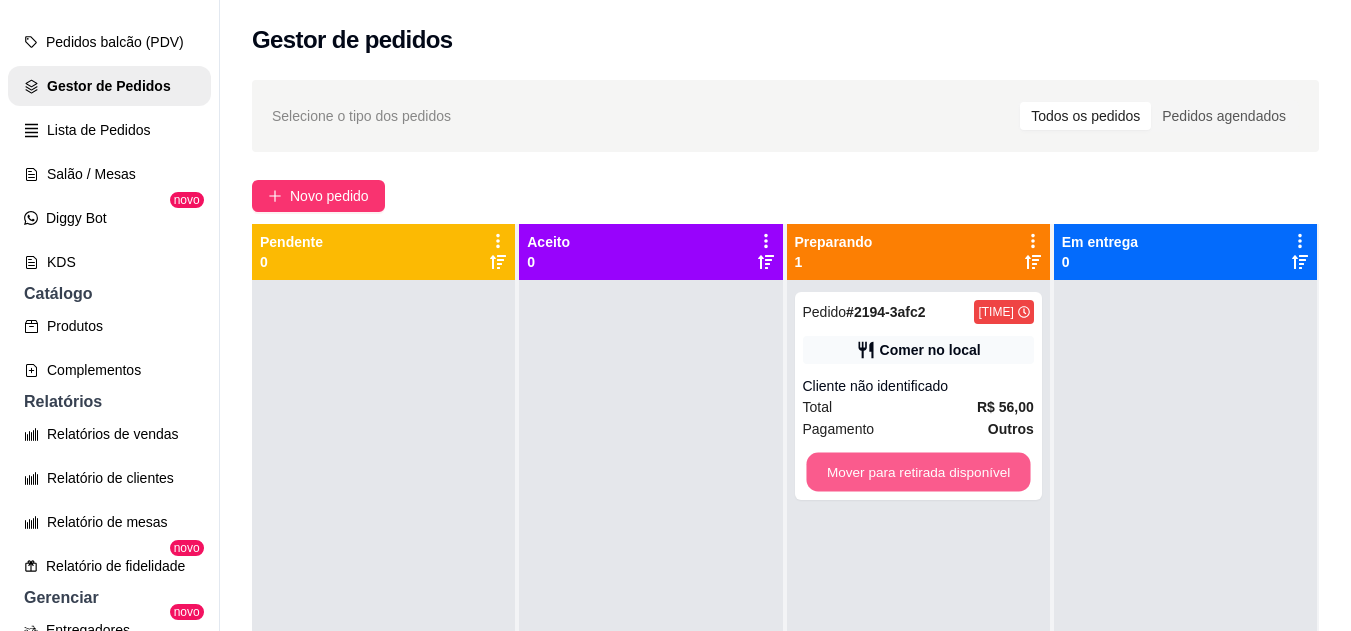 click on "Mover para retirada disponível" at bounding box center (918, 472) 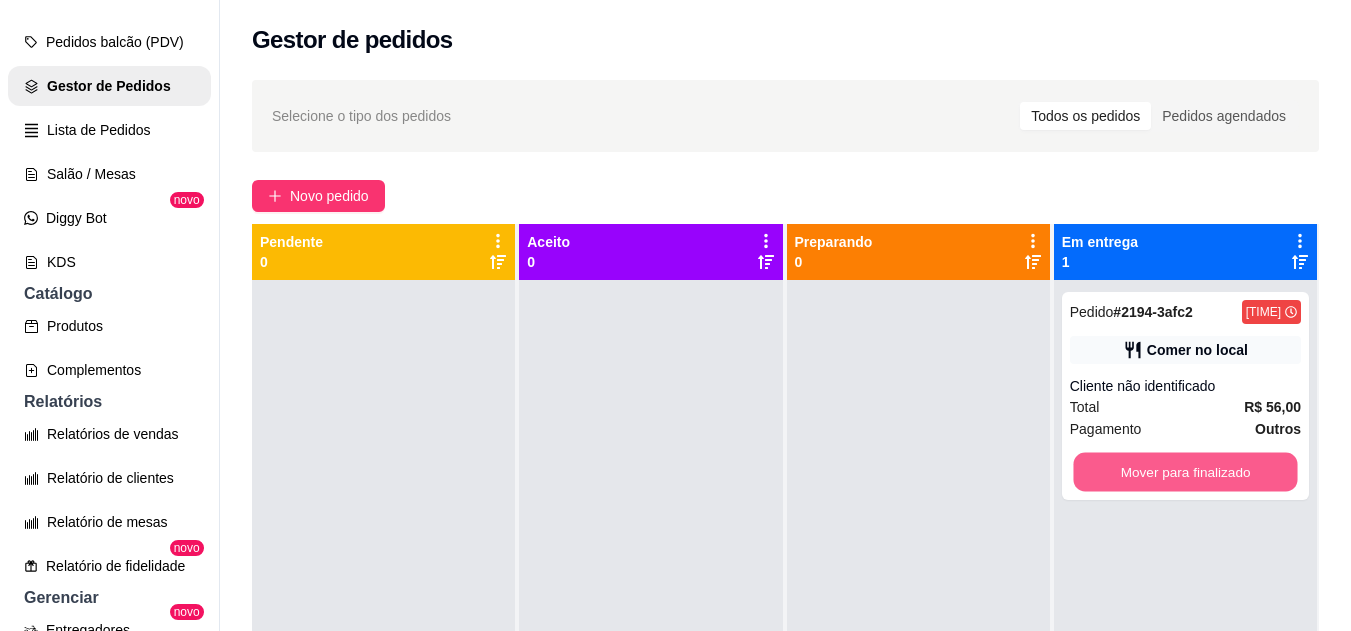 click on "Mover para finalizado" at bounding box center (1185, 472) 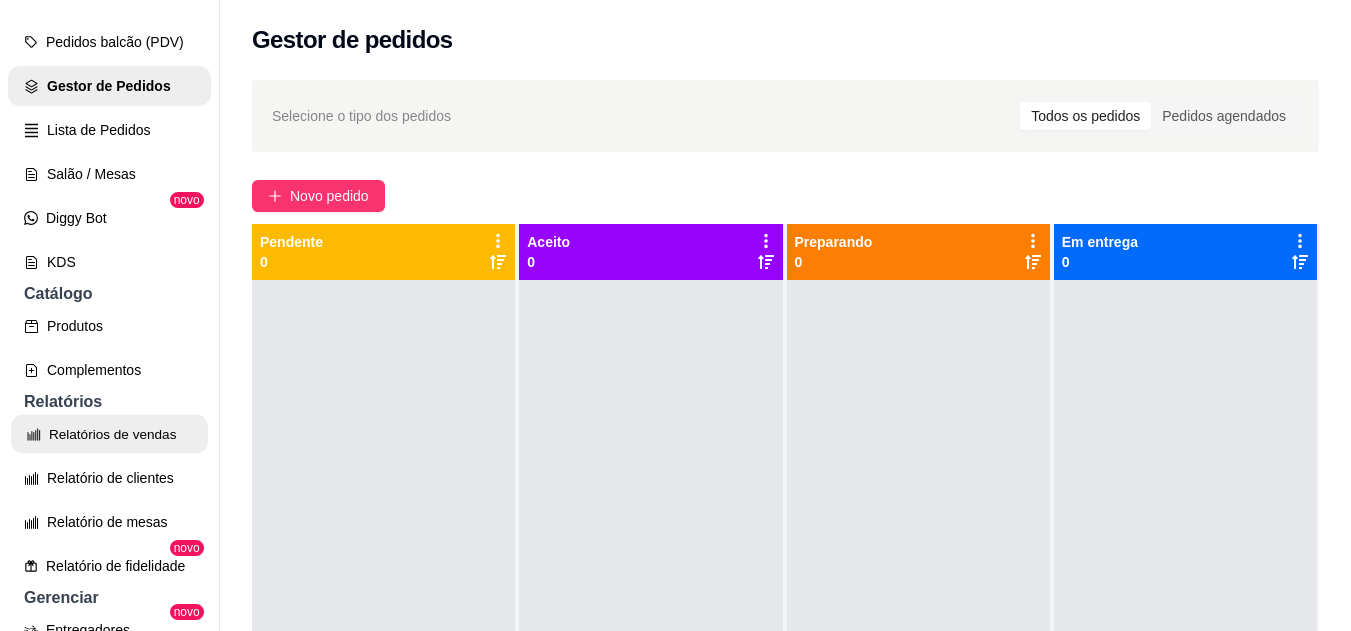 click on "Relatórios de vendas" at bounding box center (109, 434) 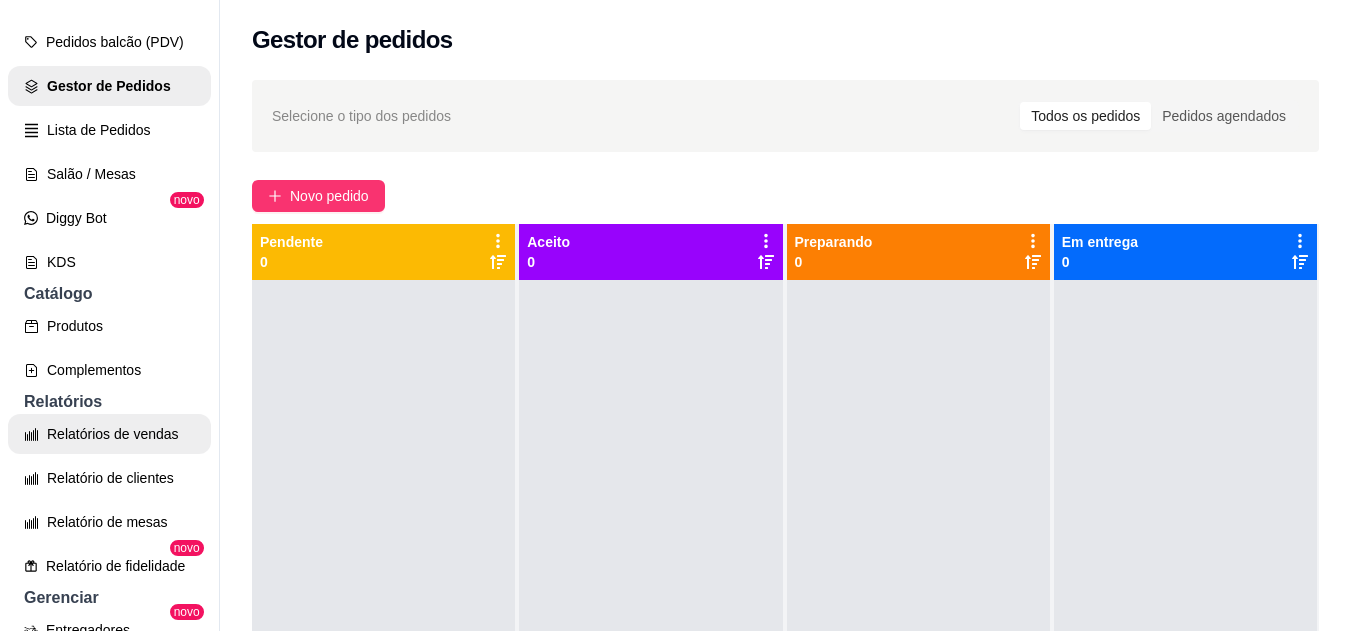 select on "ALL" 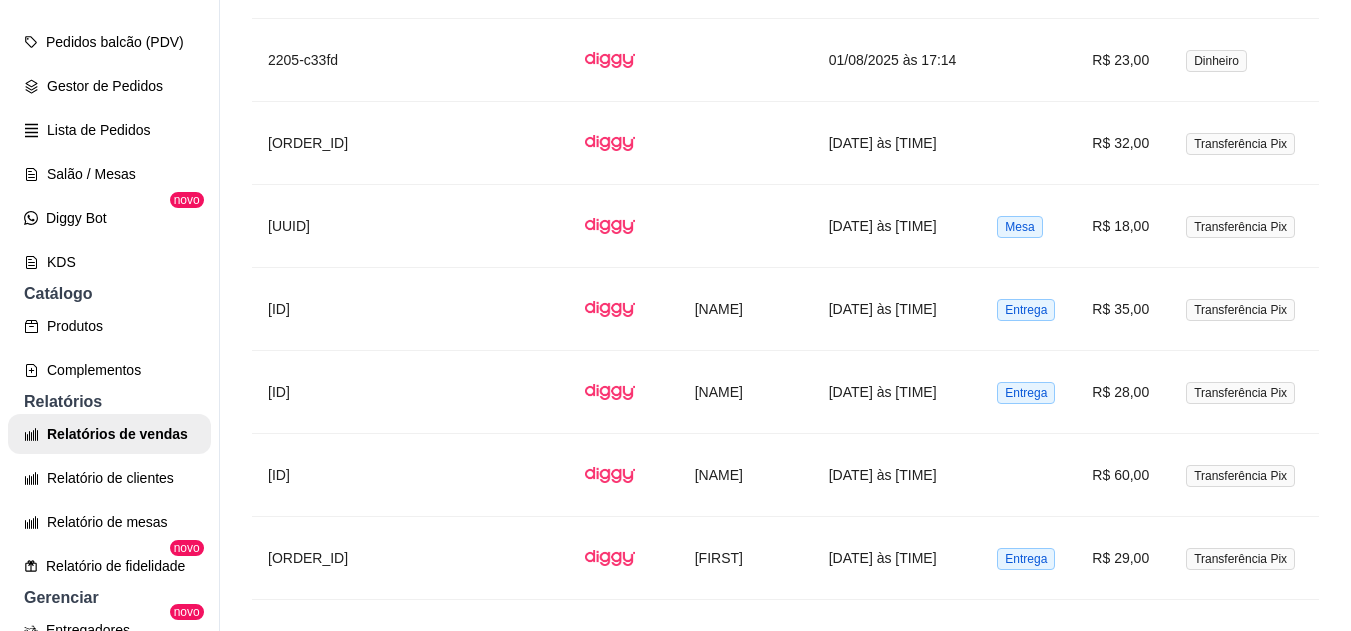 scroll, scrollTop: 3479, scrollLeft: 0, axis: vertical 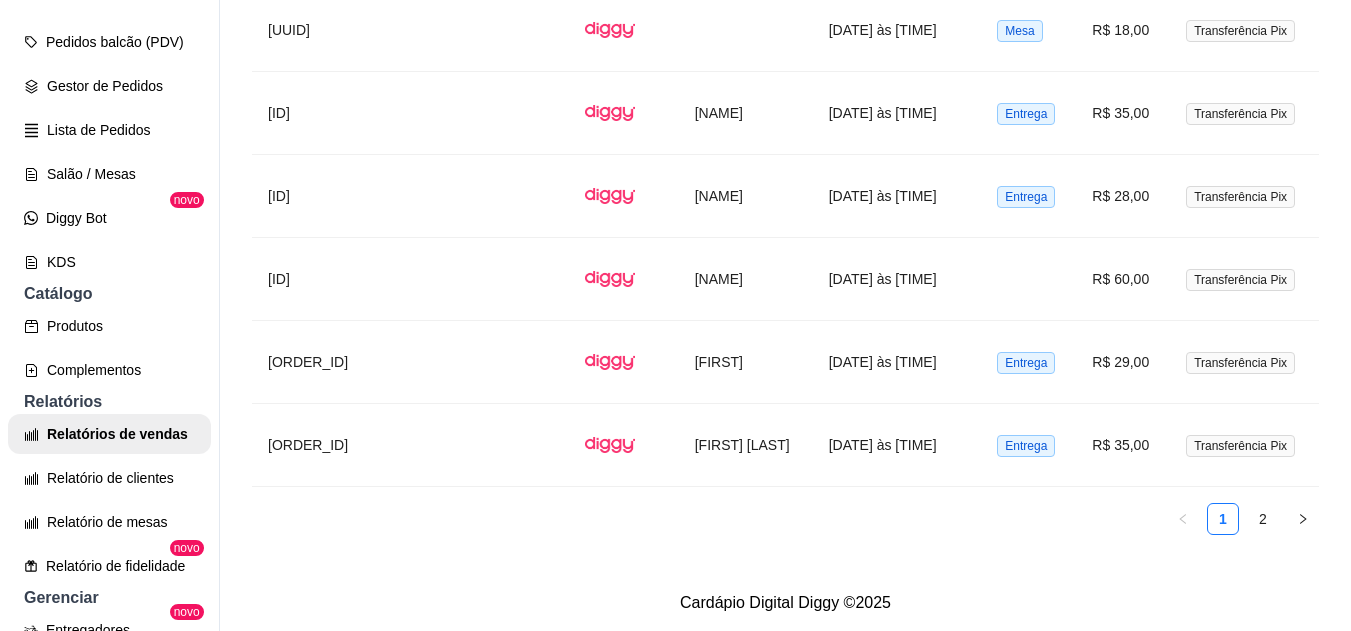 click on "2" at bounding box center (1263, 519) 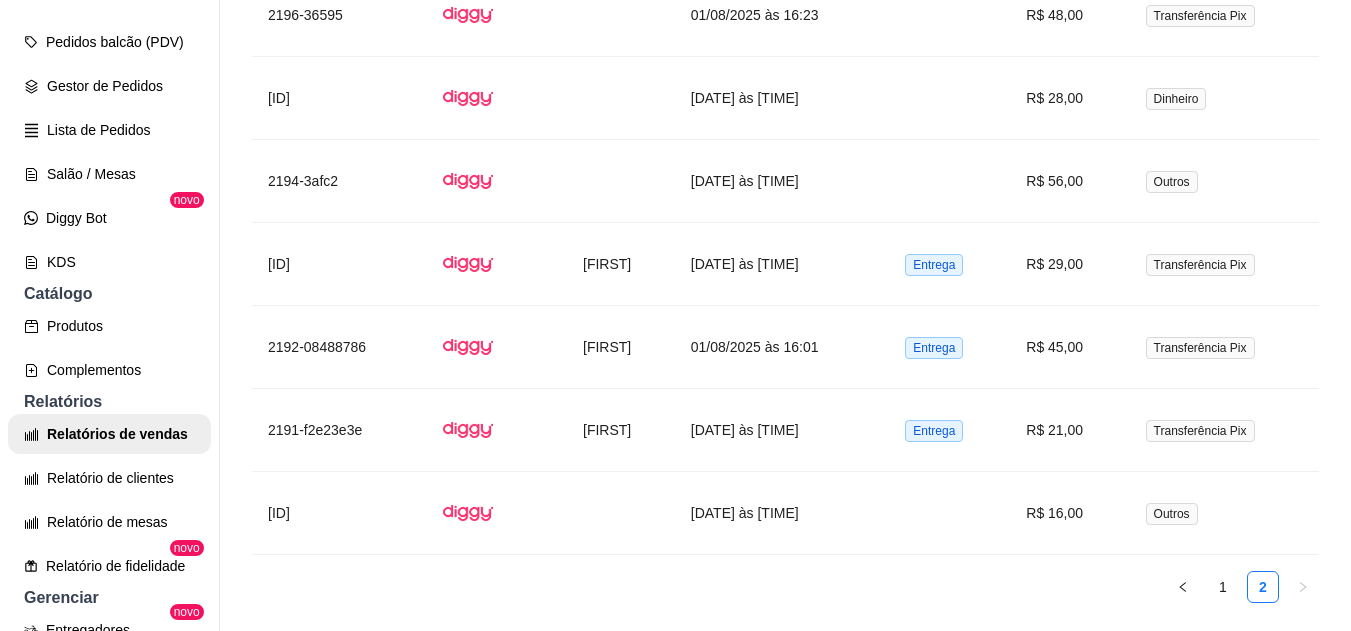 scroll, scrollTop: 1570, scrollLeft: 0, axis: vertical 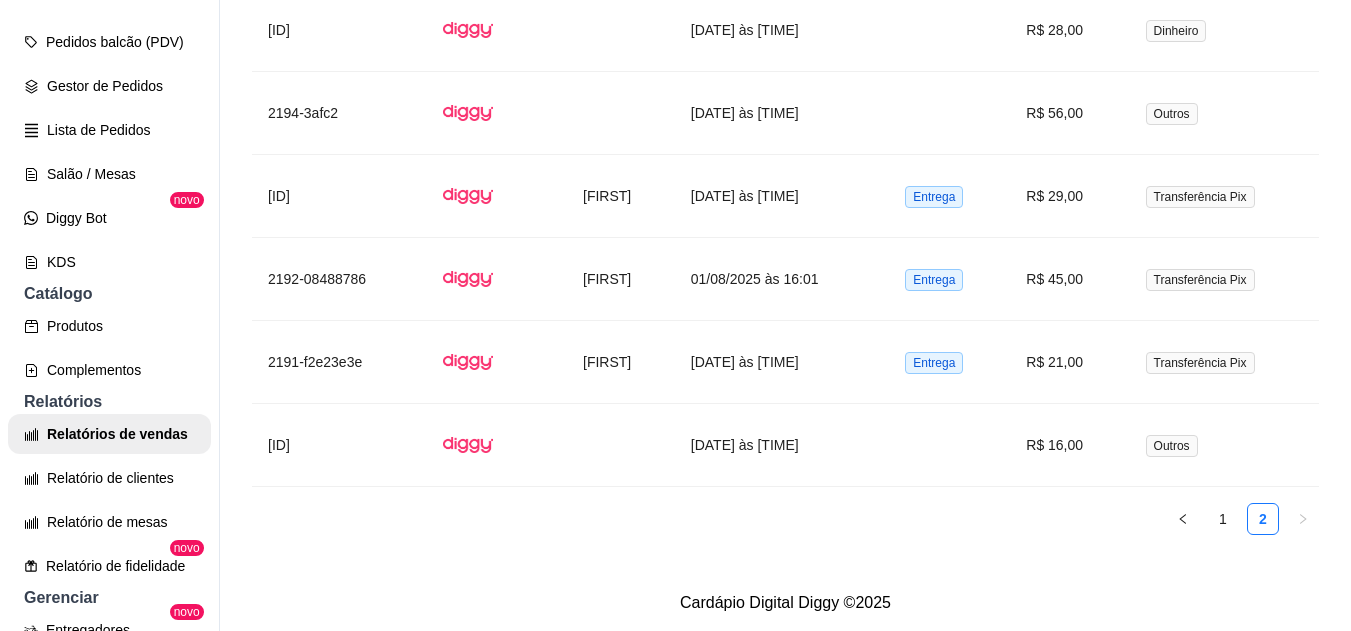 click on "1" at bounding box center (1223, 519) 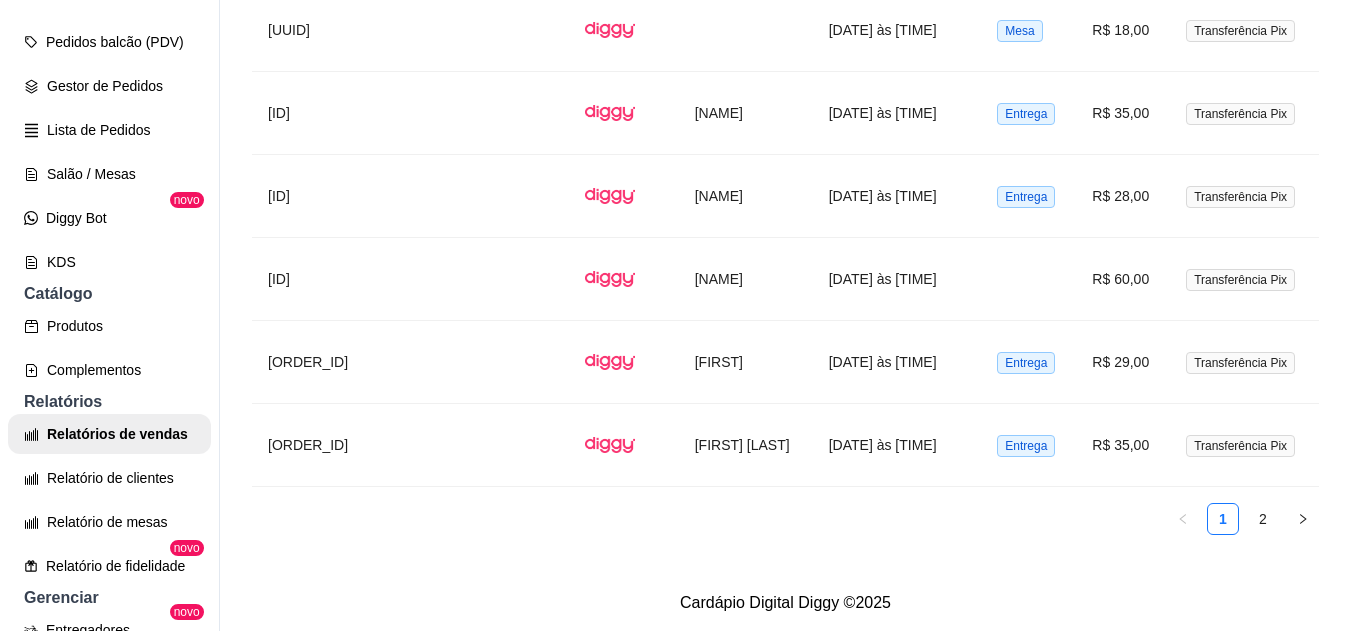 scroll, scrollTop: 3479, scrollLeft: 0, axis: vertical 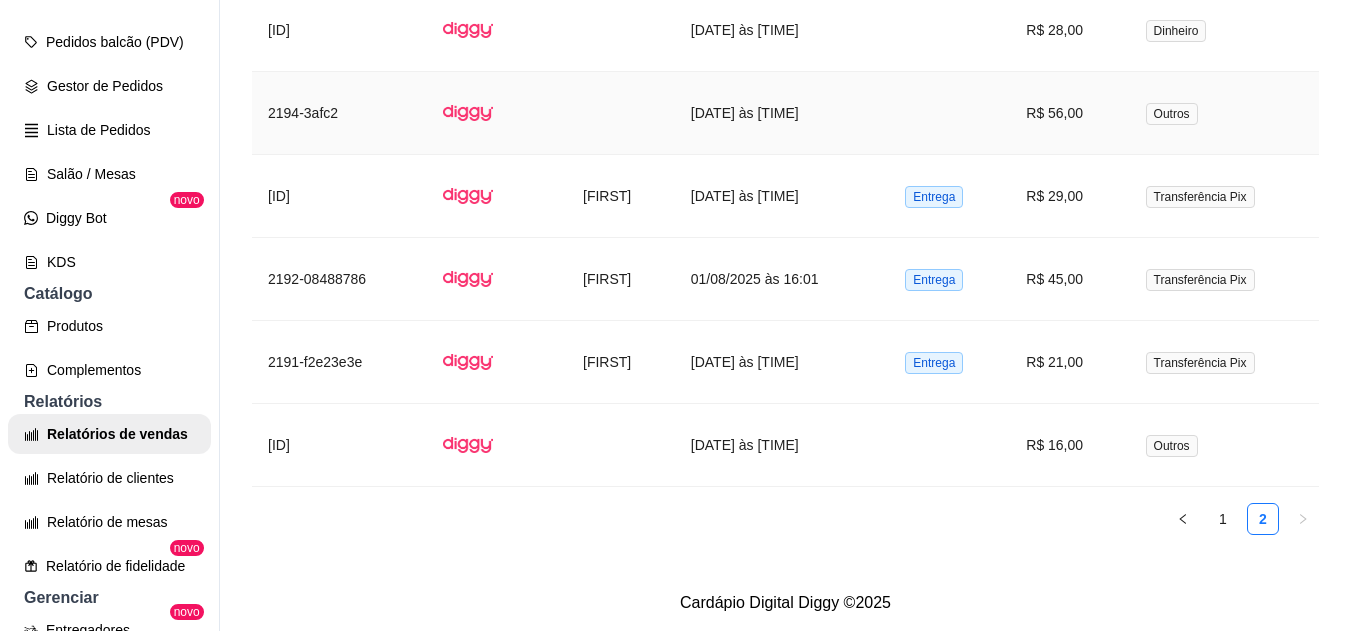 click on "R$ 56,00" at bounding box center [1069, 113] 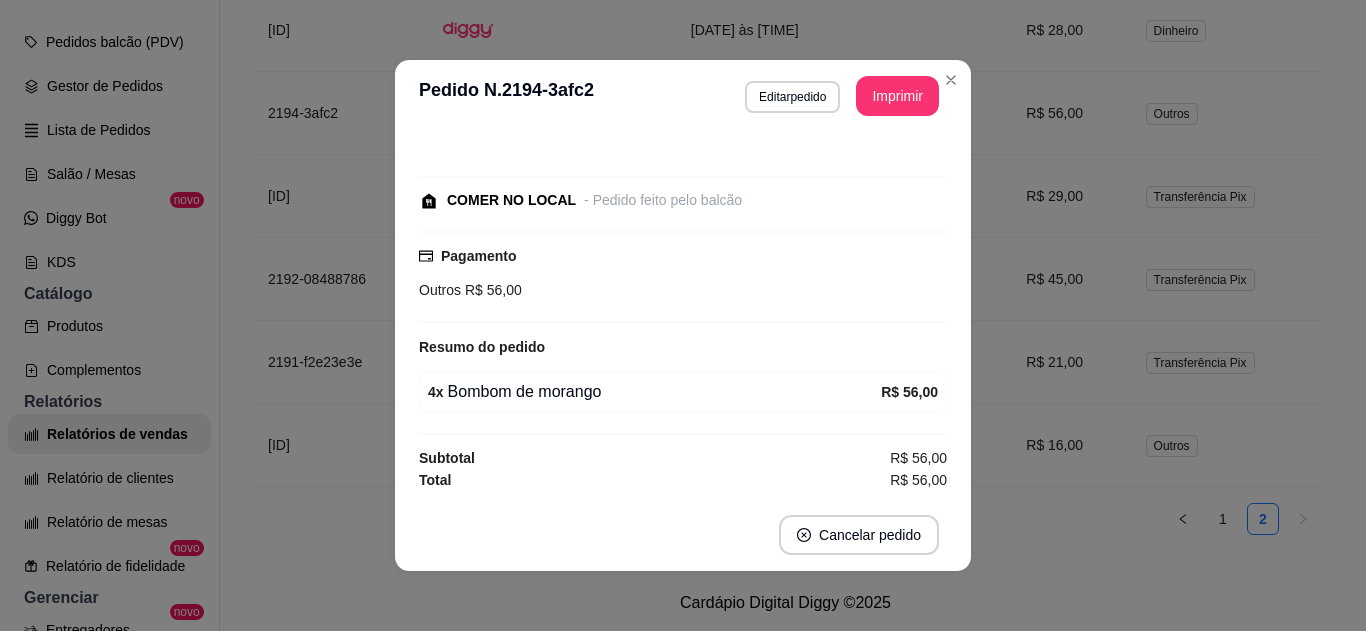 scroll, scrollTop: 62, scrollLeft: 0, axis: vertical 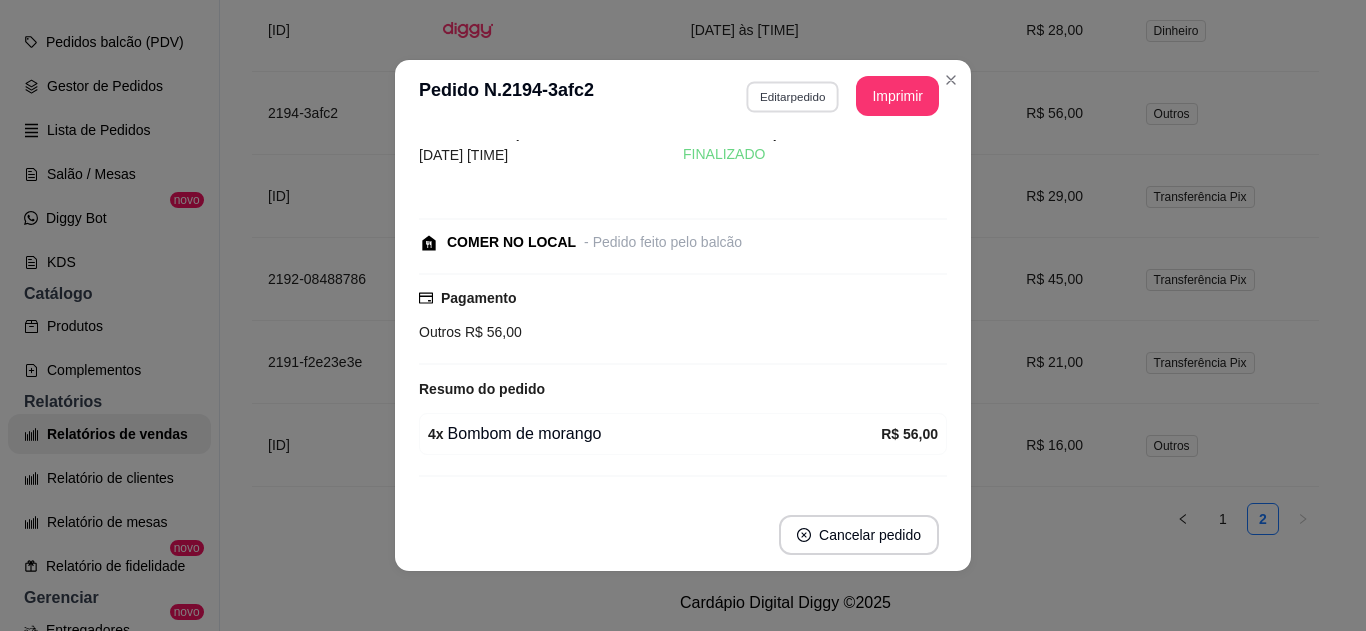 click on "Editar  pedido" at bounding box center [792, 96] 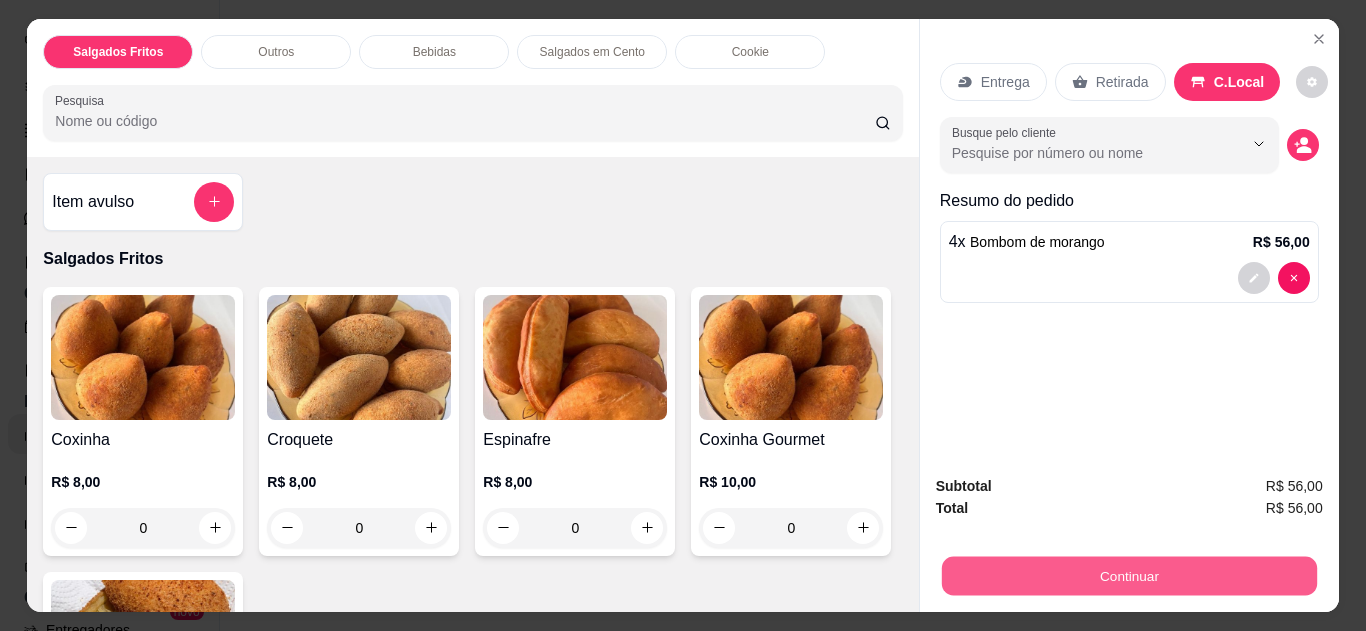 click on "Continuar" at bounding box center [1128, 576] 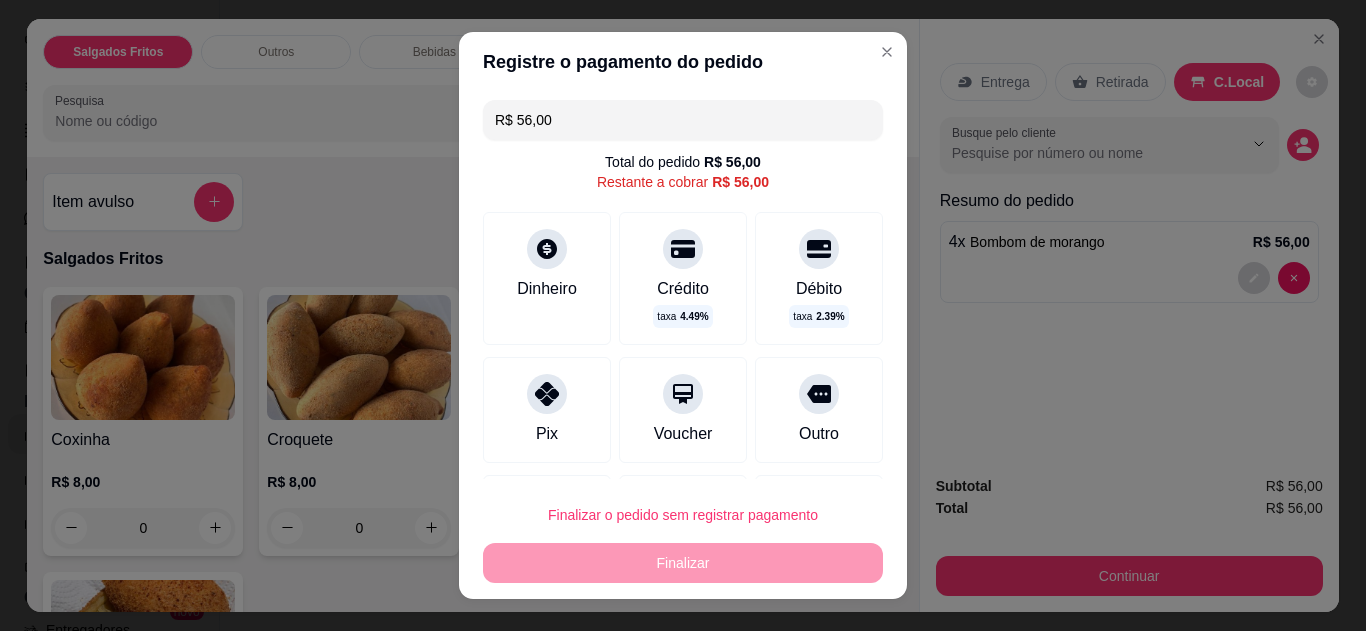 click at bounding box center (547, 394) 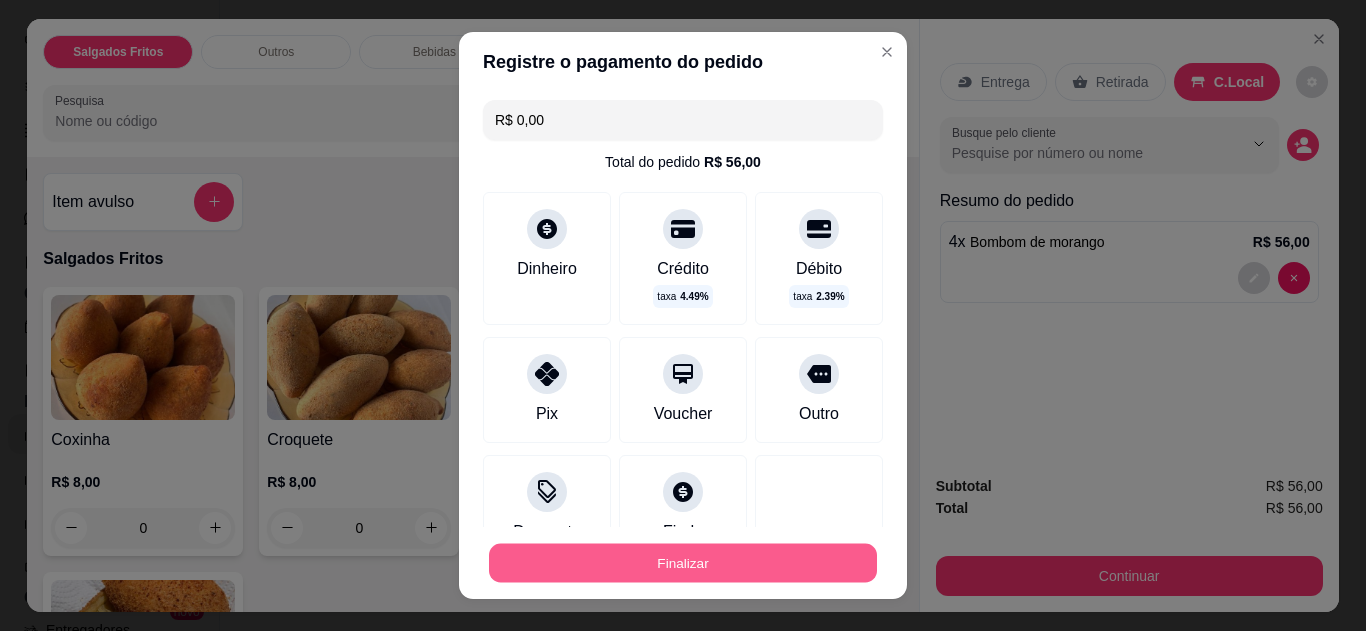 click on "Finalizar" at bounding box center [683, 563] 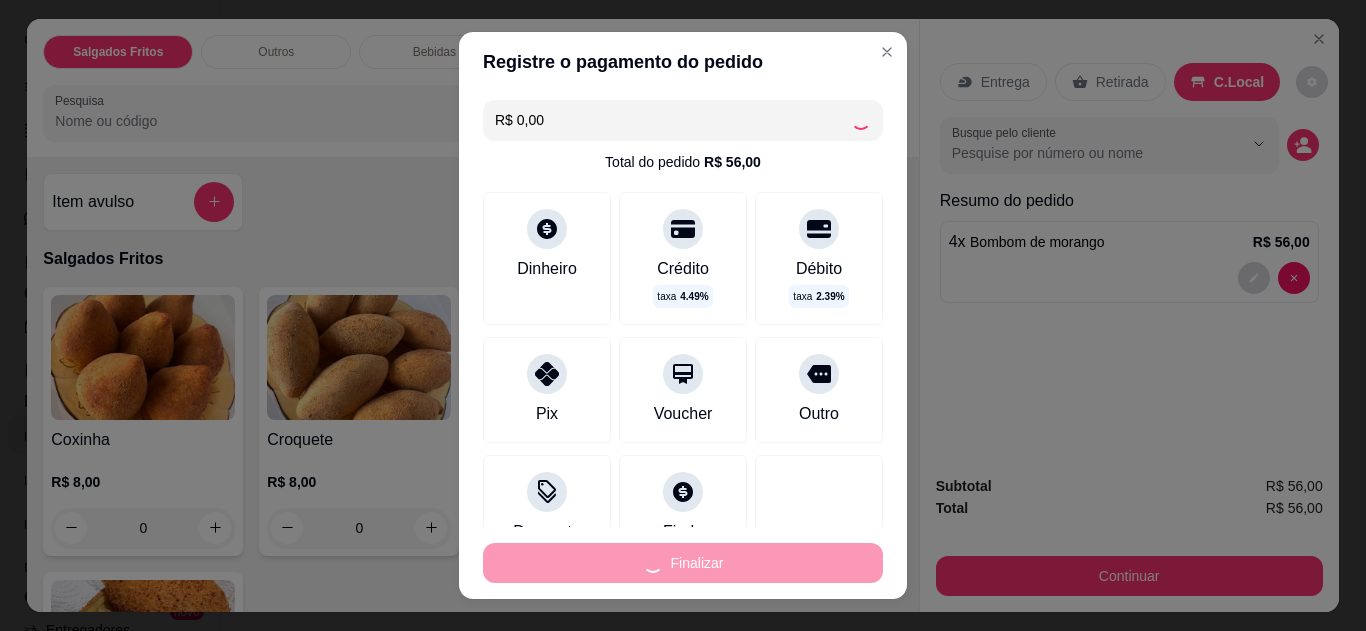 type on "0" 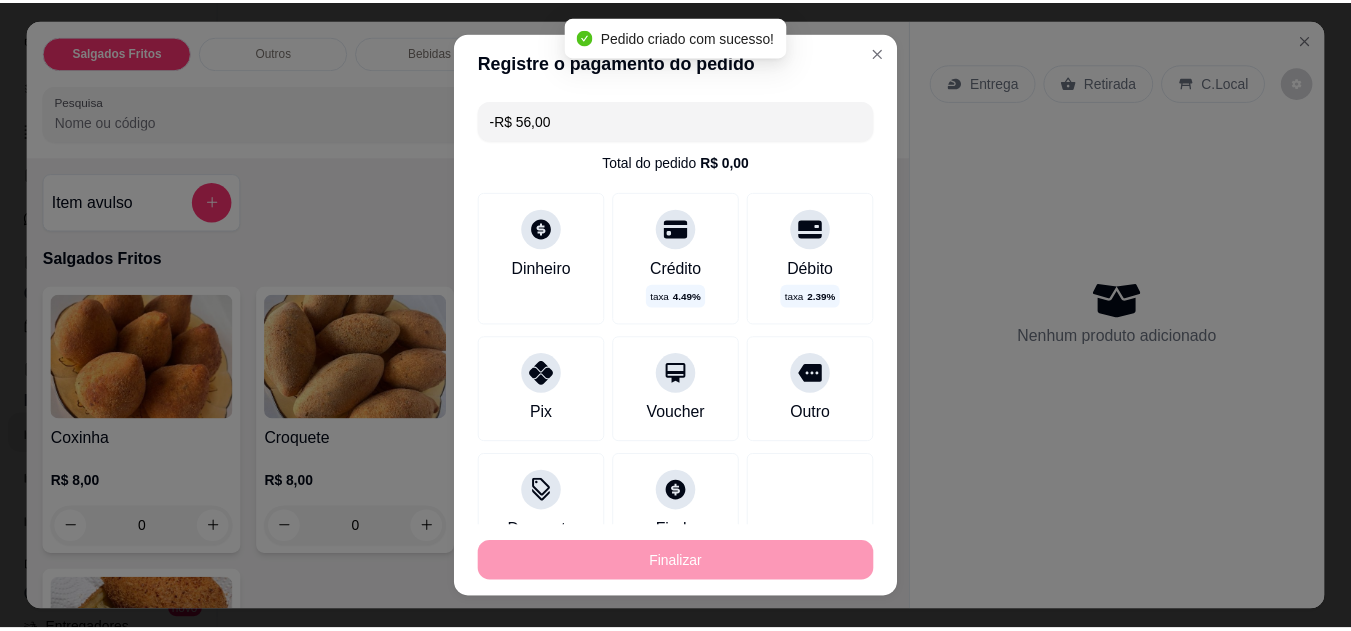 scroll, scrollTop: 128, scrollLeft: 0, axis: vertical 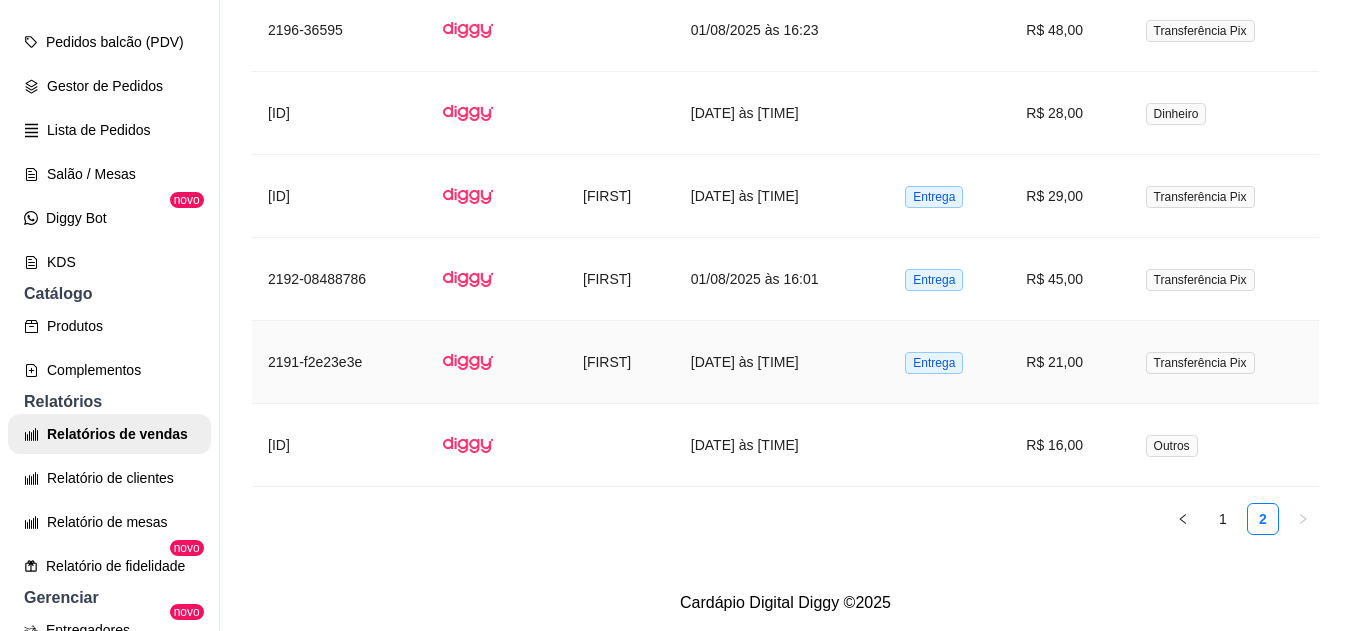 click on "Entrega" at bounding box center (949, 362) 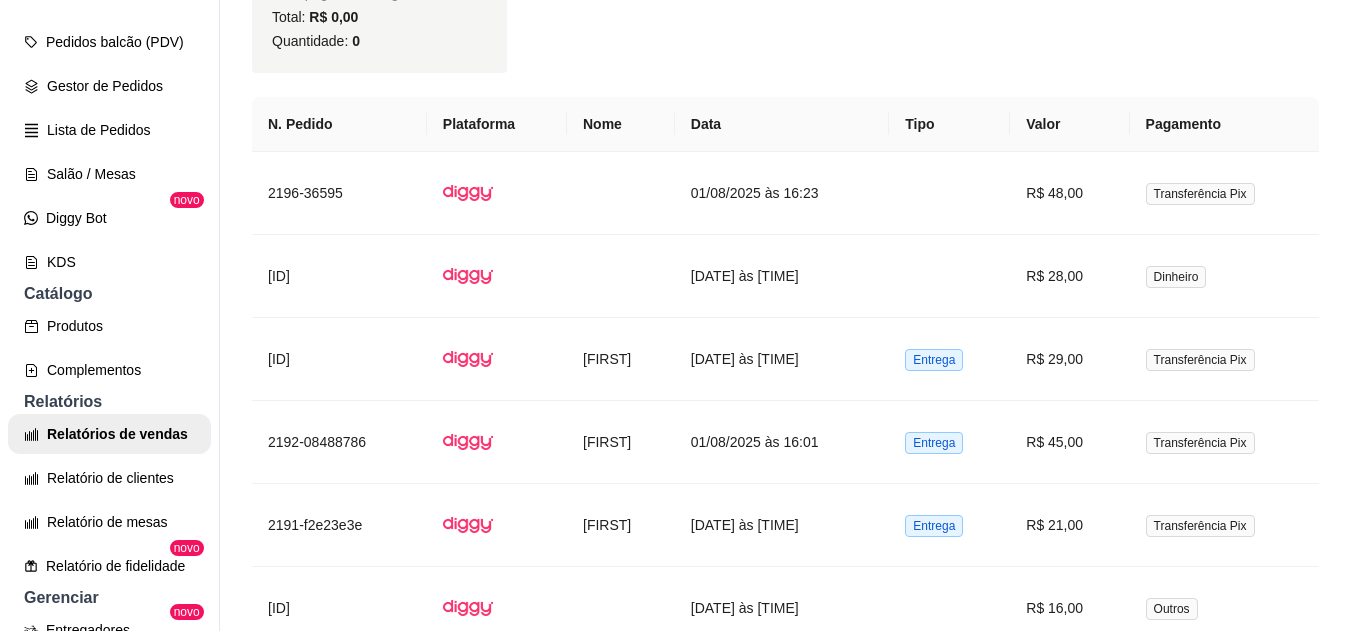 scroll, scrollTop: 1342, scrollLeft: 0, axis: vertical 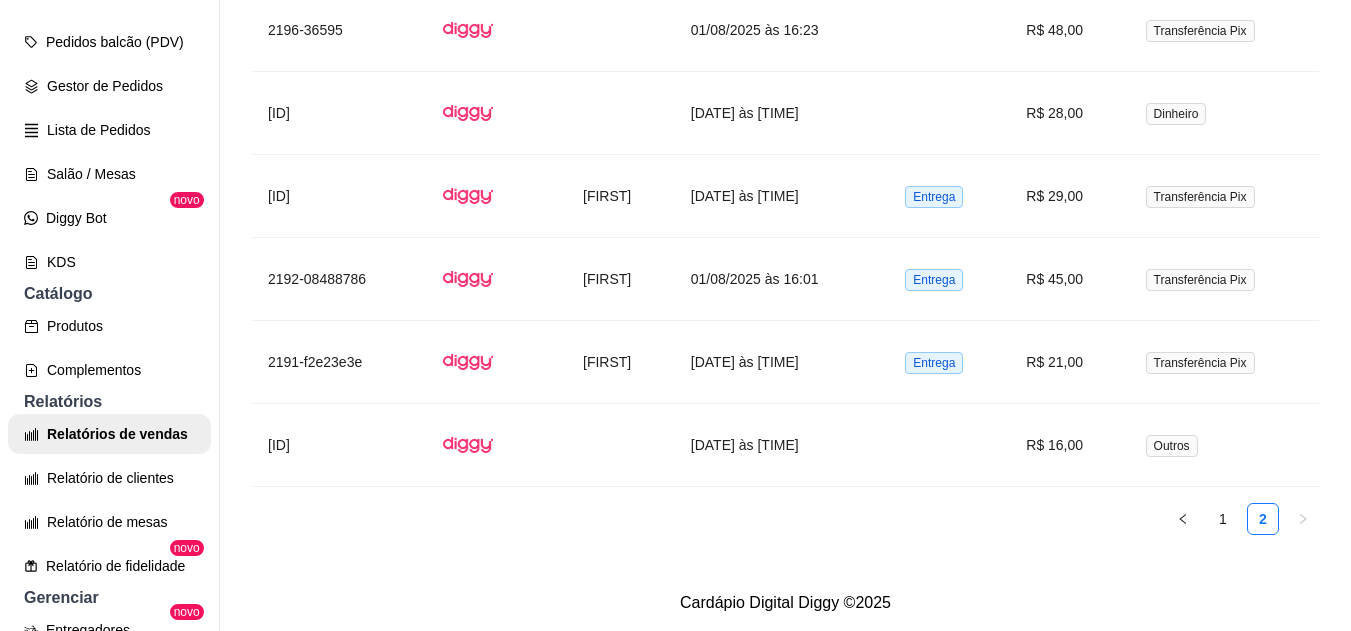 click on "1" at bounding box center [1223, 519] 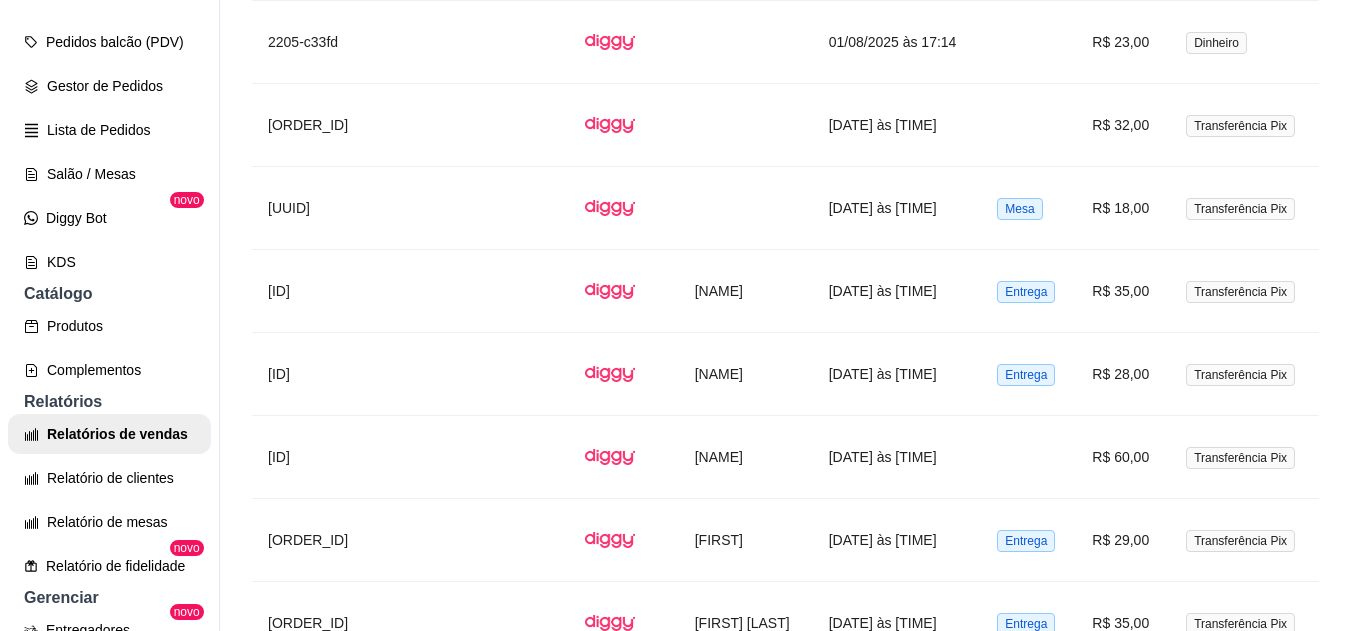 scroll, scrollTop: 3272, scrollLeft: 0, axis: vertical 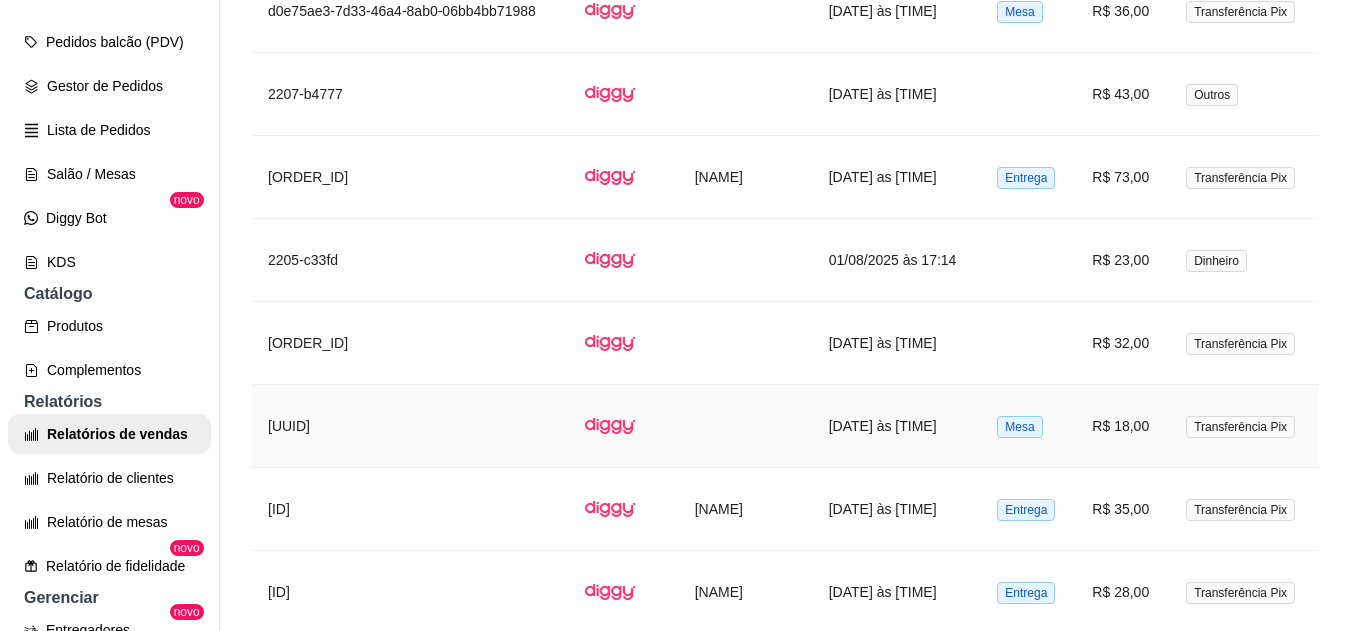 click on "[DATE] às [TIME]" at bounding box center [897, 426] 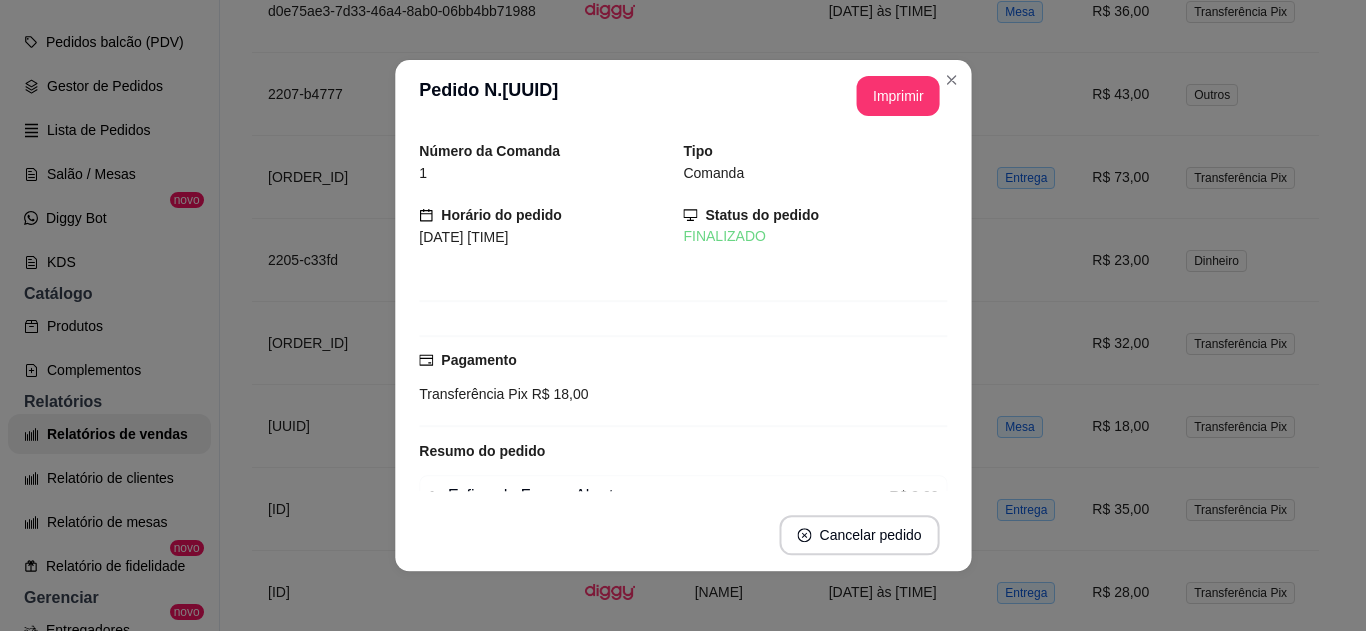 click on "Pagamento Transferência Pix   R$ 18,00" at bounding box center [683, 381] 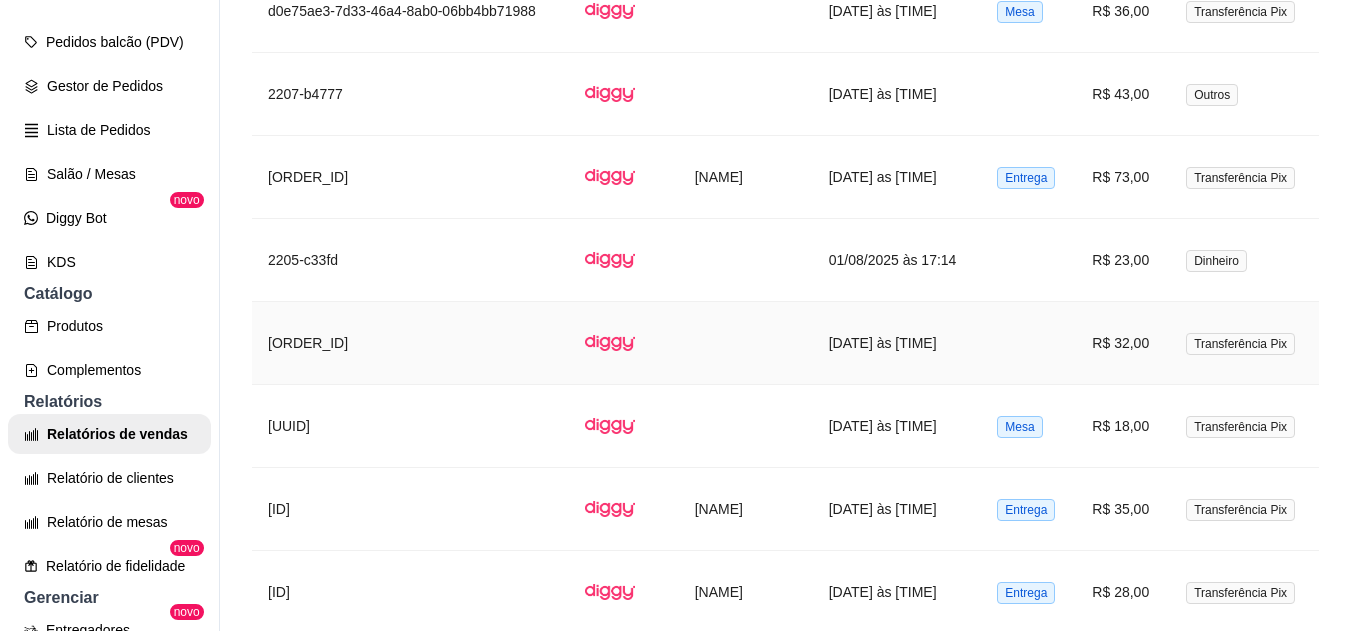 click at bounding box center [1028, 343] 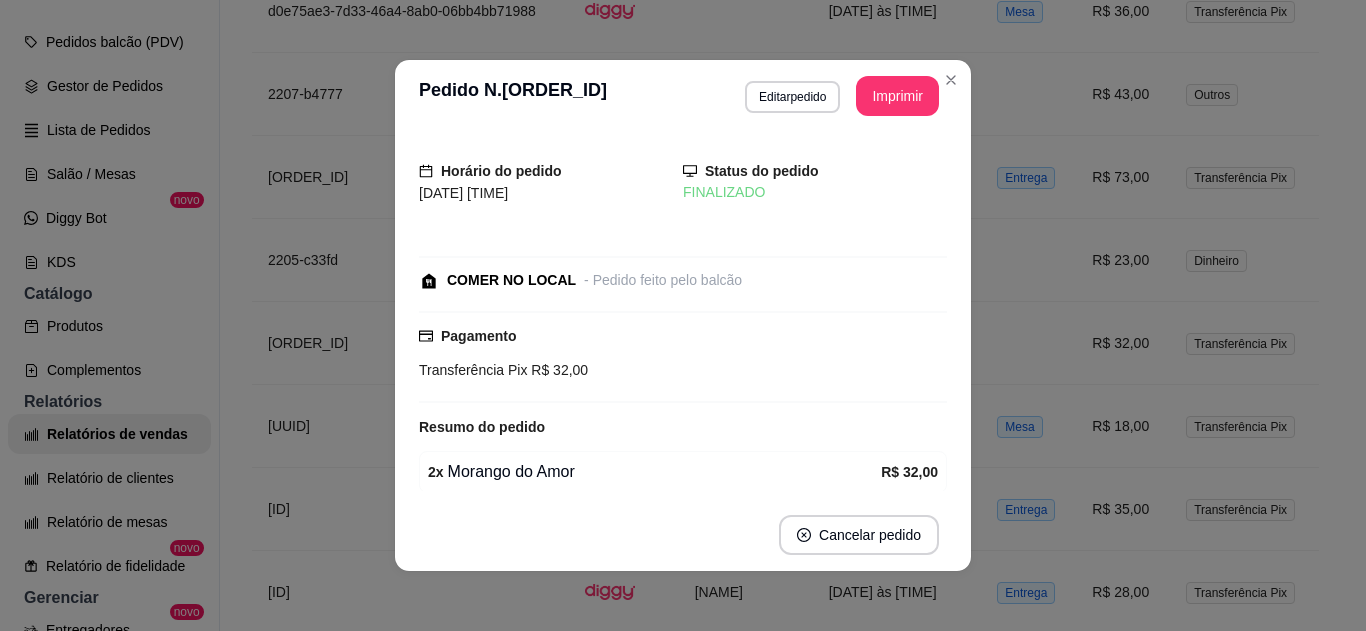 click on "Horário do pedido [DATE] [TIME] Status do pedido FINALIZADO COMER NO LOCAL - Pedido feito pelo balcão Pagamento Transferência Pix   R$ 32,00 Resumo do pedido 2 x     Morango do Amor R$ 32,00 Subtotal R$ 32,00 Total R$ 32,00" at bounding box center (683, 315) 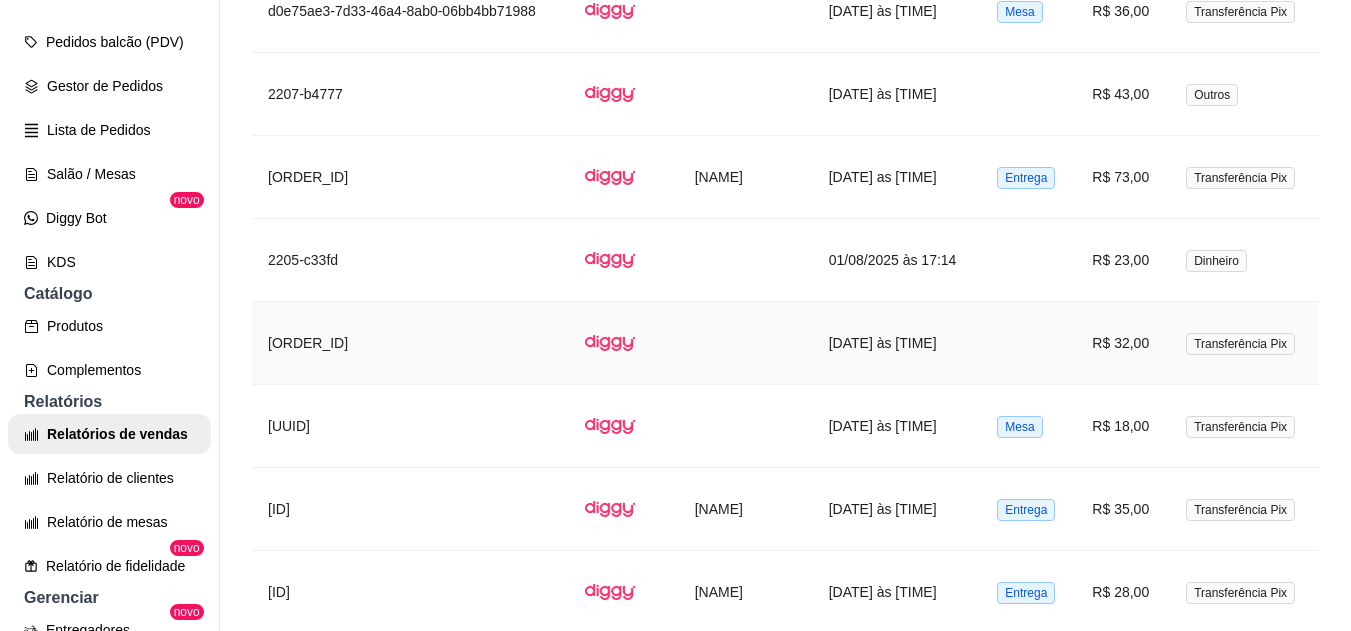click at bounding box center (1028, 343) 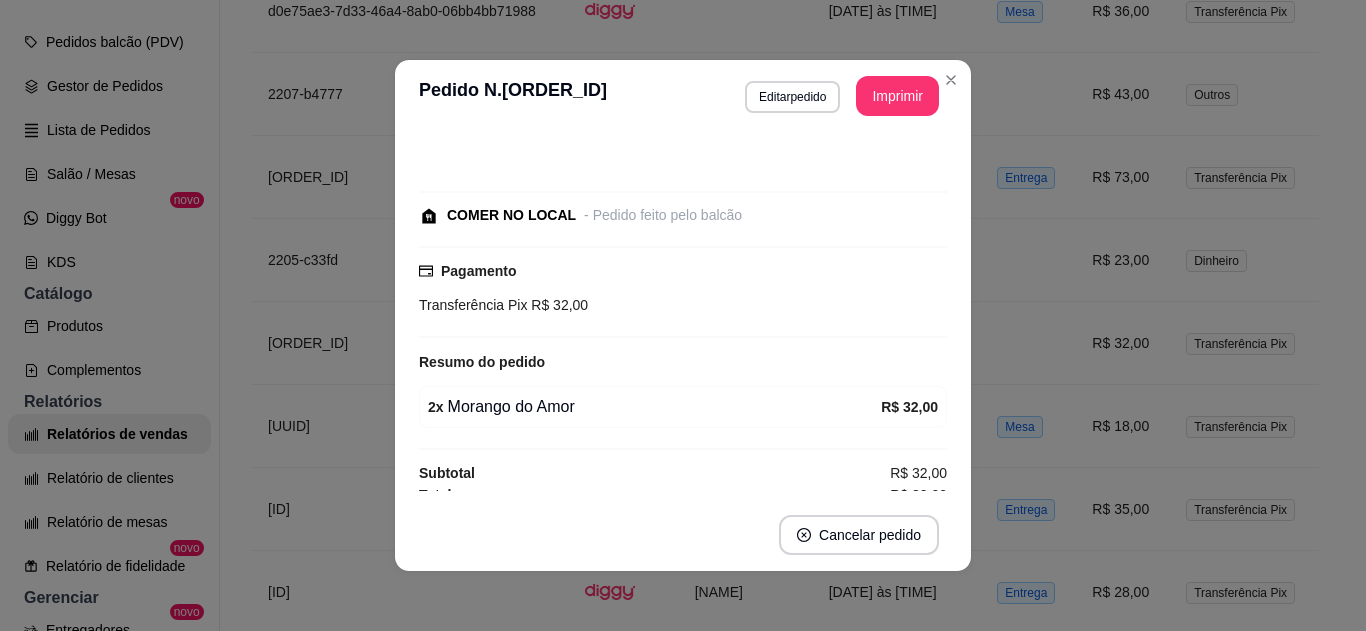 scroll, scrollTop: 80, scrollLeft: 0, axis: vertical 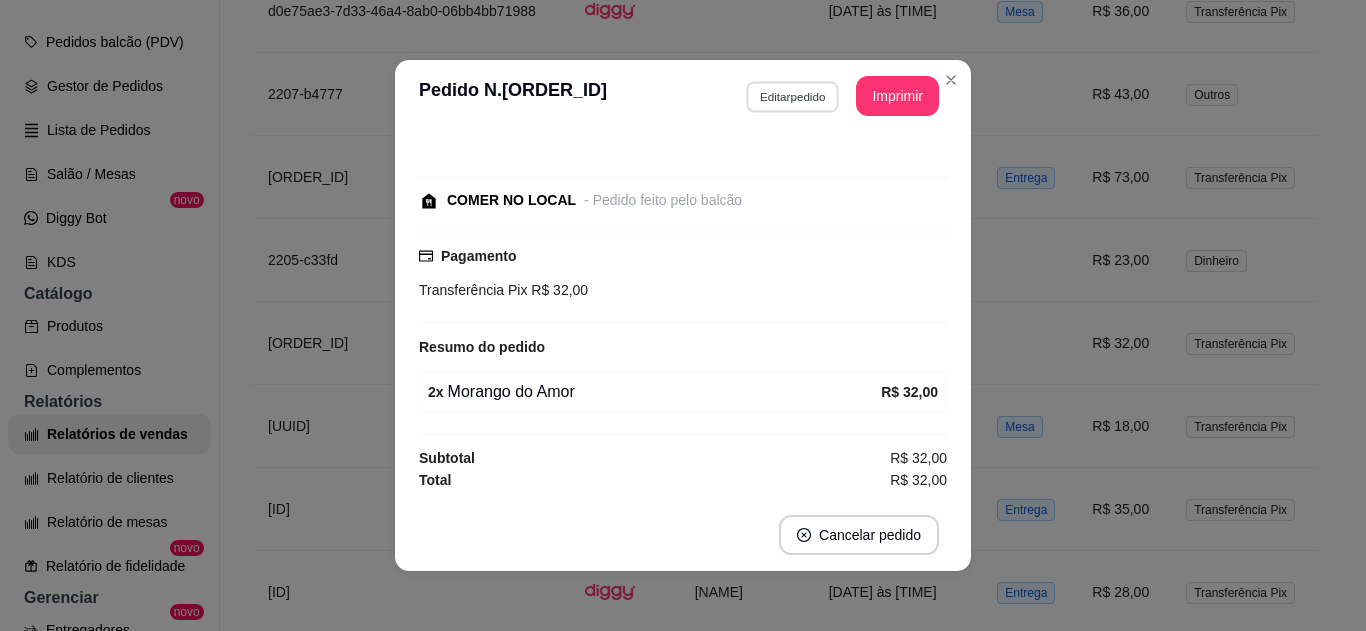 click on "Editar  pedido" at bounding box center [792, 96] 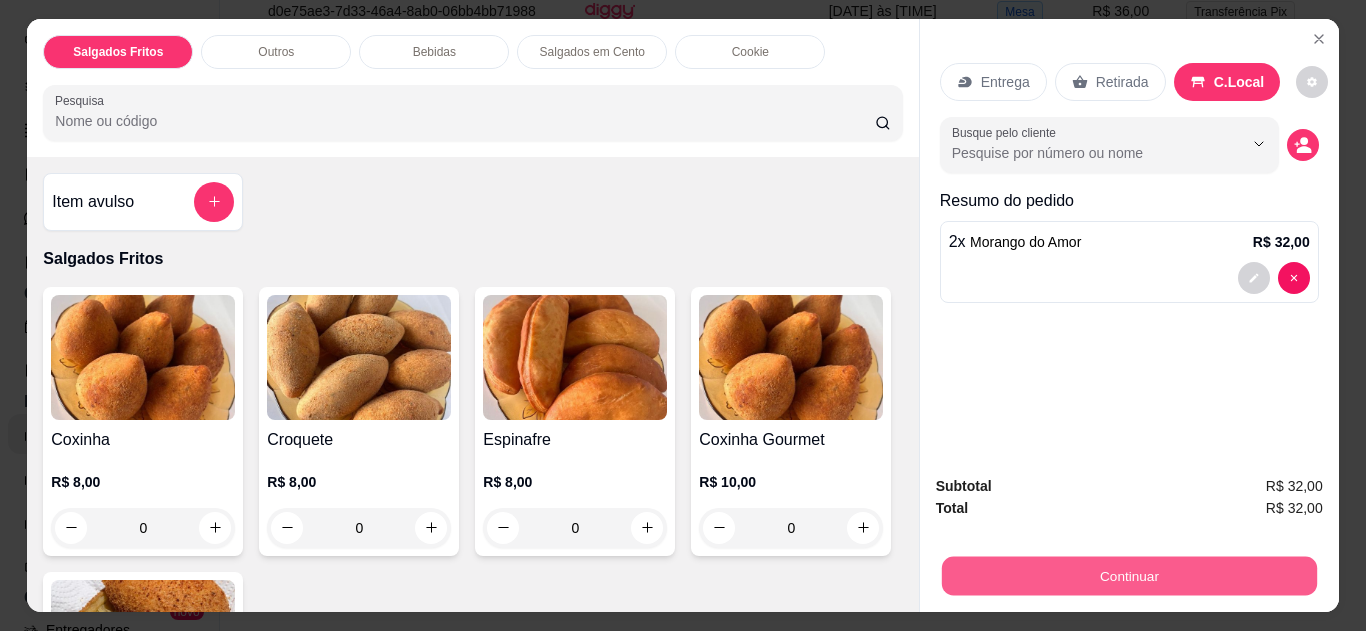 click on "Continuar" at bounding box center (1128, 576) 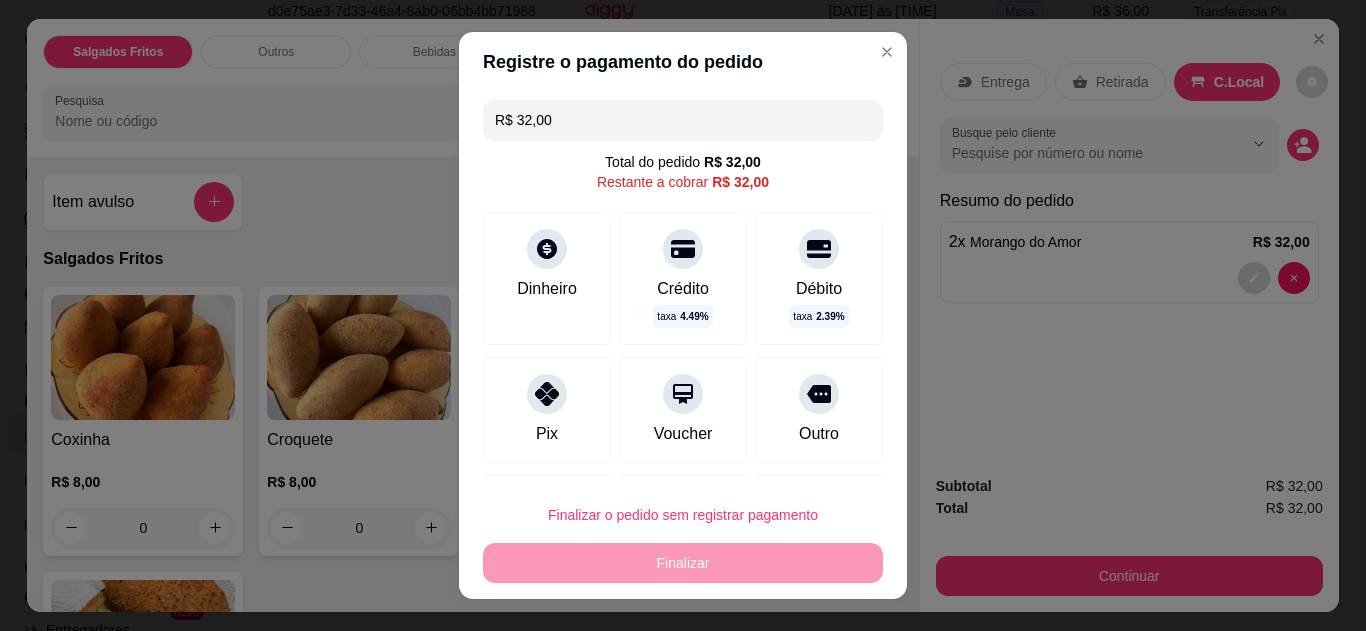 click at bounding box center (819, 394) 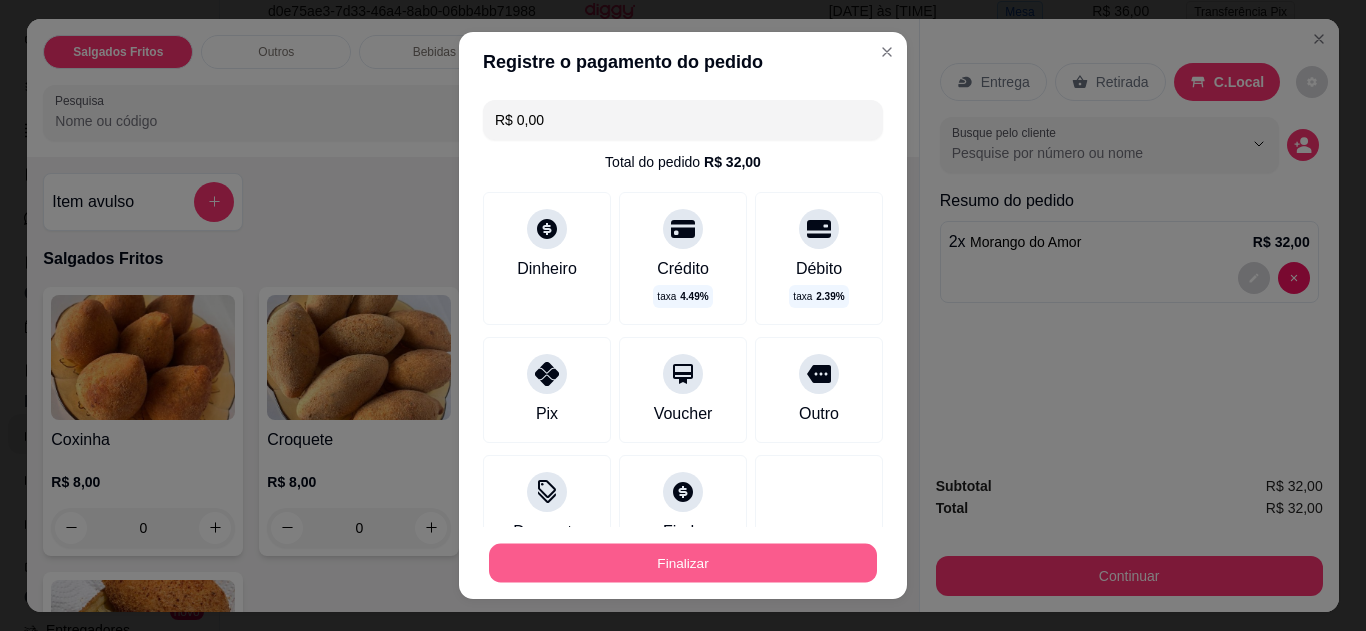 click on "Finalizar" at bounding box center [683, 563] 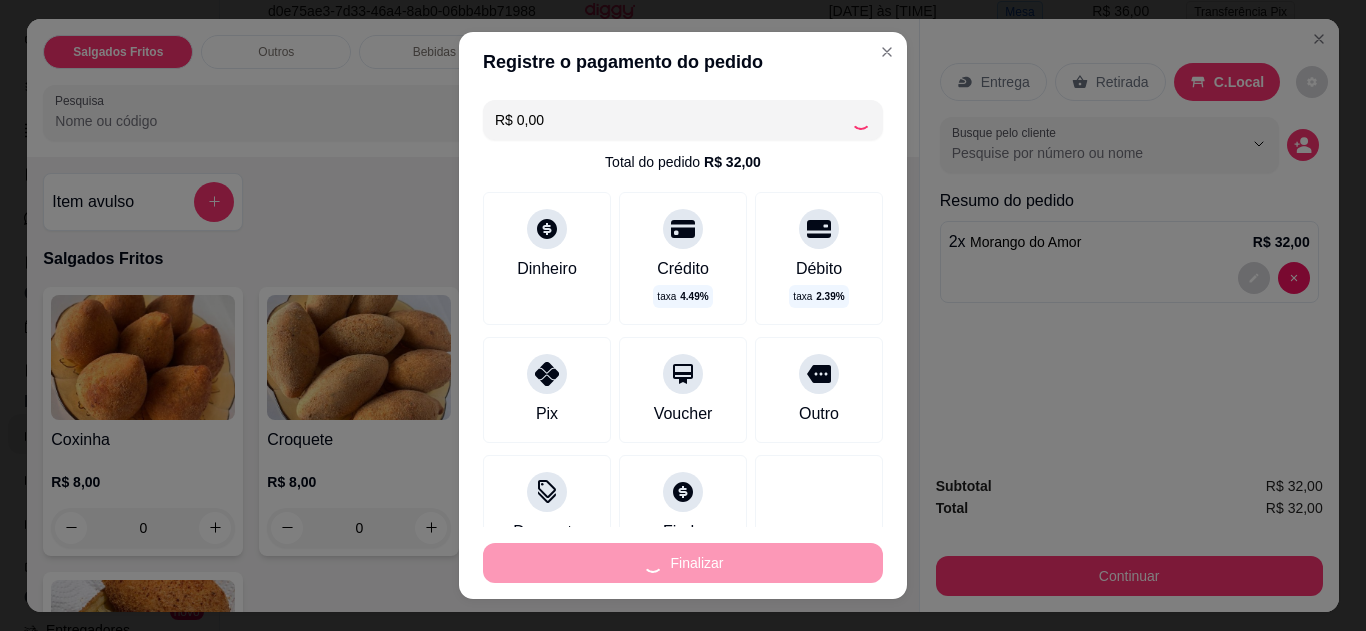 type on "0" 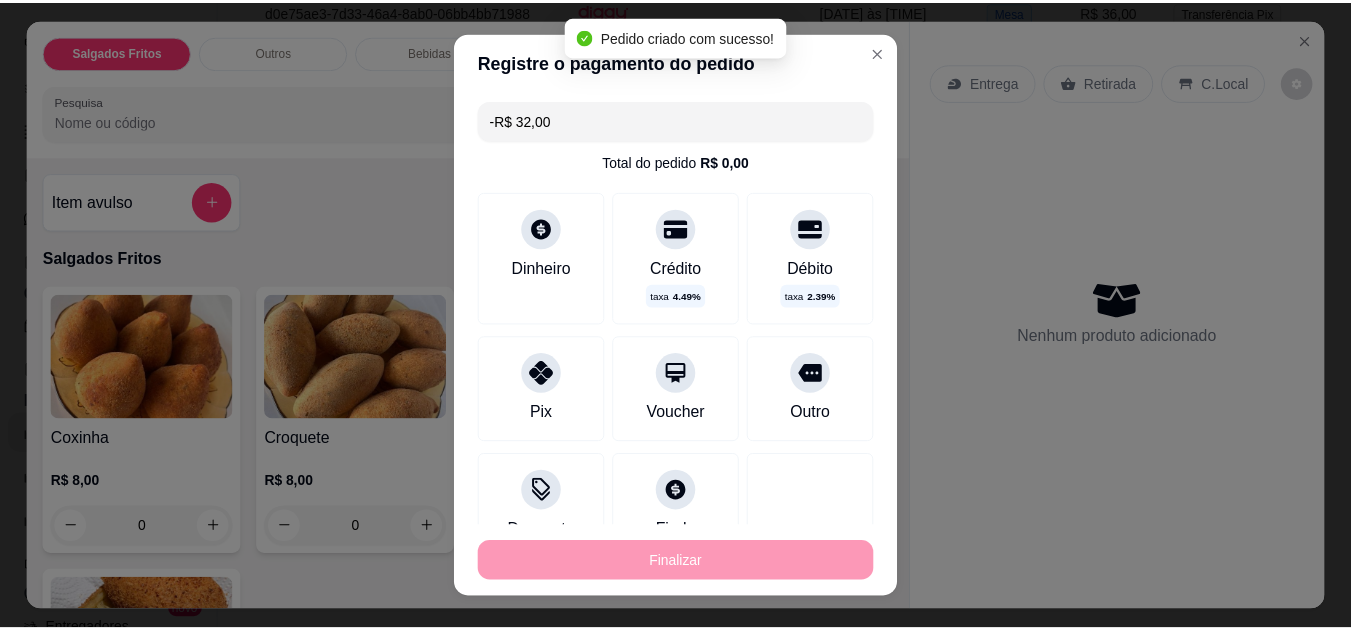 scroll, scrollTop: 210, scrollLeft: 0, axis: vertical 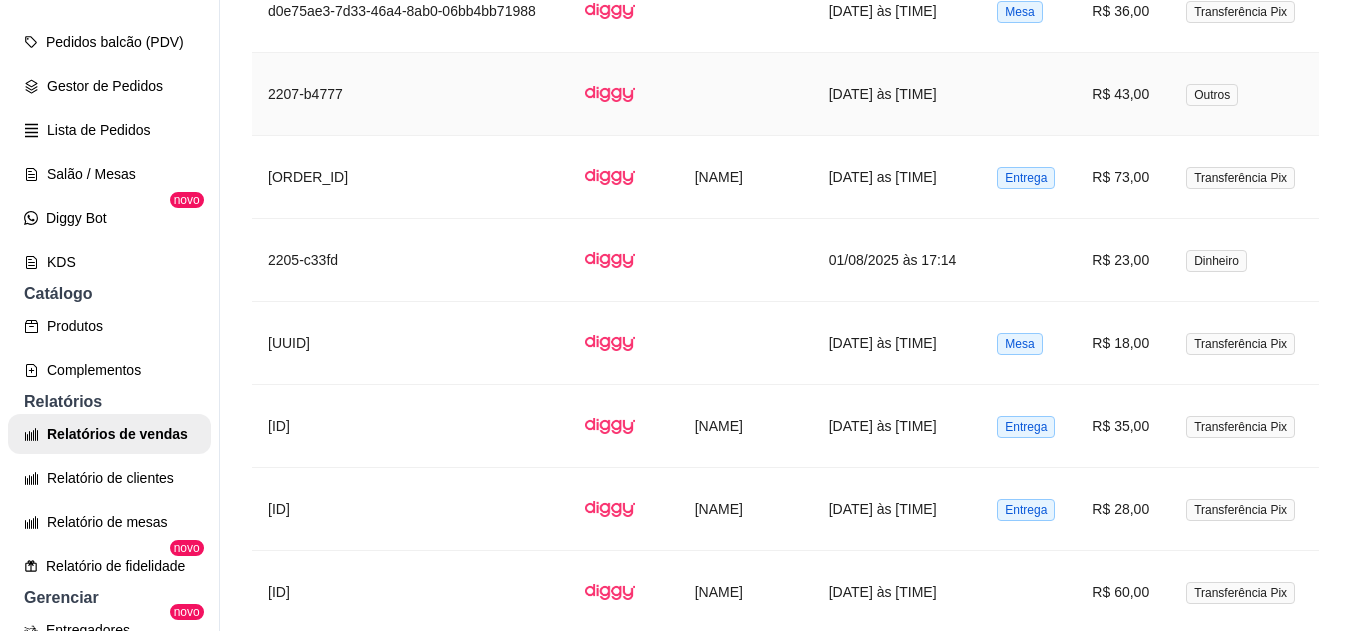 click on "[DATE] às [TIME]" at bounding box center (897, 94) 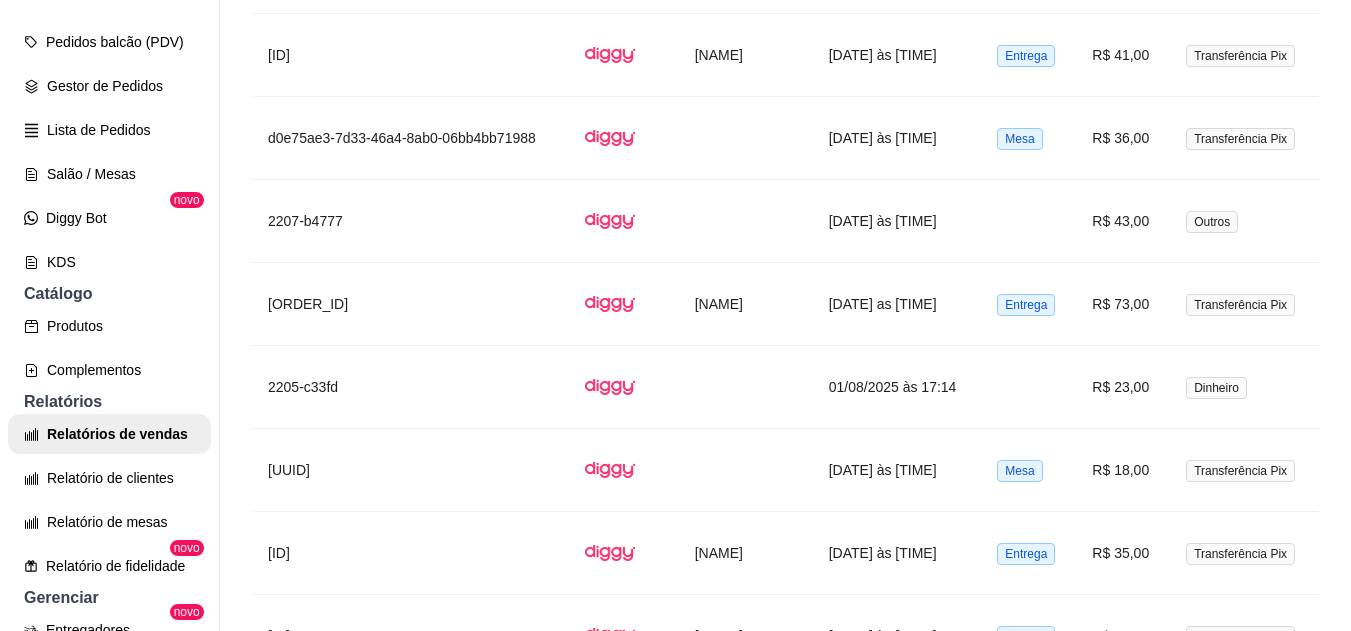 scroll, scrollTop: 2934, scrollLeft: 0, axis: vertical 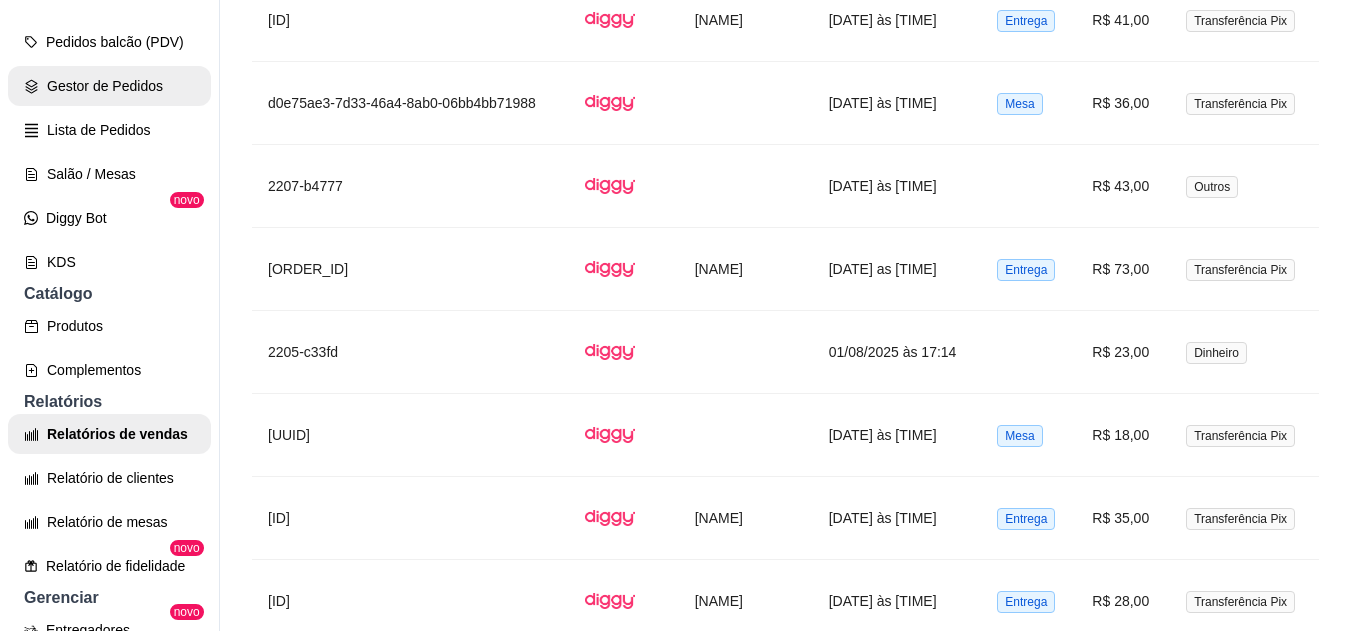 click on "Gestor de Pedidos" at bounding box center (109, 86) 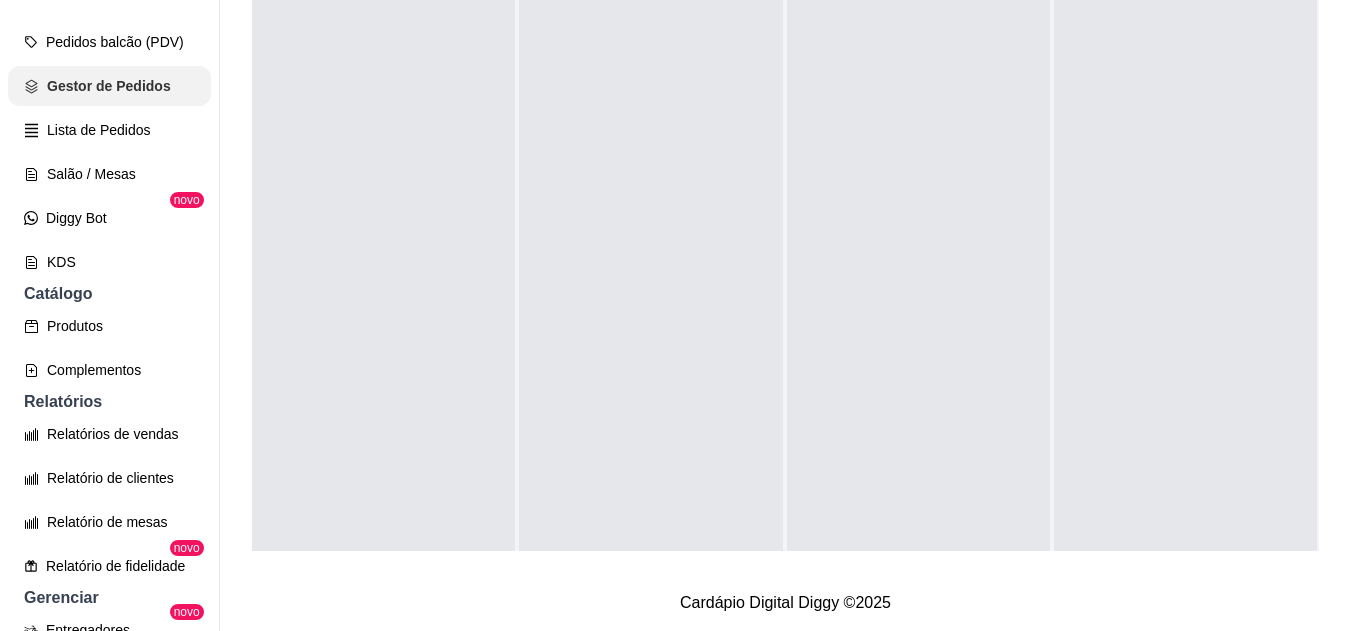 scroll, scrollTop: 0, scrollLeft: 0, axis: both 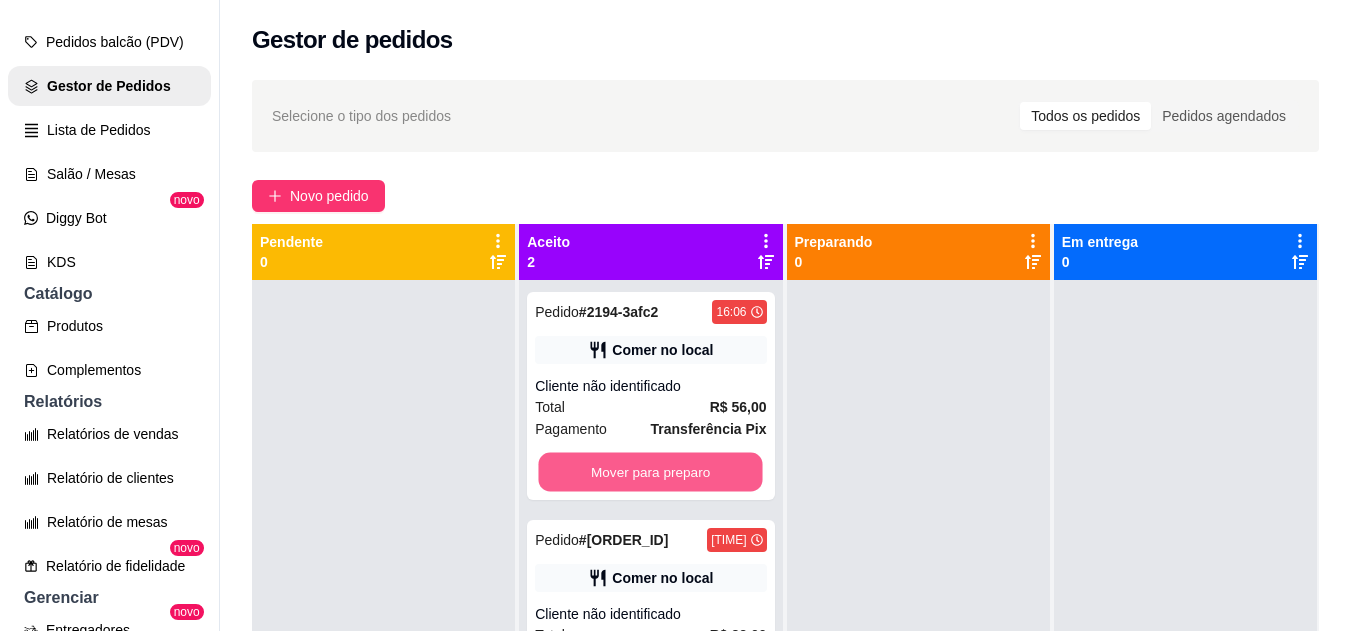 click on "Mover para preparo" at bounding box center [651, 472] 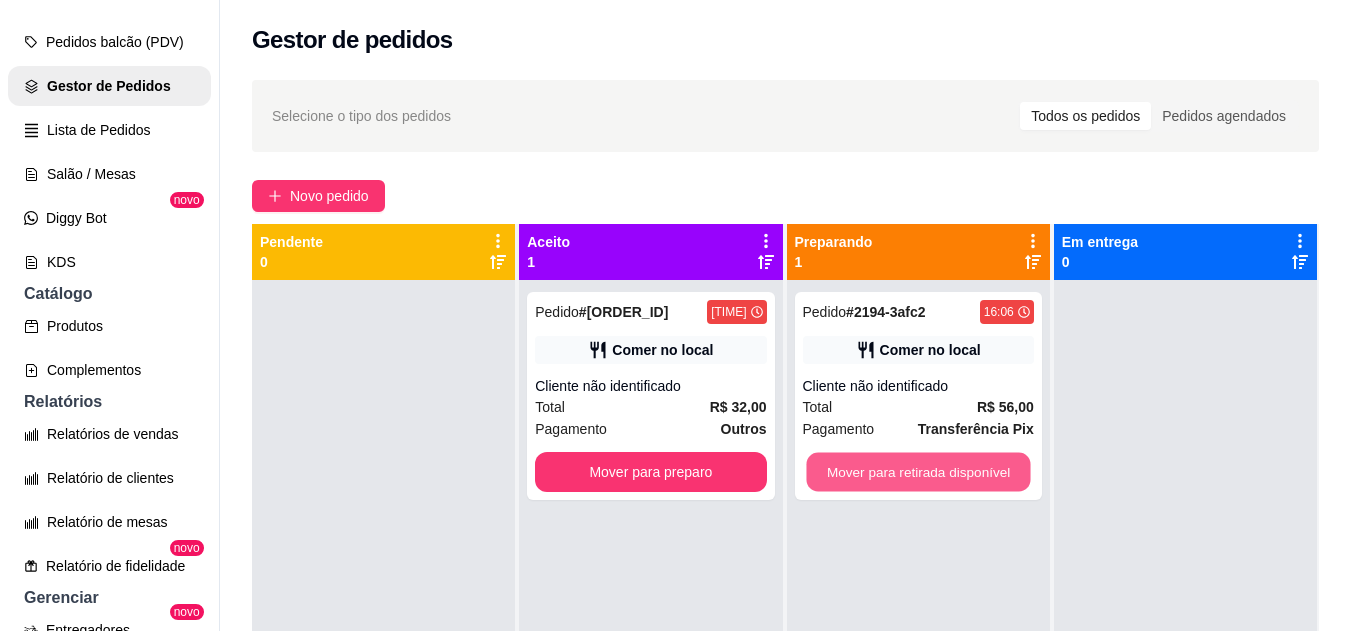 click on "Mover para retirada disponível" at bounding box center (918, 472) 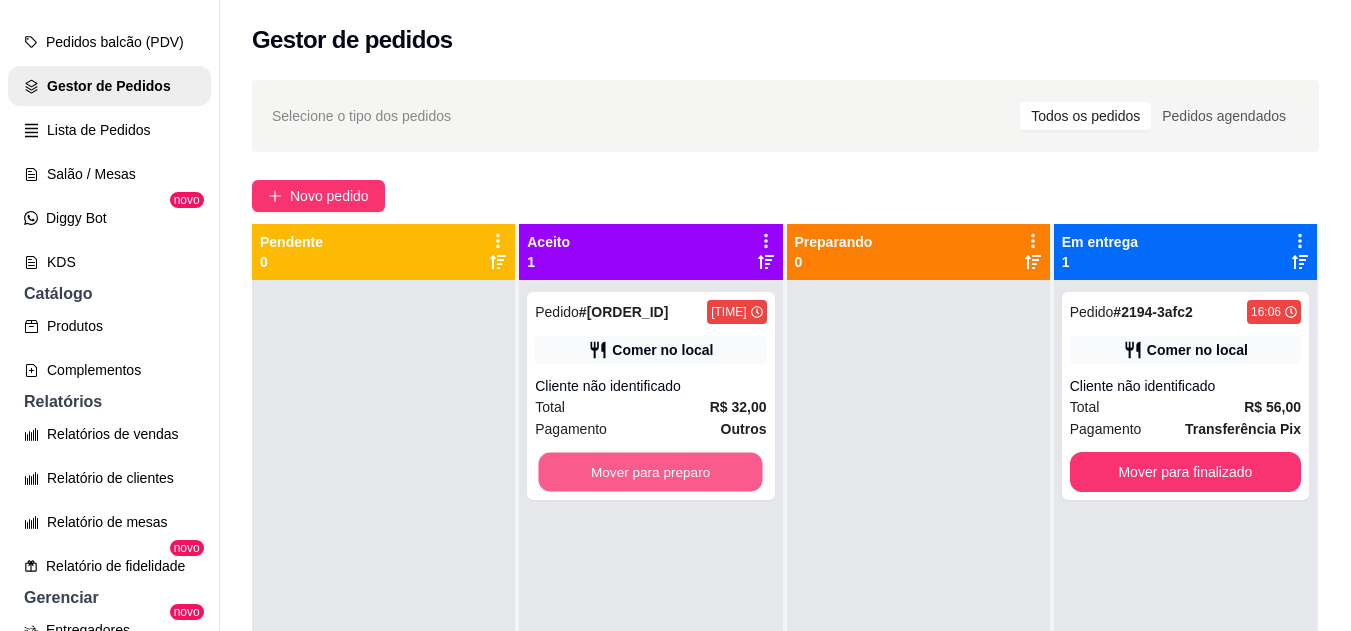 click on "Mover para preparo" at bounding box center (651, 472) 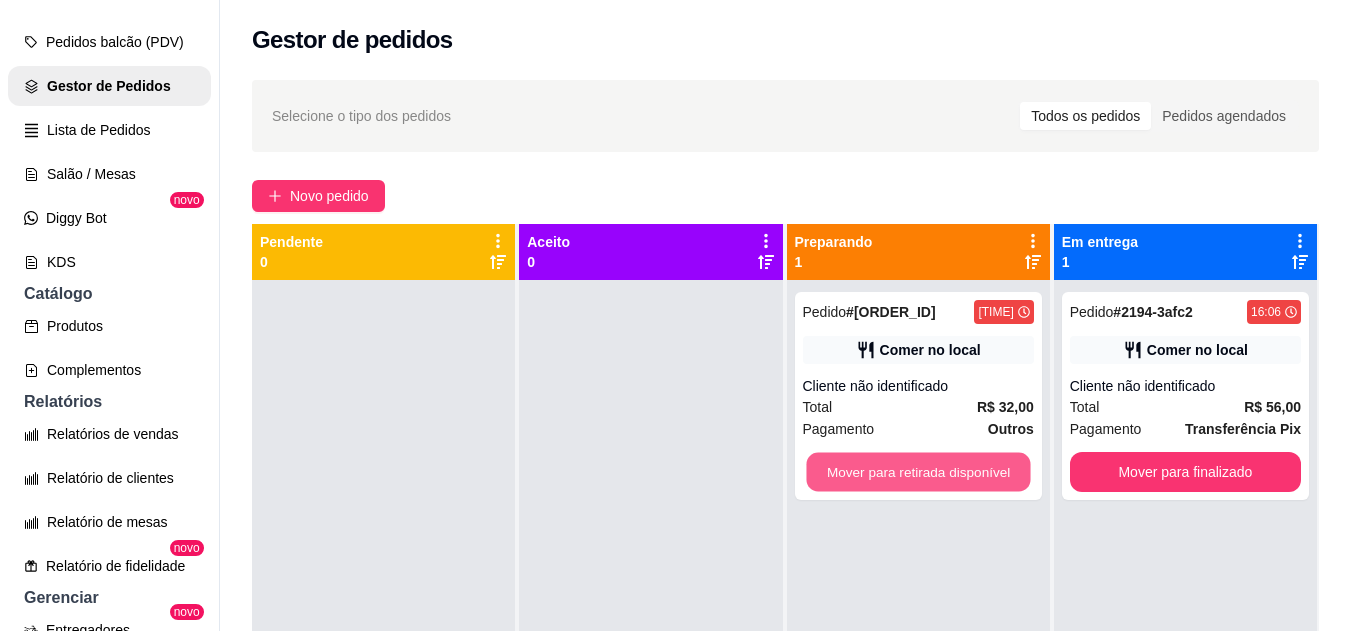 click on "Mover para retirada disponível" at bounding box center [918, 472] 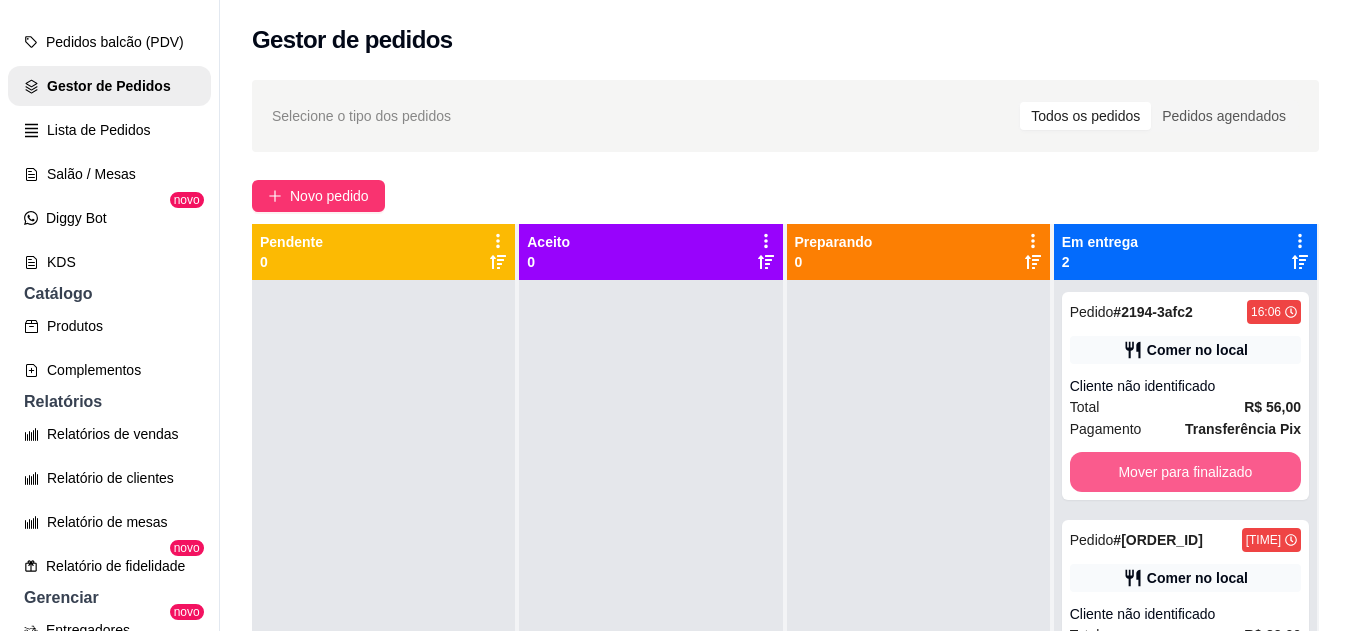 click on "Mover para finalizado" at bounding box center [1185, 472] 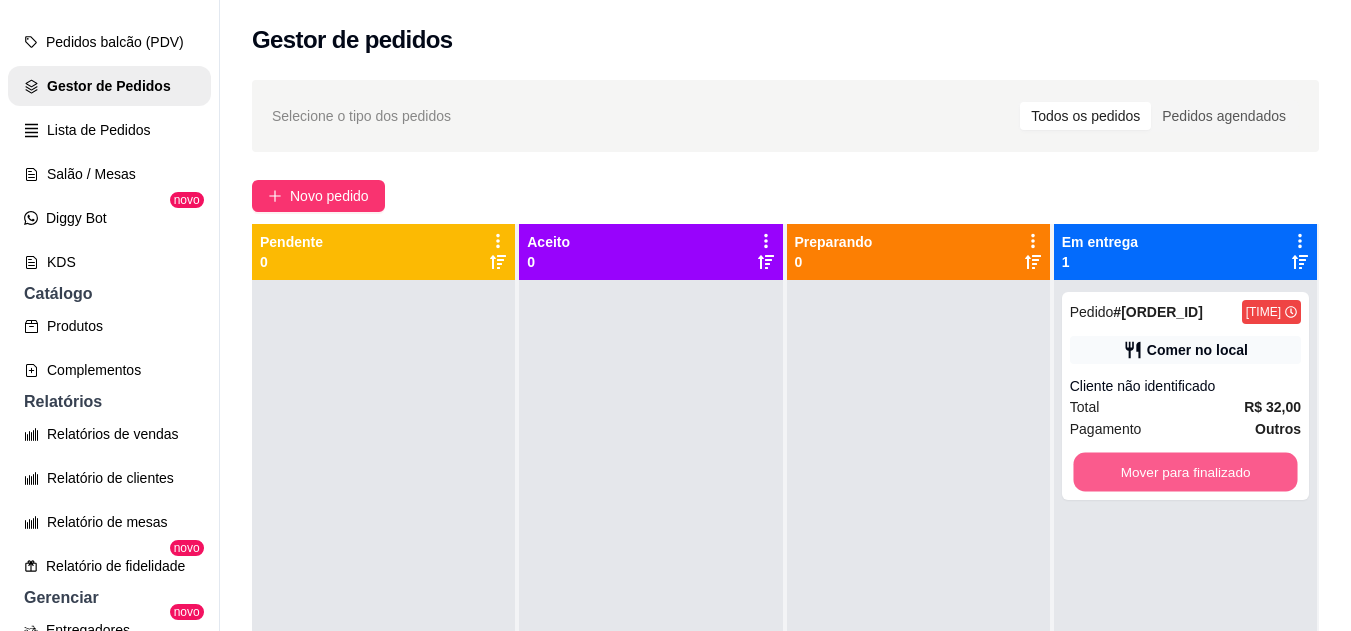 click on "Mover para finalizado" at bounding box center [1185, 472] 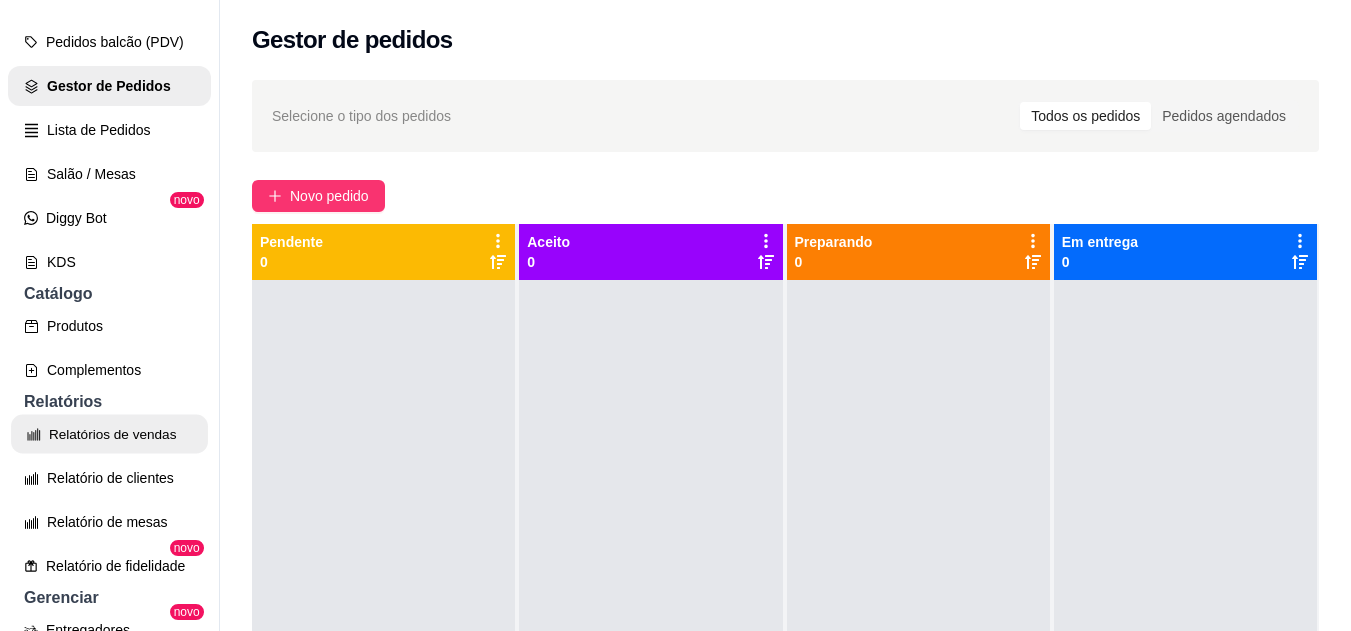 click on "Relatórios de vendas" at bounding box center [109, 434] 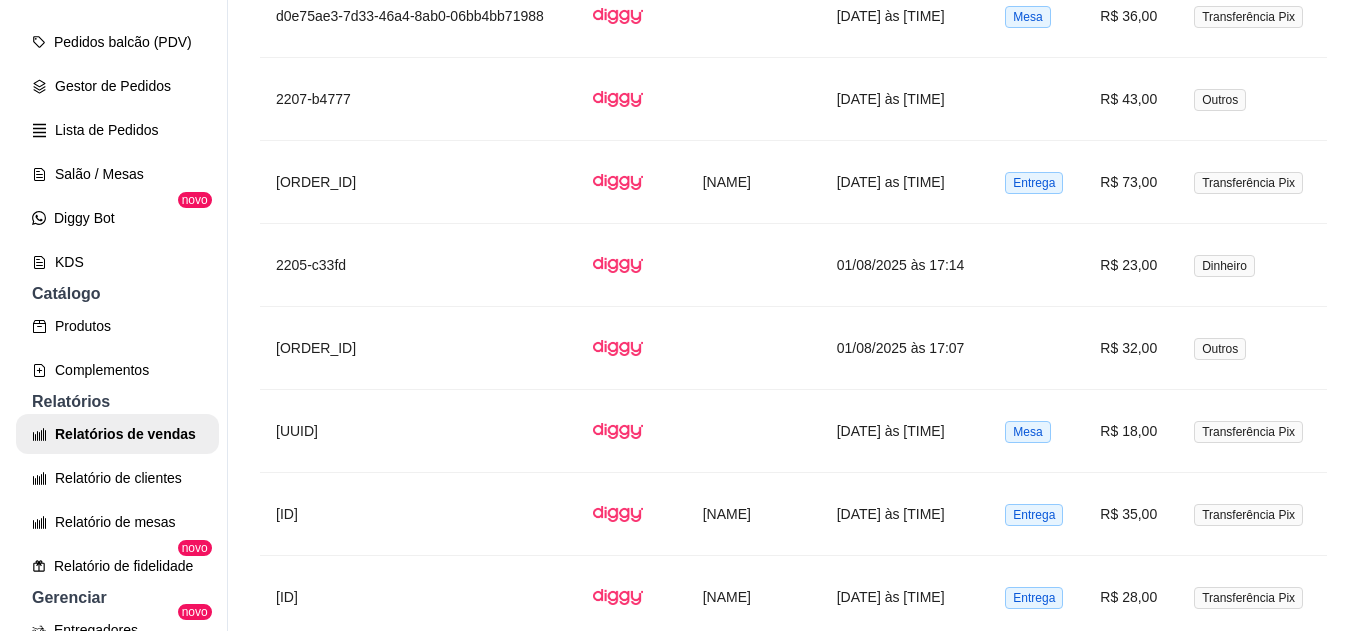 scroll, scrollTop: 3070, scrollLeft: 0, axis: vertical 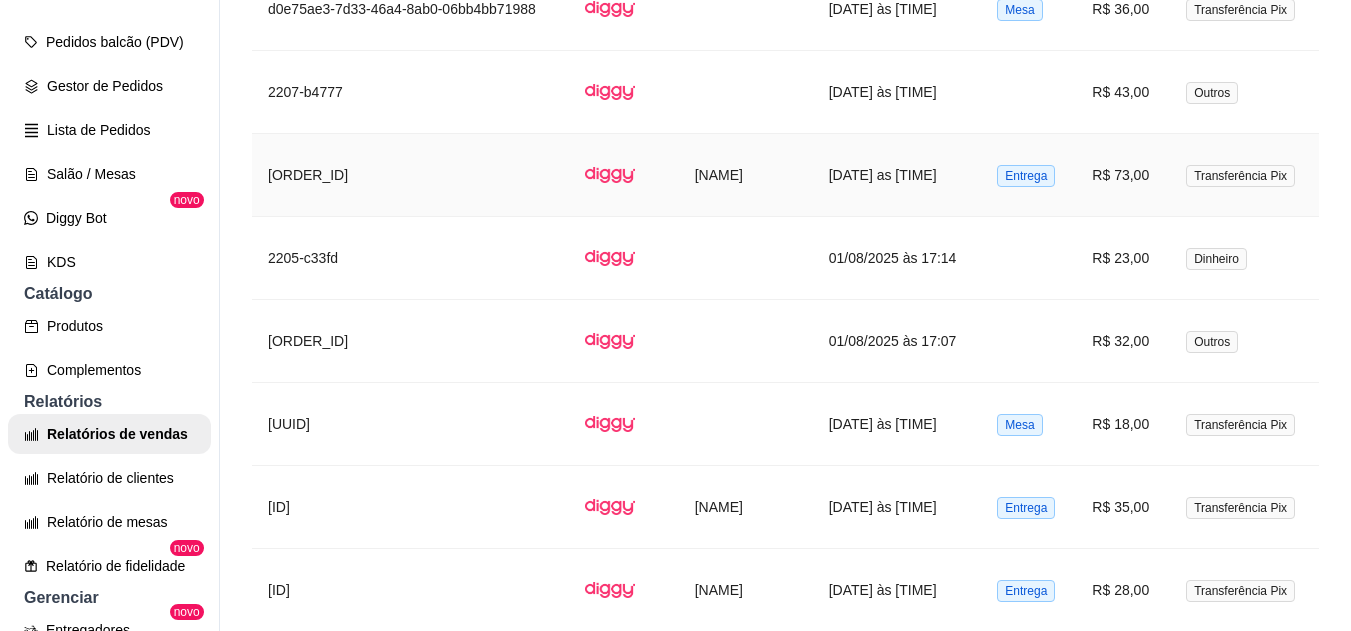 click on "[NAME]" at bounding box center (746, 175) 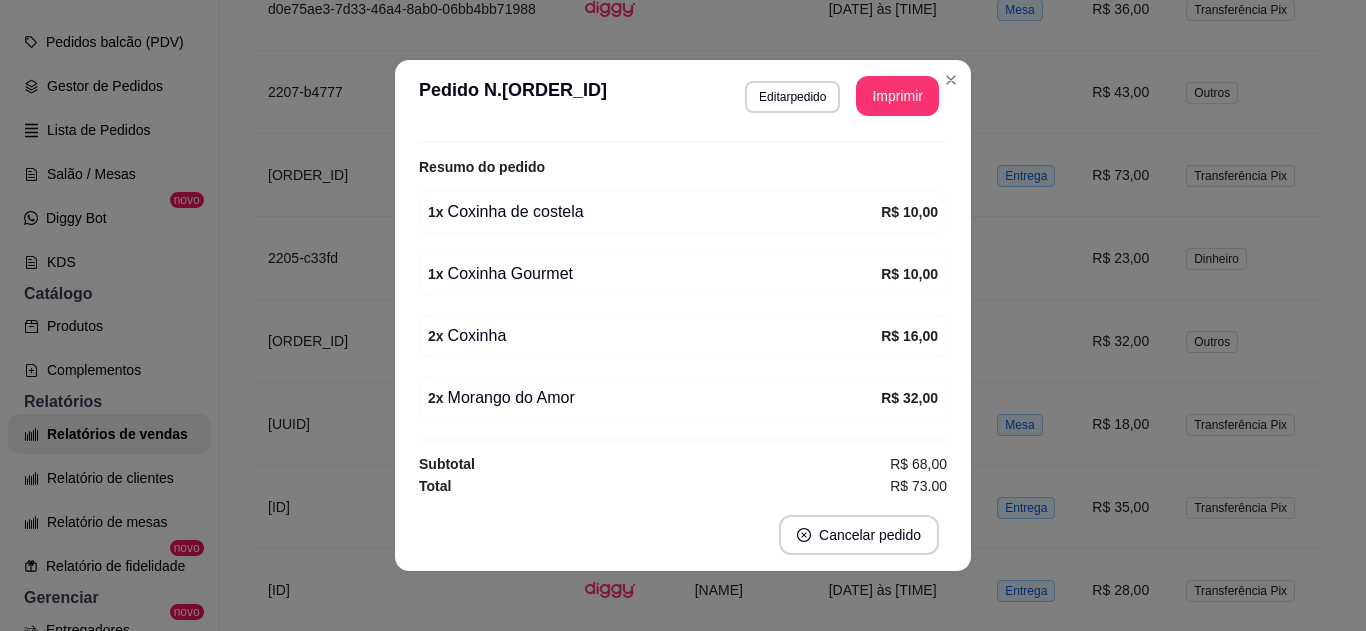scroll, scrollTop: 530, scrollLeft: 0, axis: vertical 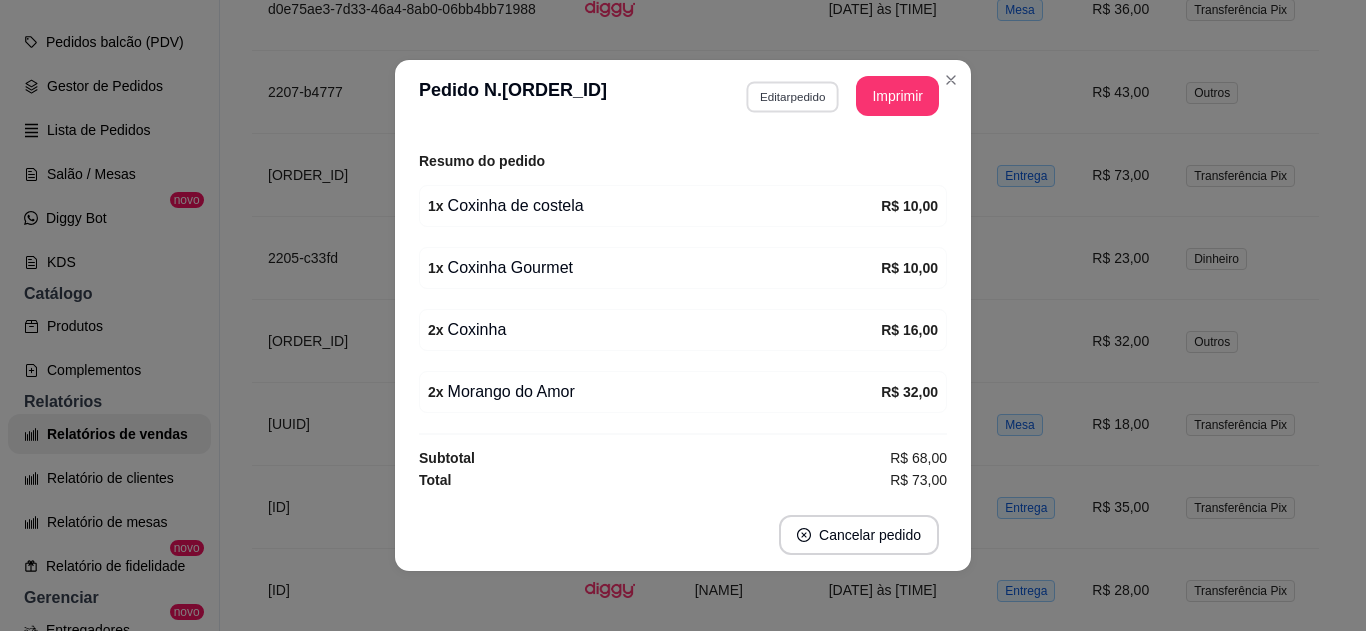 click on "Editar  pedido" at bounding box center [792, 96] 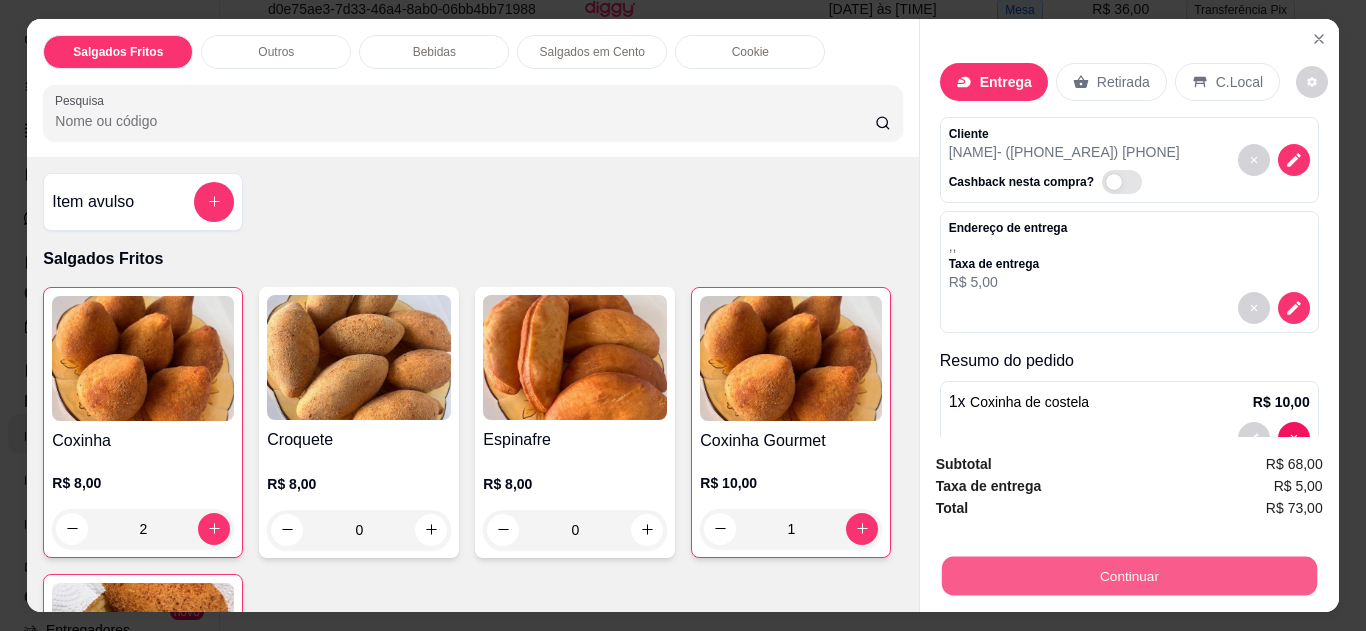 click on "Continuar" at bounding box center [1128, 576] 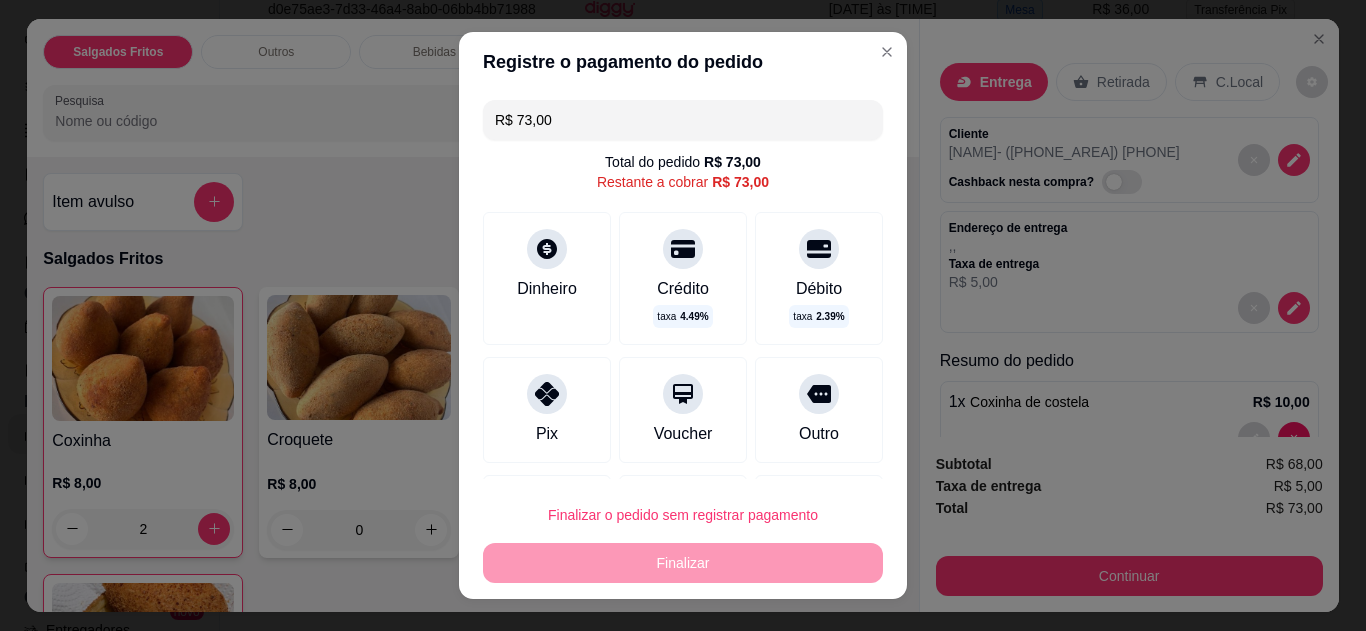 click on "Outro" at bounding box center [819, 410] 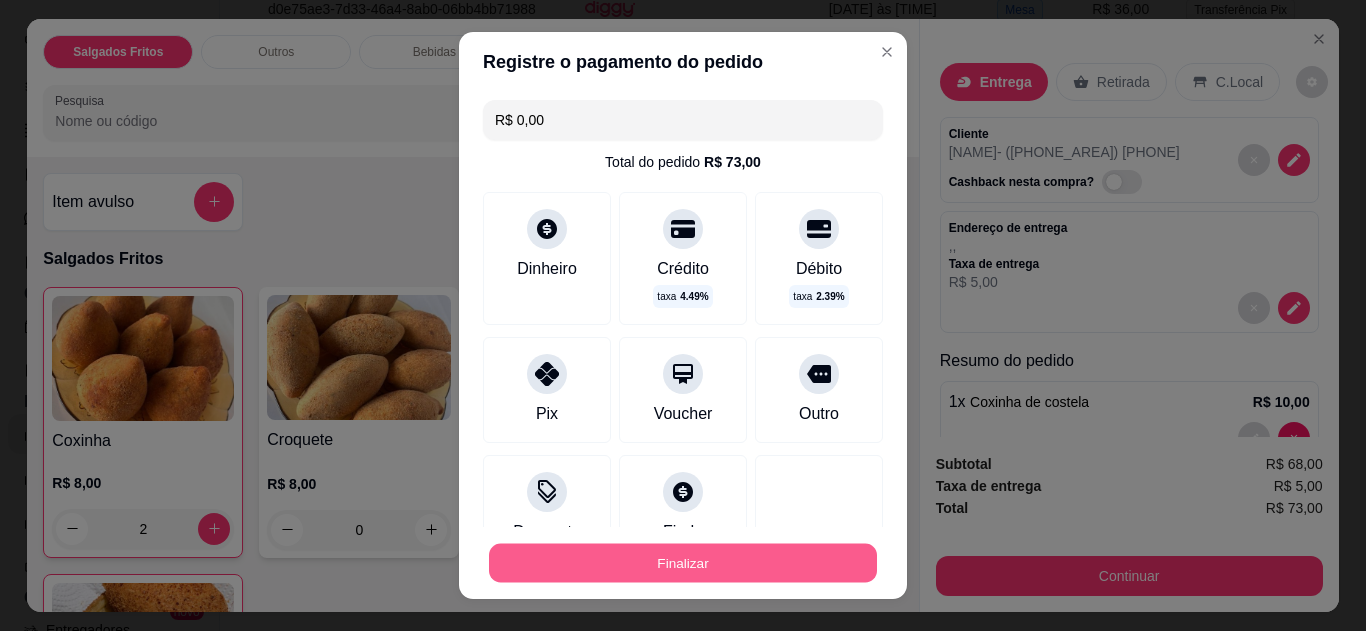 click on "Finalizar" at bounding box center (683, 563) 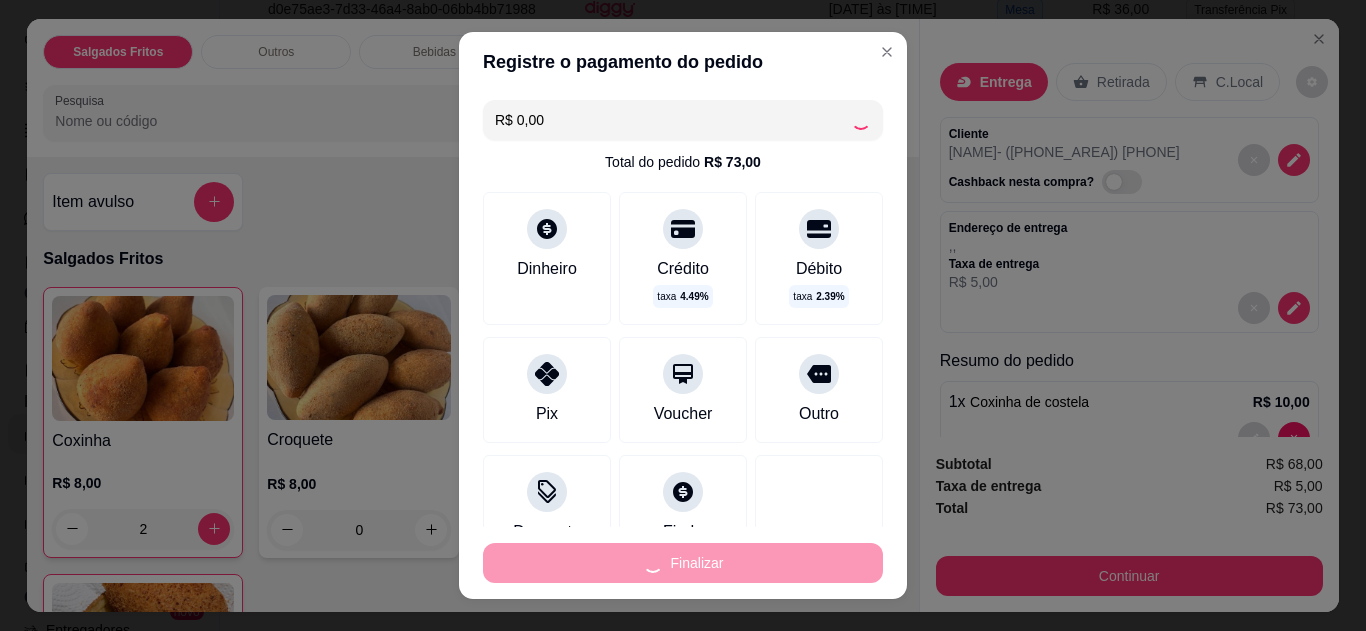 type on "0" 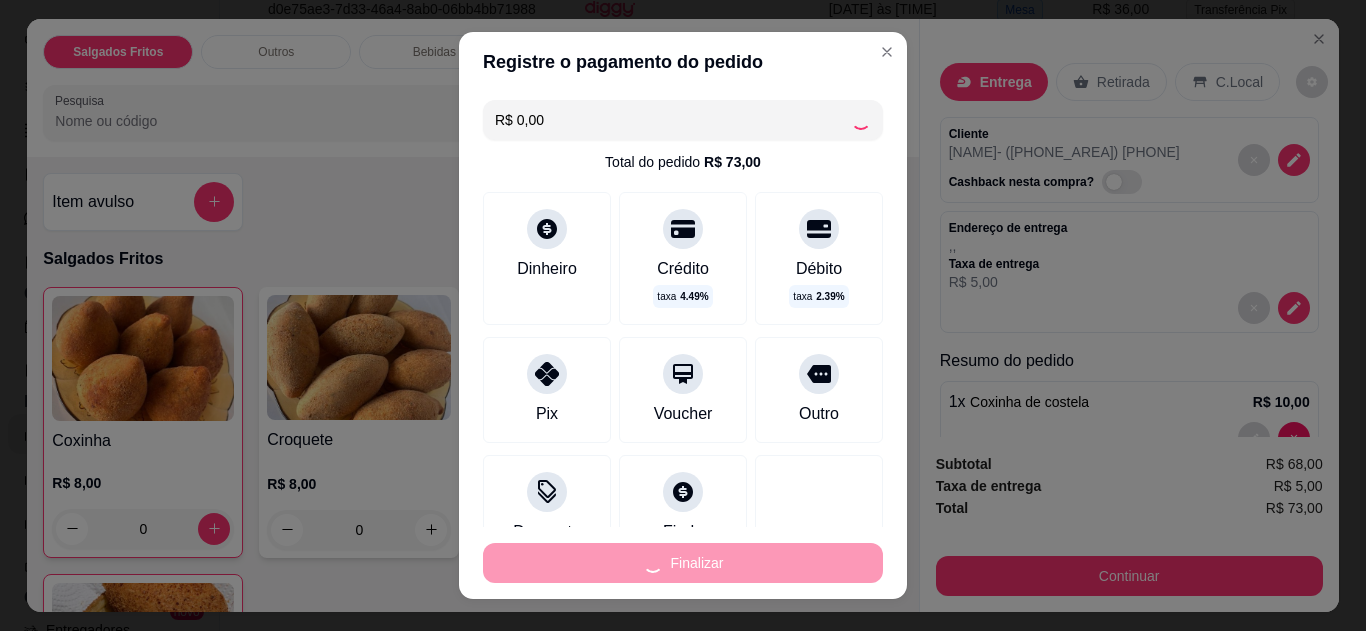 type on "0" 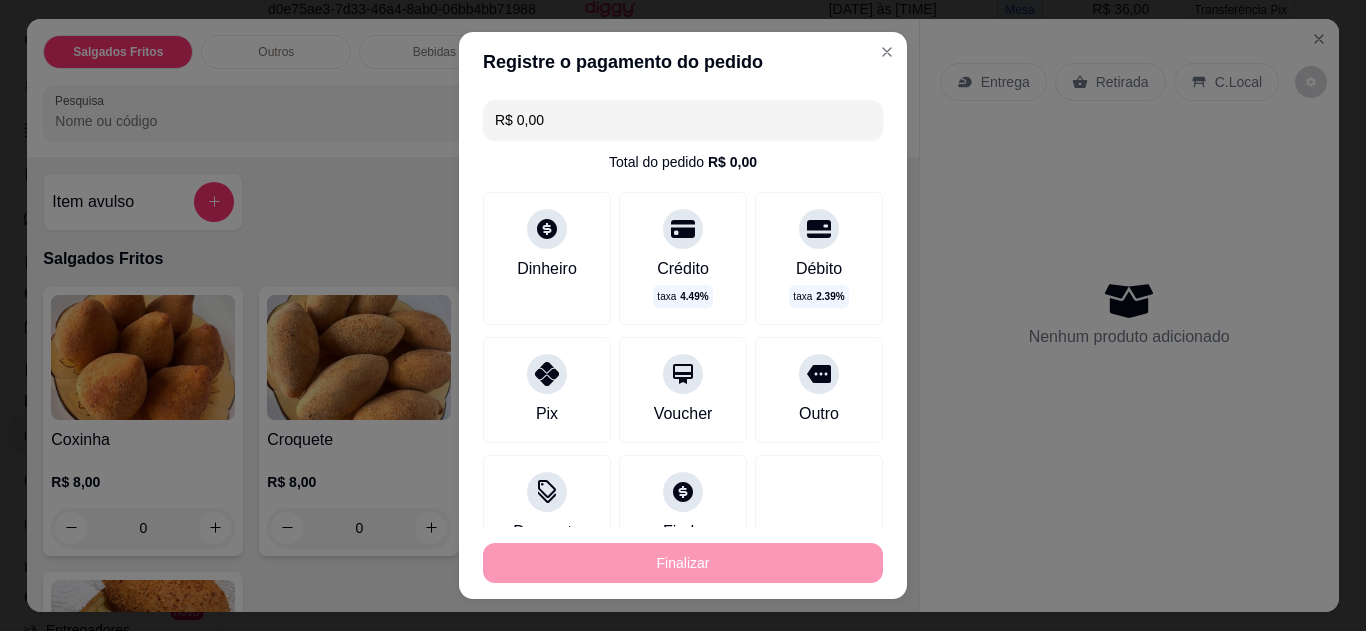 type on "-R$ 73,00" 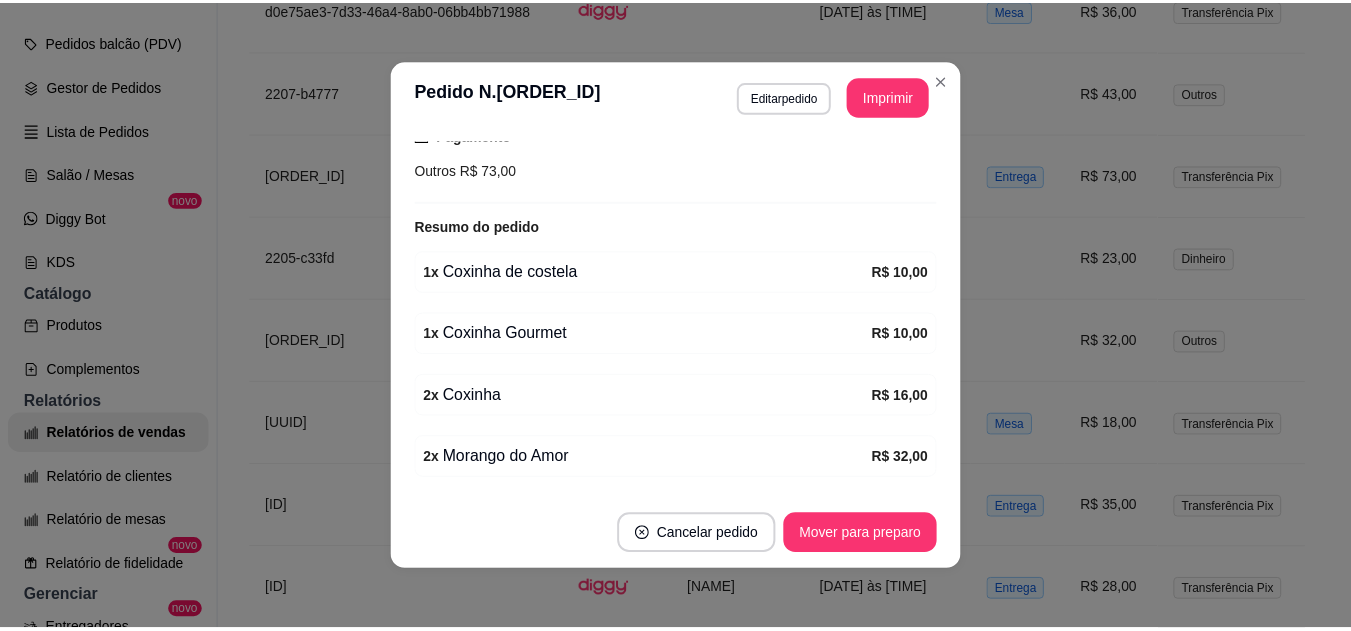 scroll, scrollTop: 596, scrollLeft: 0, axis: vertical 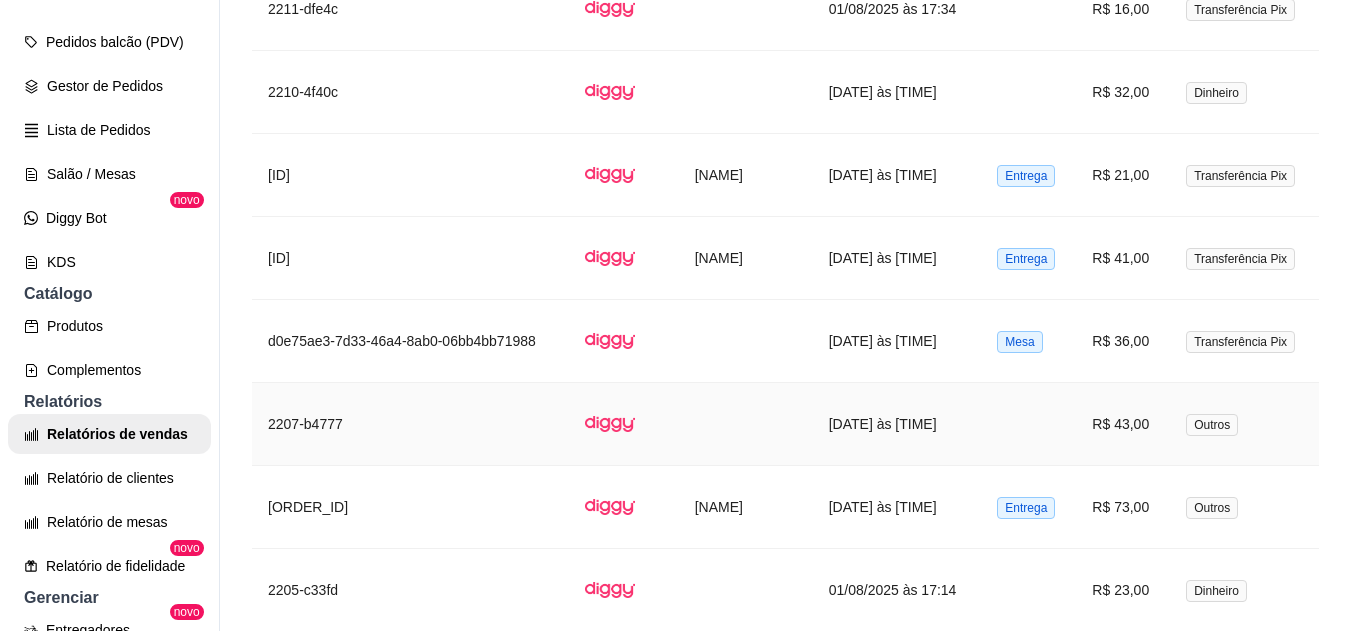 click on "R$ 43,00" at bounding box center (1123, 424) 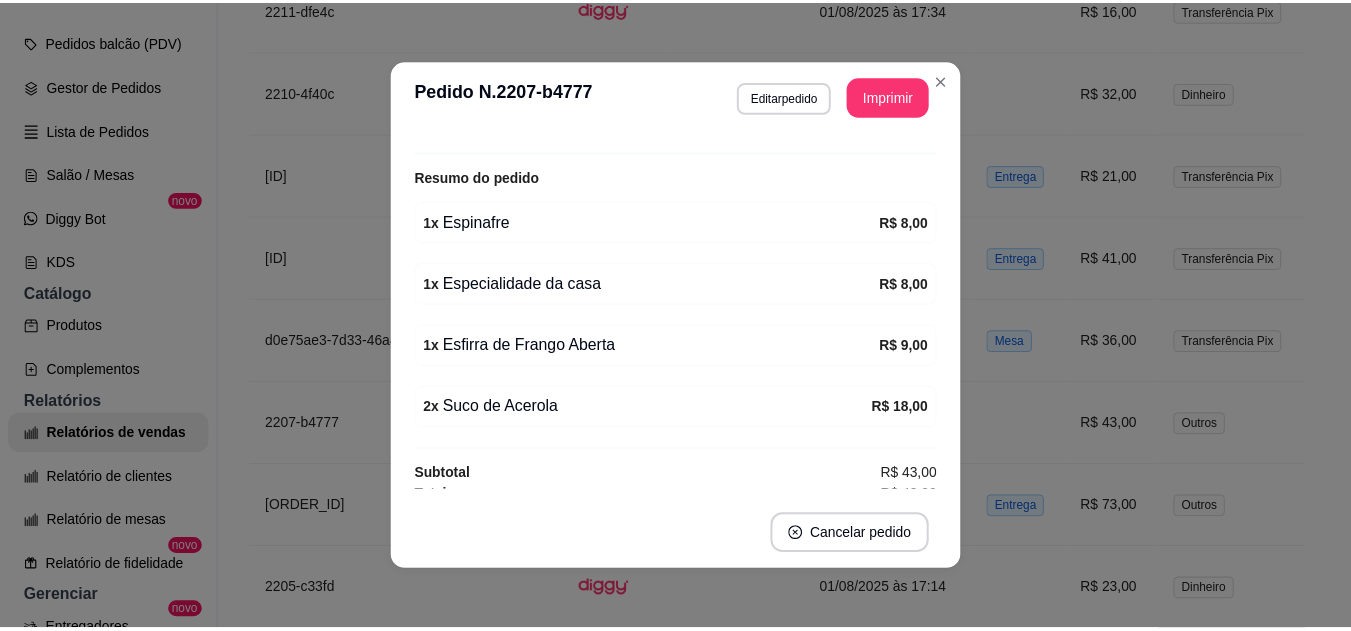 scroll, scrollTop: 266, scrollLeft: 0, axis: vertical 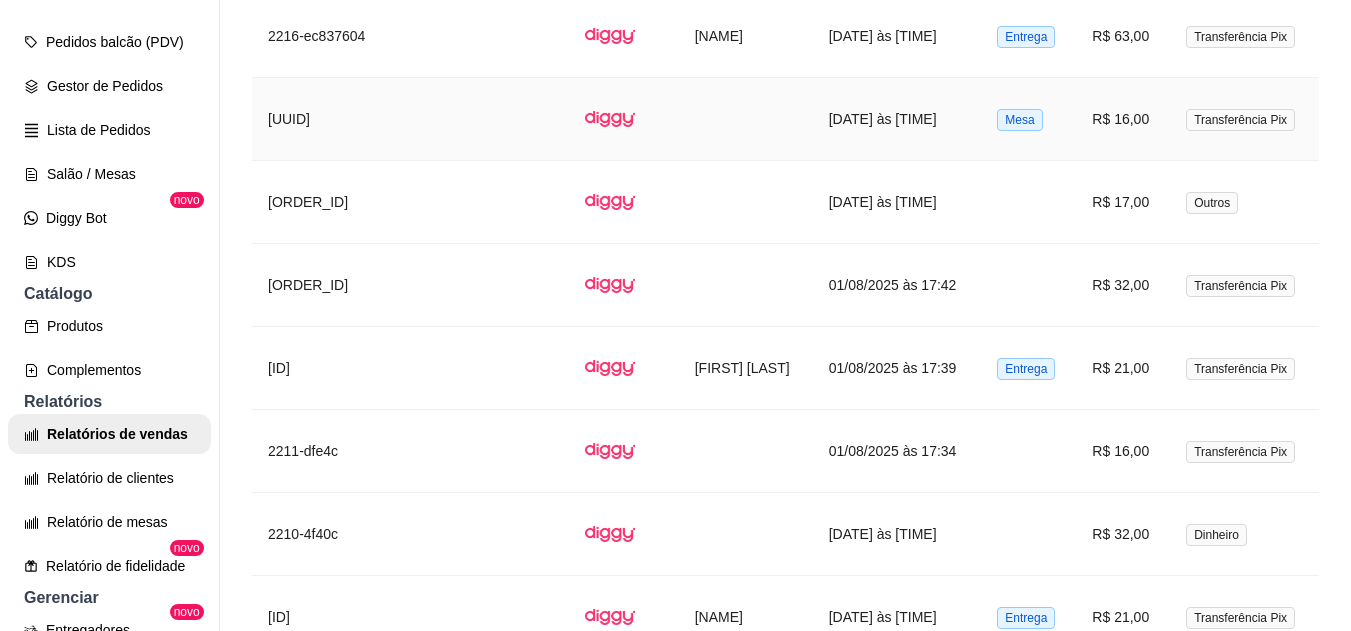 click on "[DATE] às [TIME]" at bounding box center [897, 119] 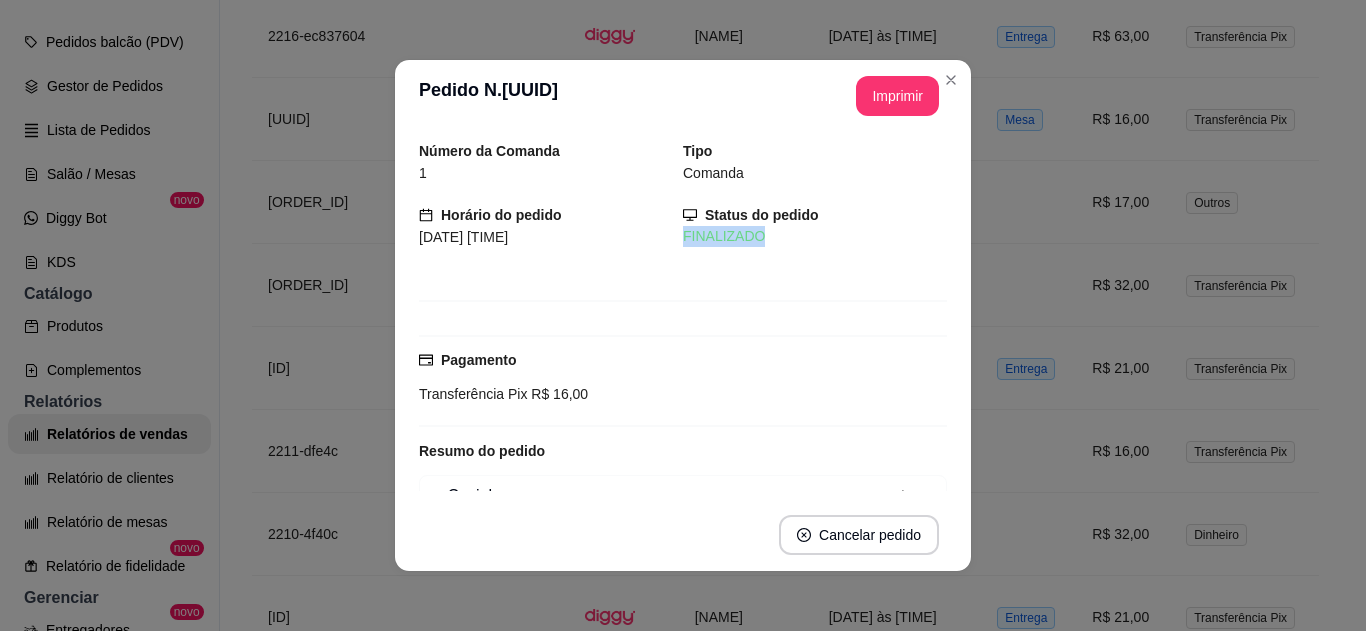 drag, startPoint x: 923, startPoint y: 197, endPoint x: 922, endPoint y: 254, distance: 57.00877 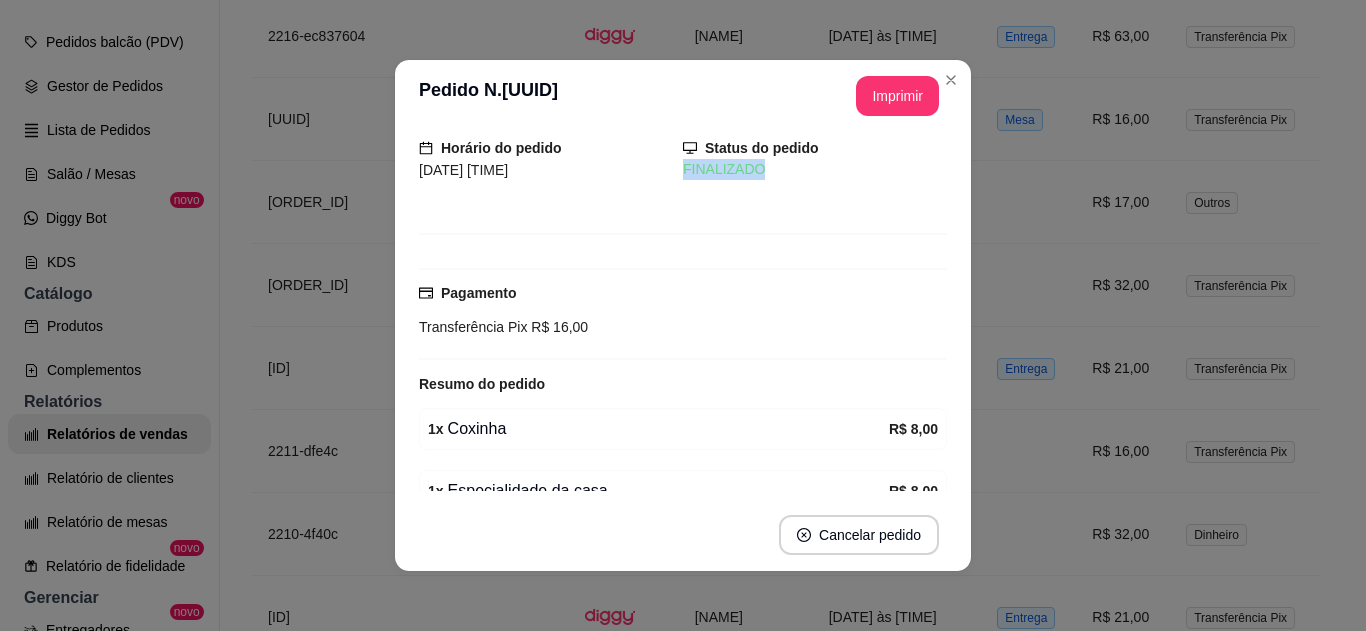 scroll, scrollTop: 166, scrollLeft: 0, axis: vertical 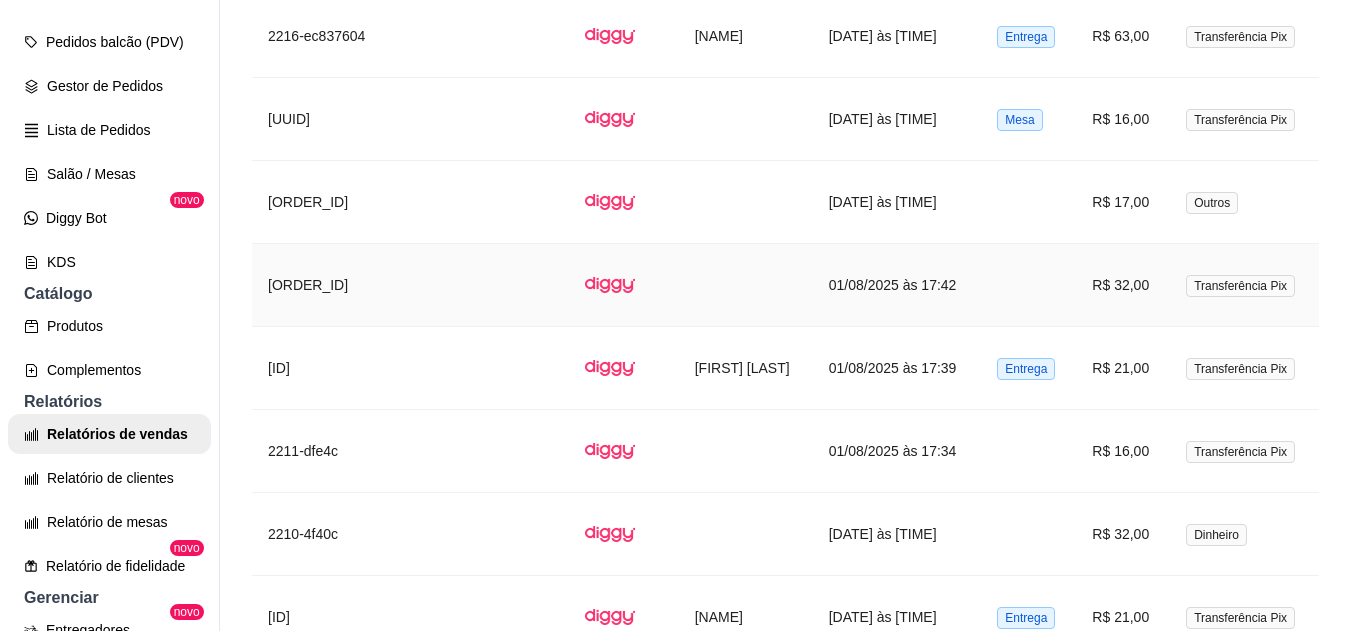 click at bounding box center (1028, 285) 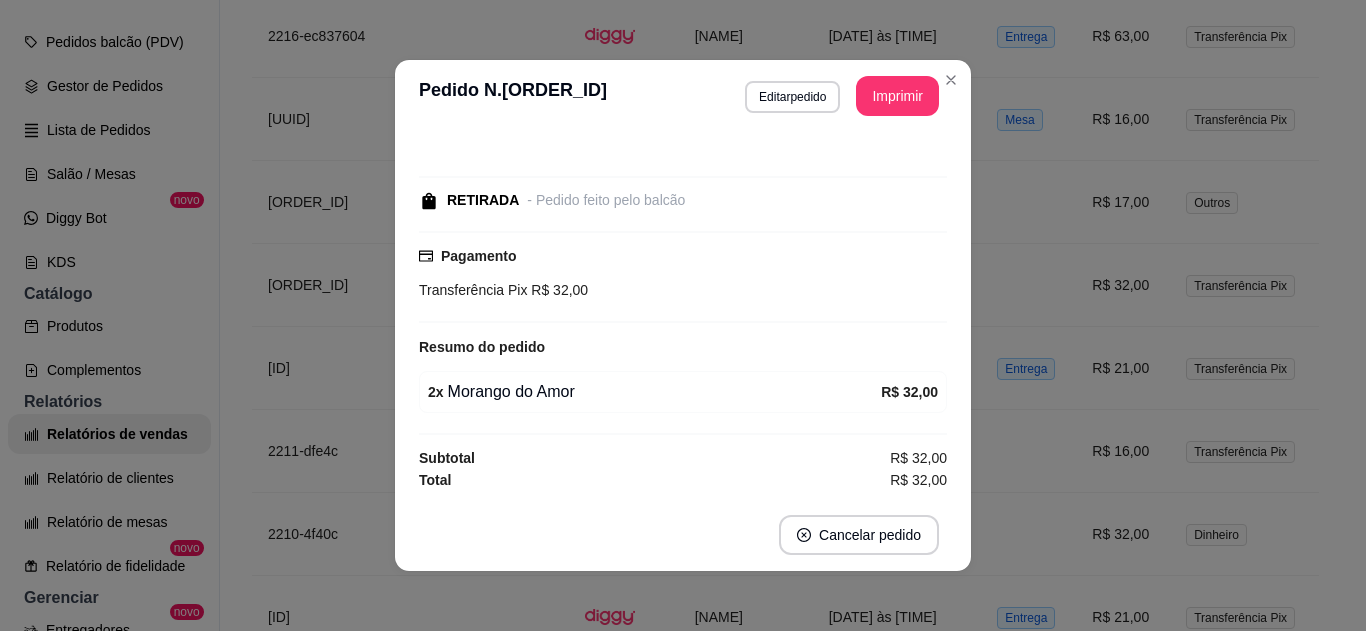 scroll, scrollTop: 0, scrollLeft: 0, axis: both 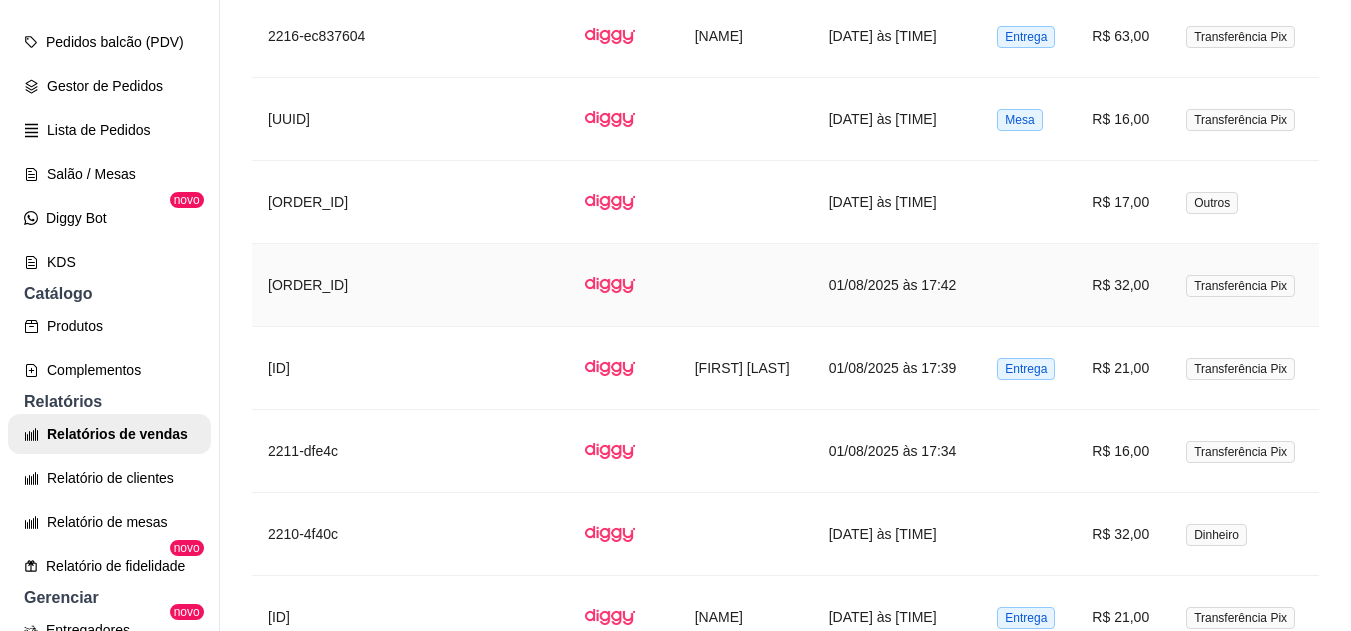 click on "R$ 32,00" at bounding box center (1123, 285) 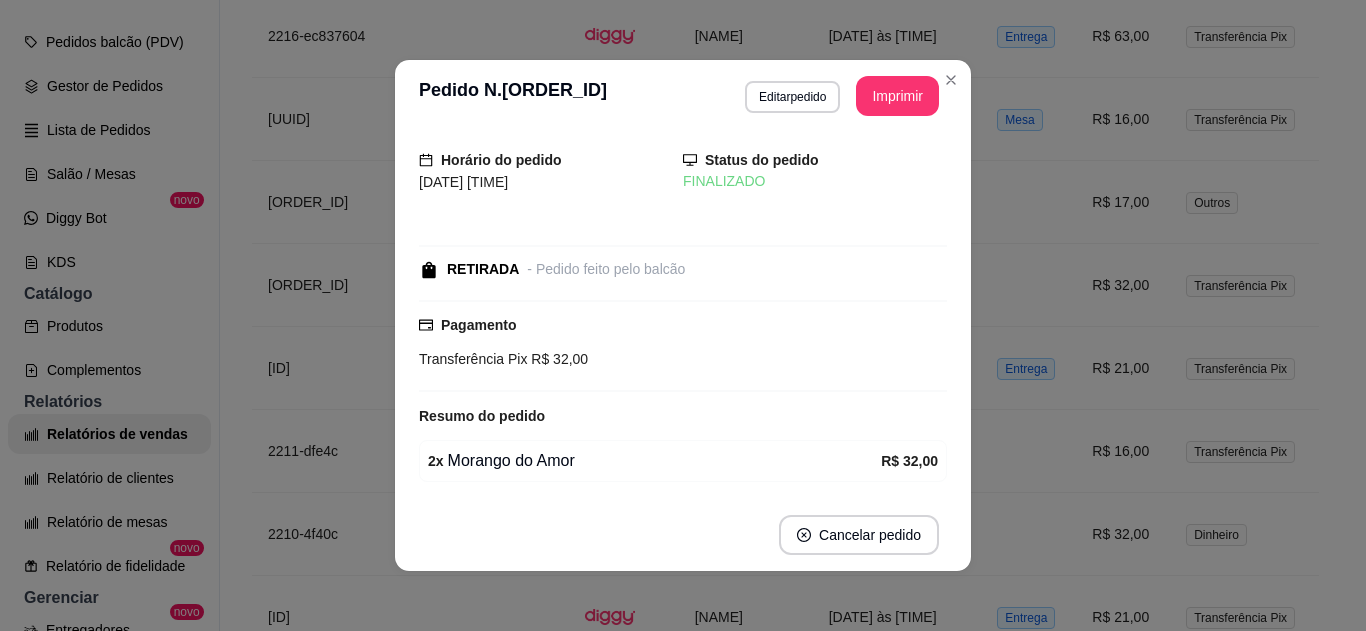 scroll, scrollTop: 0, scrollLeft: 0, axis: both 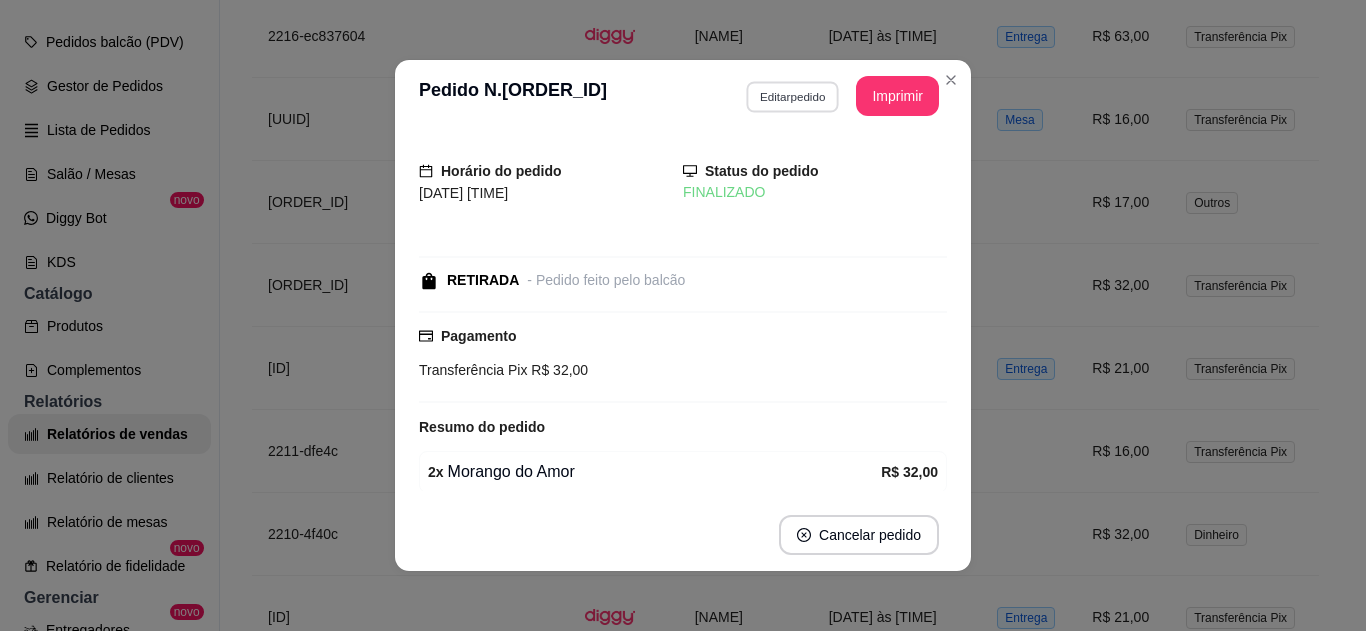 click on "Editar  pedido" at bounding box center [792, 96] 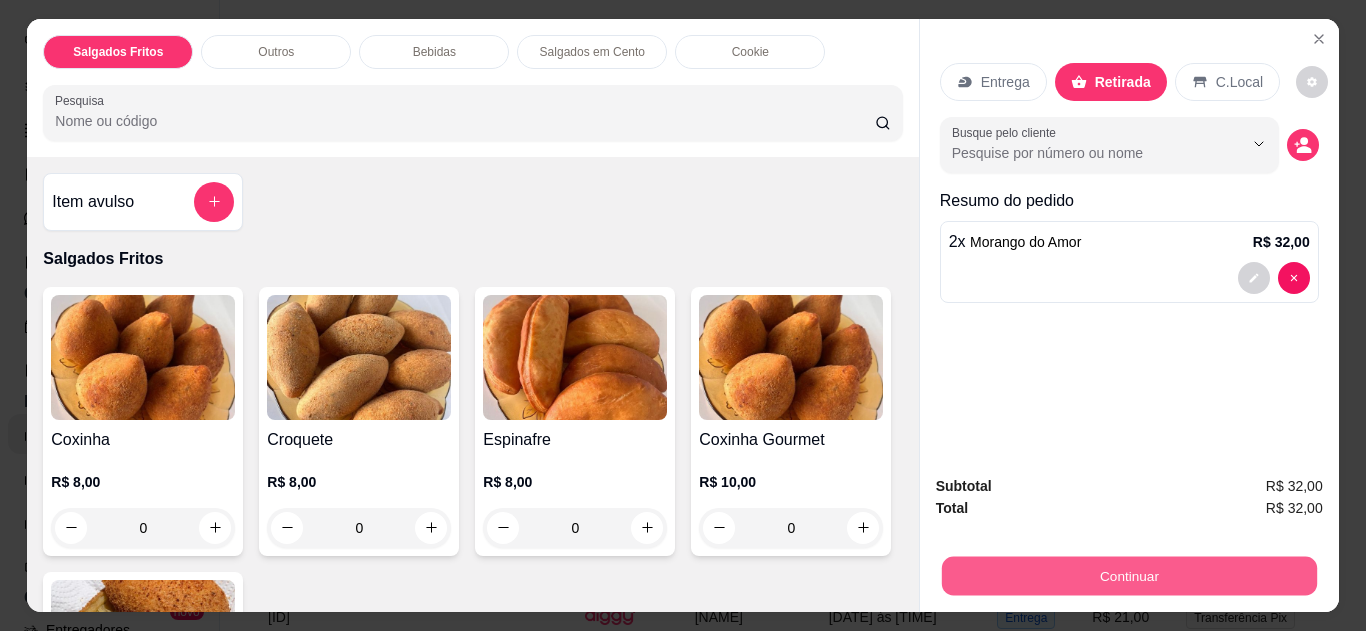 click on "Continuar" at bounding box center (1128, 576) 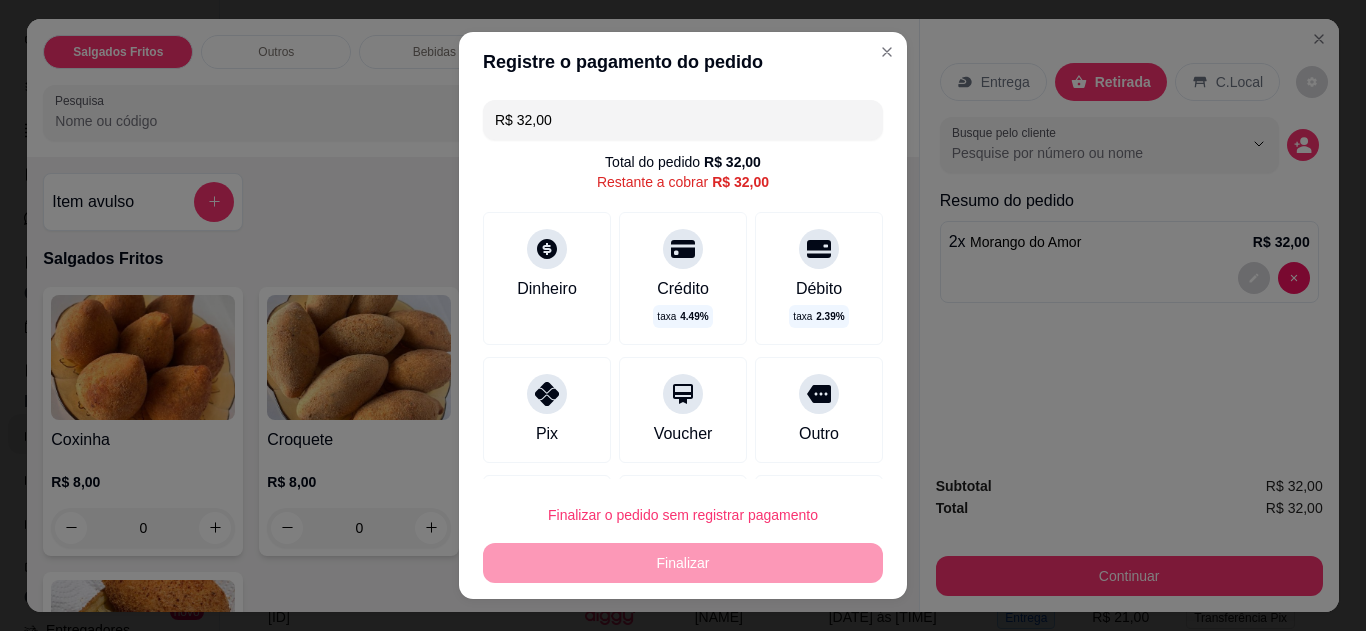 click at bounding box center (547, 249) 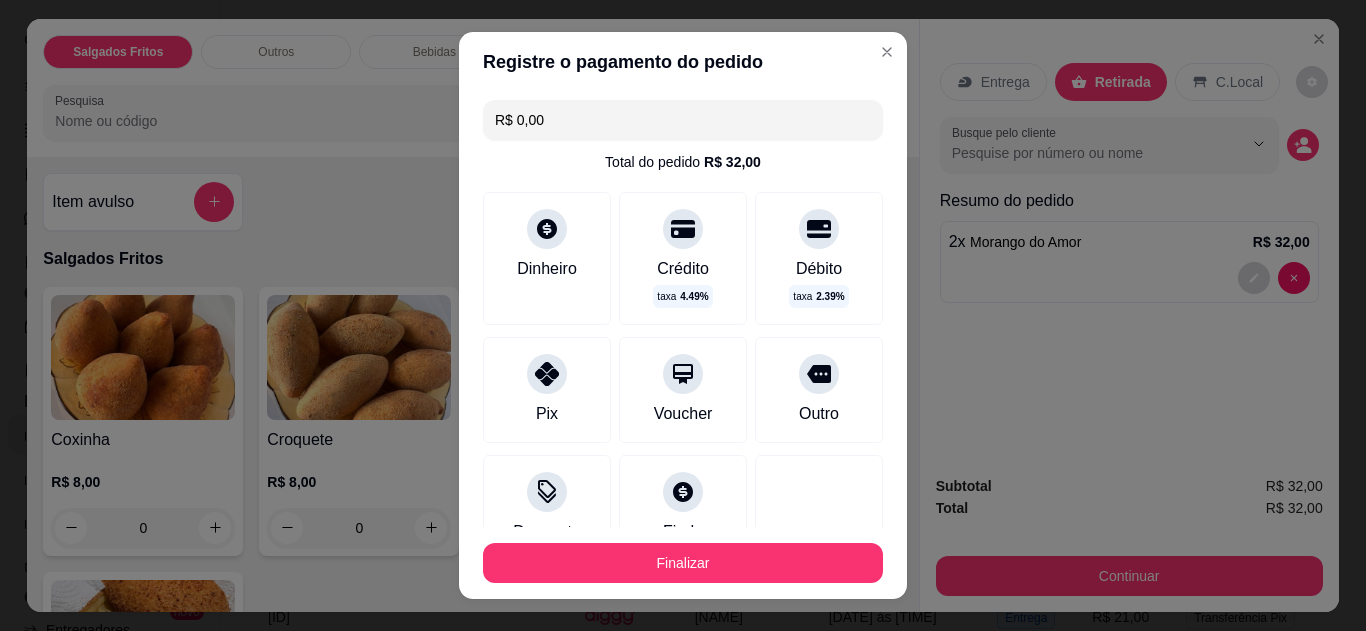 type on "R$ 0,00" 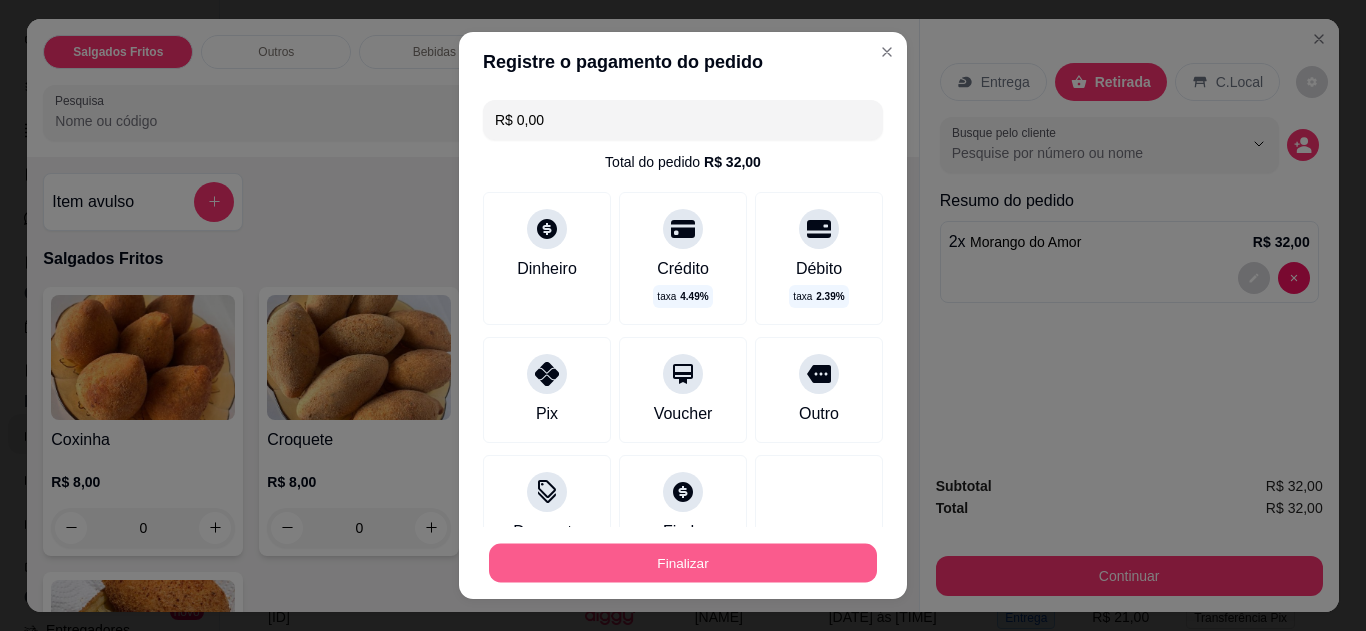 click on "Finalizar" at bounding box center [683, 563] 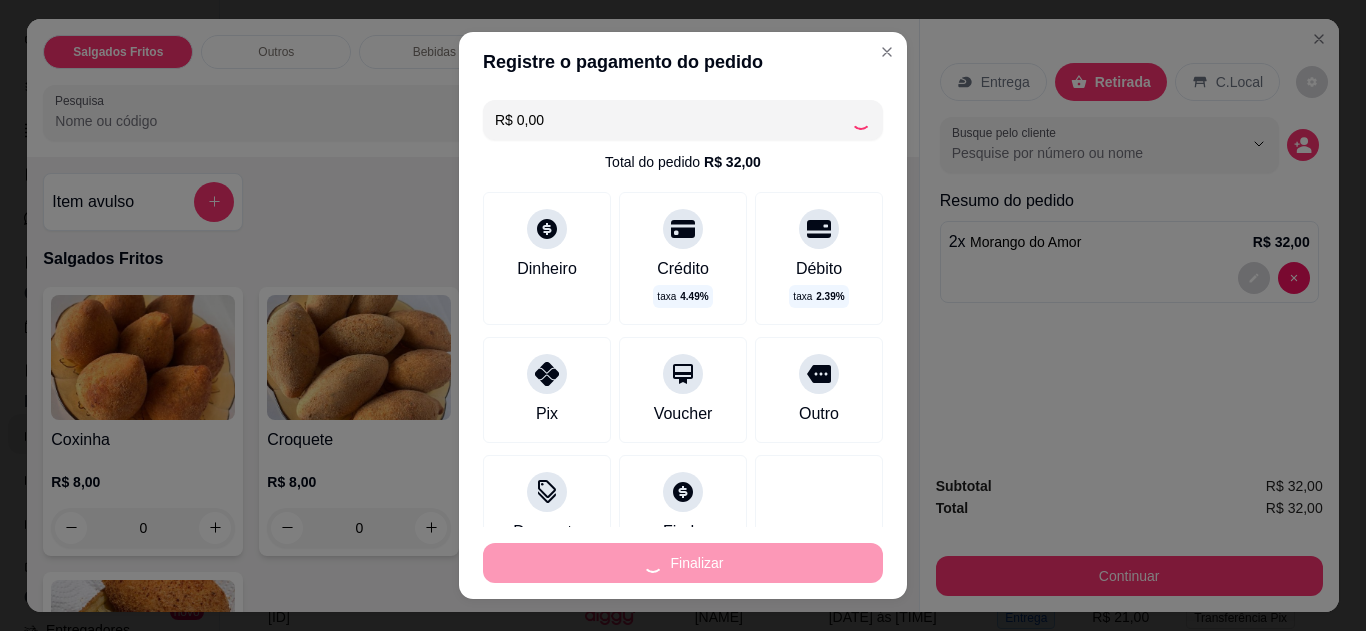 type on "0" 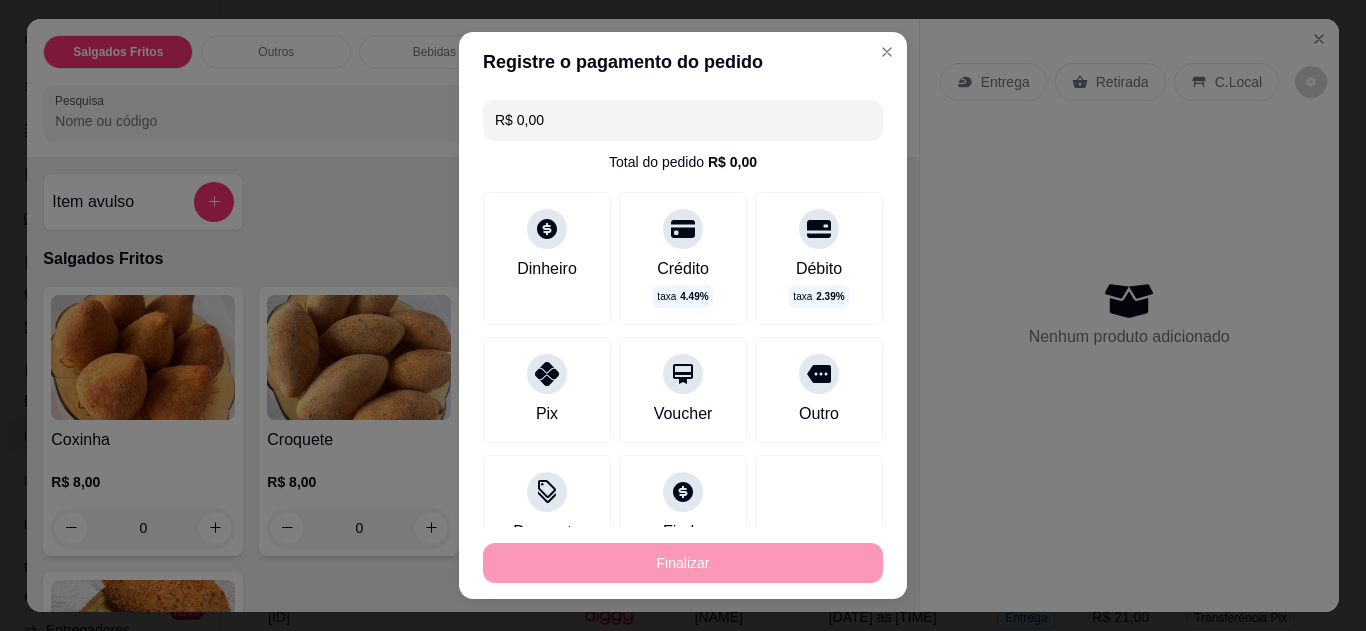 type on "-R$ 32,00" 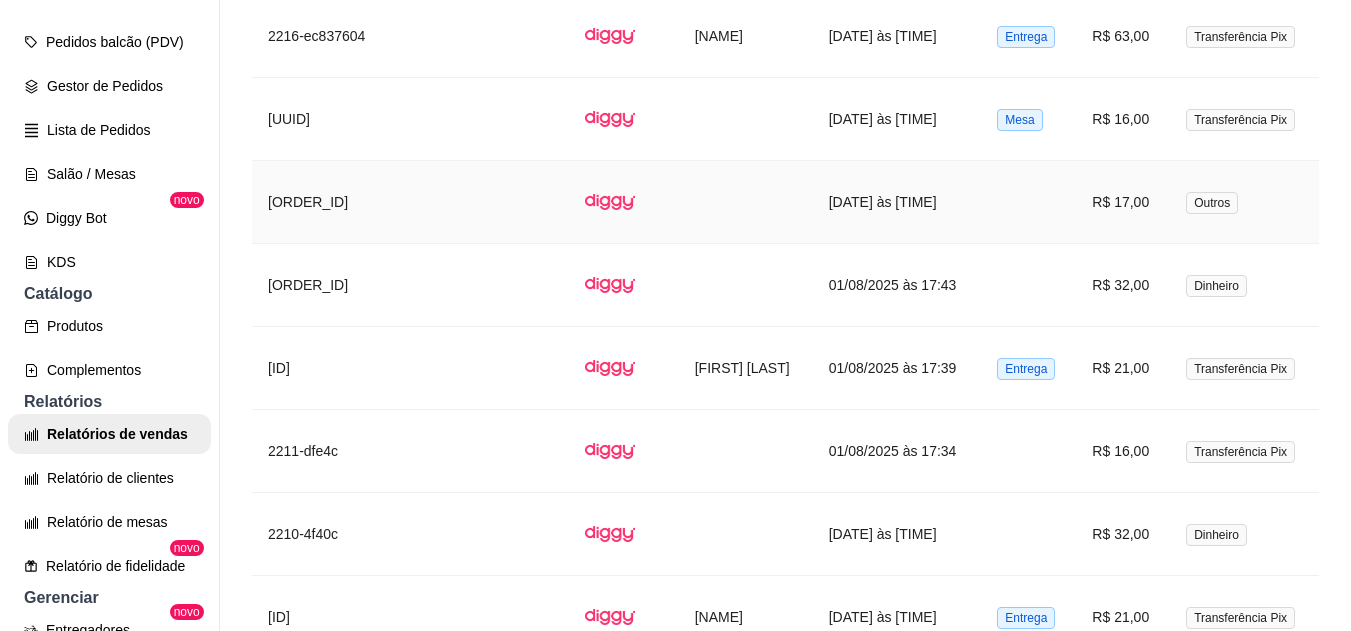 click on "[DATE] às [TIME]" at bounding box center (897, 202) 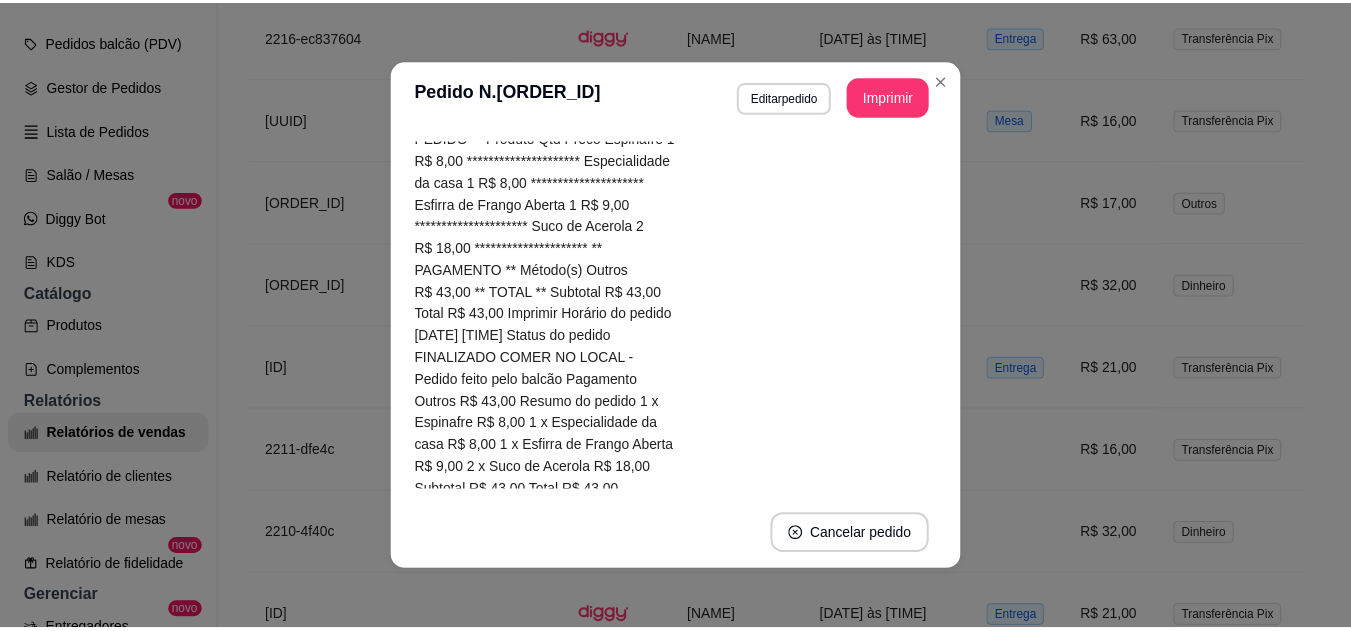 scroll, scrollTop: 142, scrollLeft: 0, axis: vertical 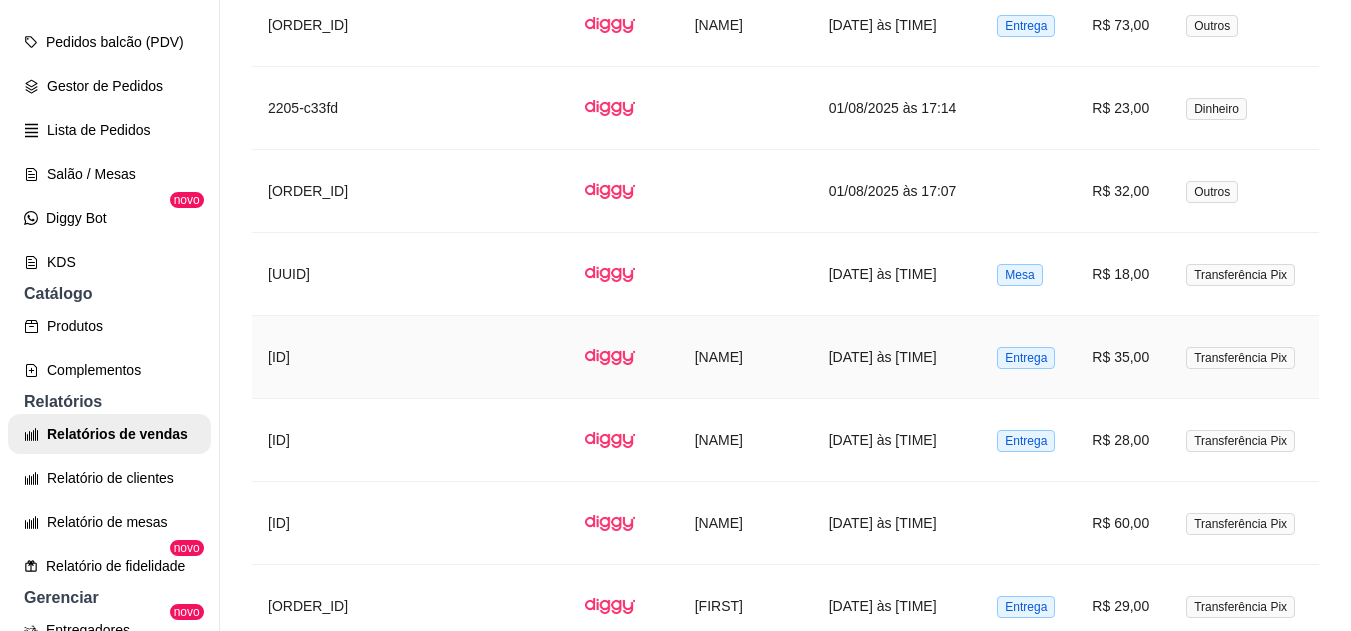 click on "R$ 35,00" at bounding box center (1123, 357) 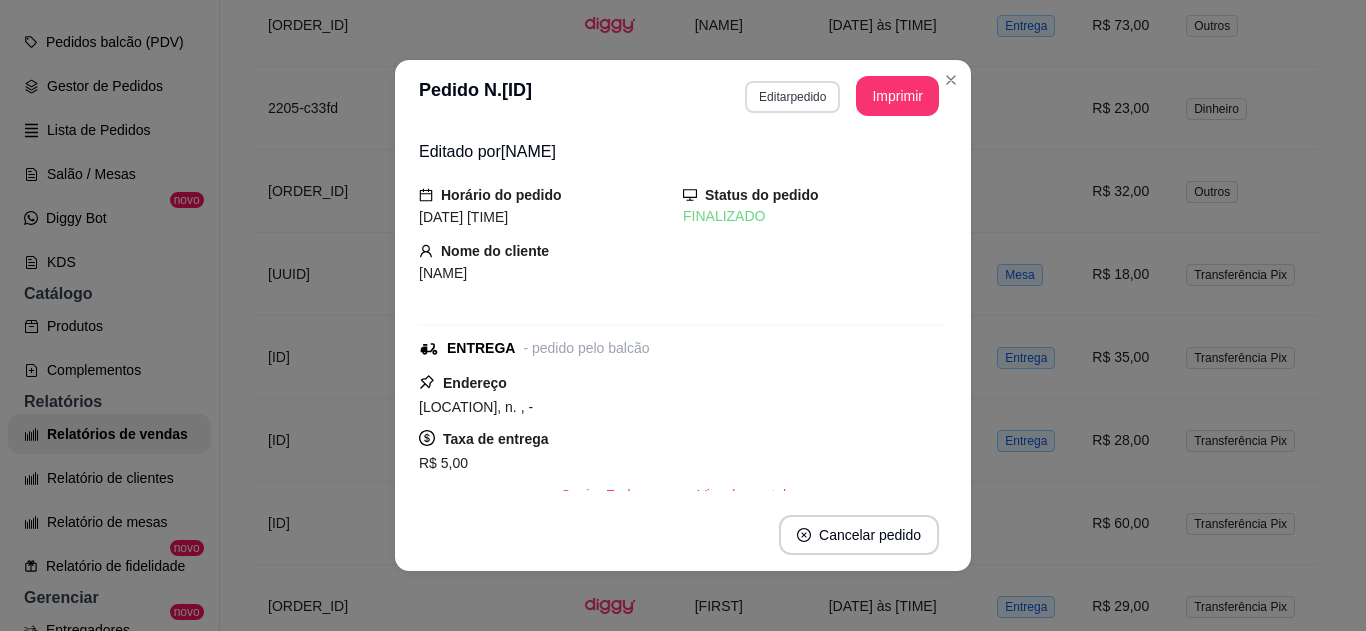click on "Editar  pedido" at bounding box center (792, 97) 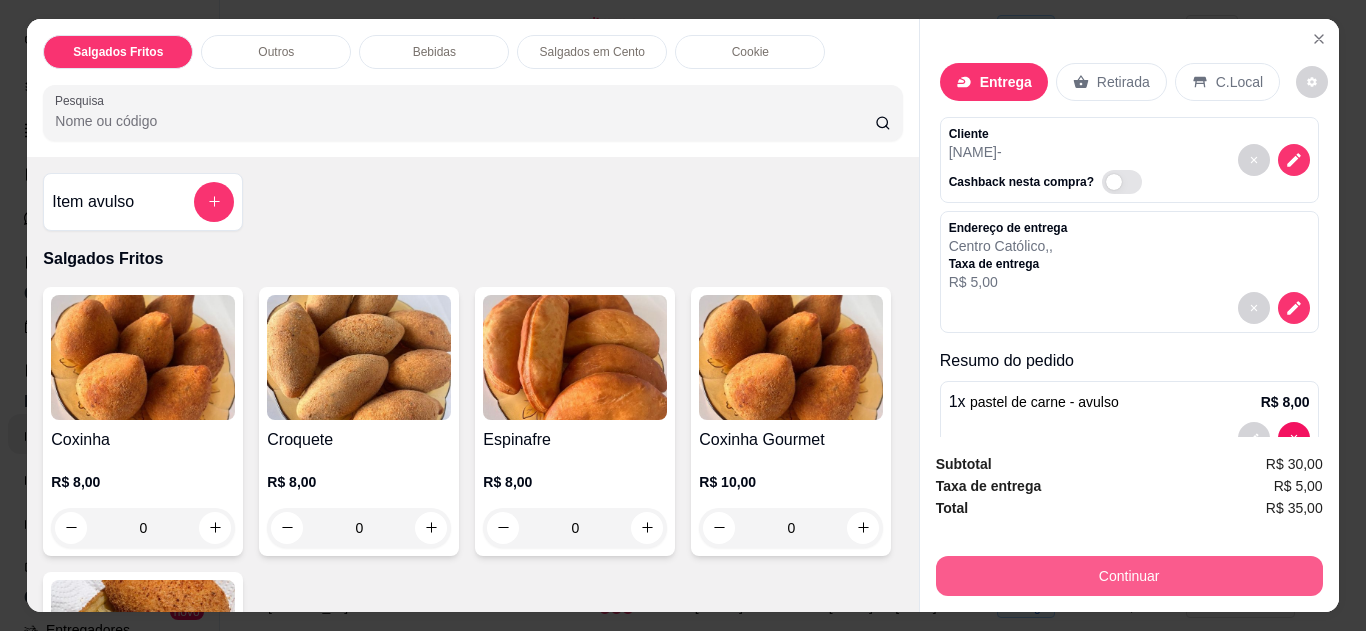 click on "Continuar" at bounding box center (1129, 576) 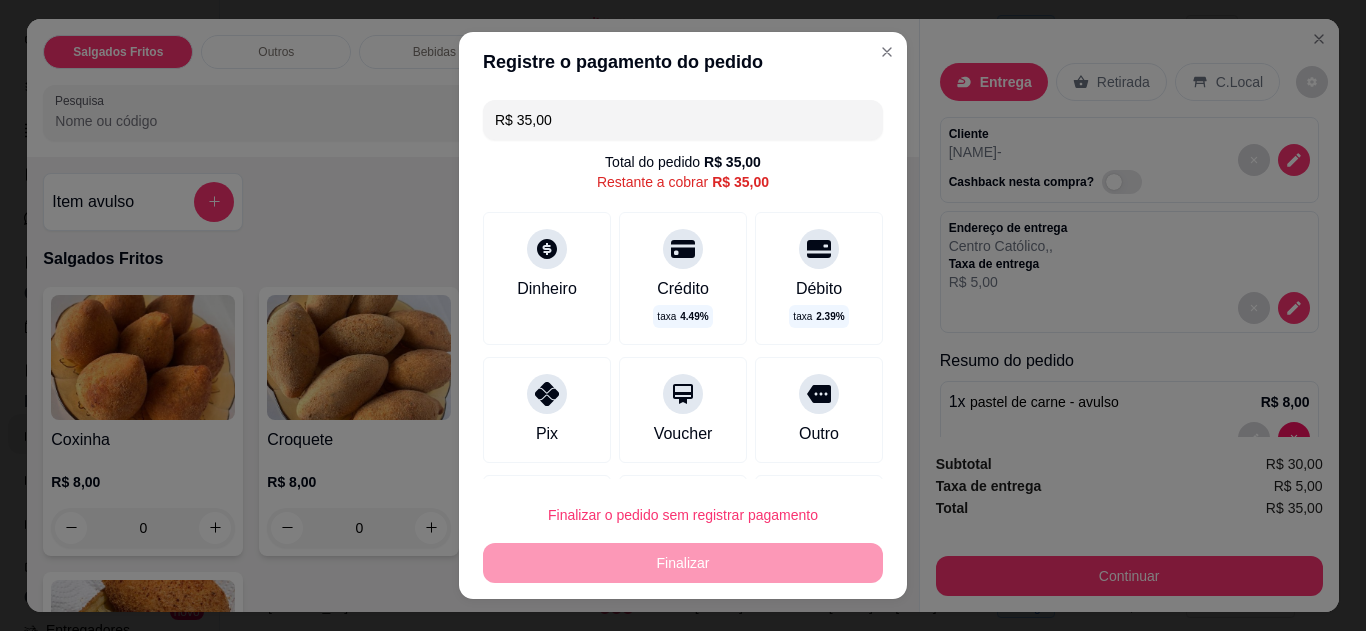 click on "Dinheiro" at bounding box center [547, 289] 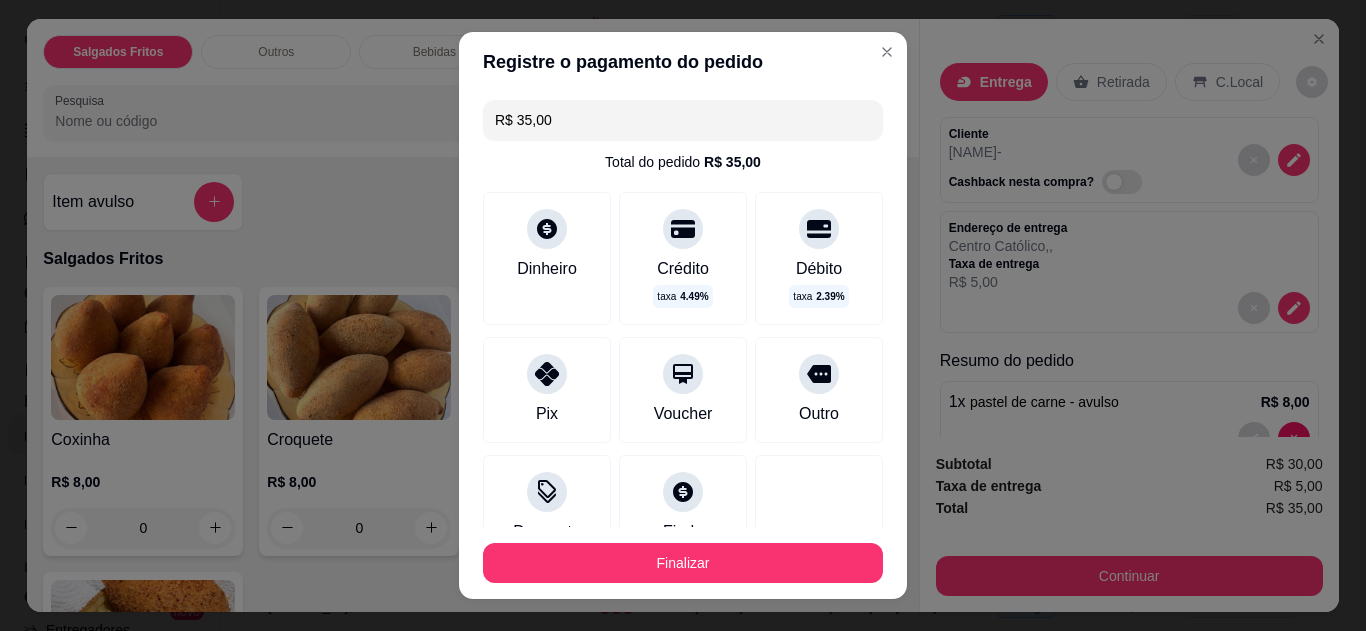 type on "R$ 0,00" 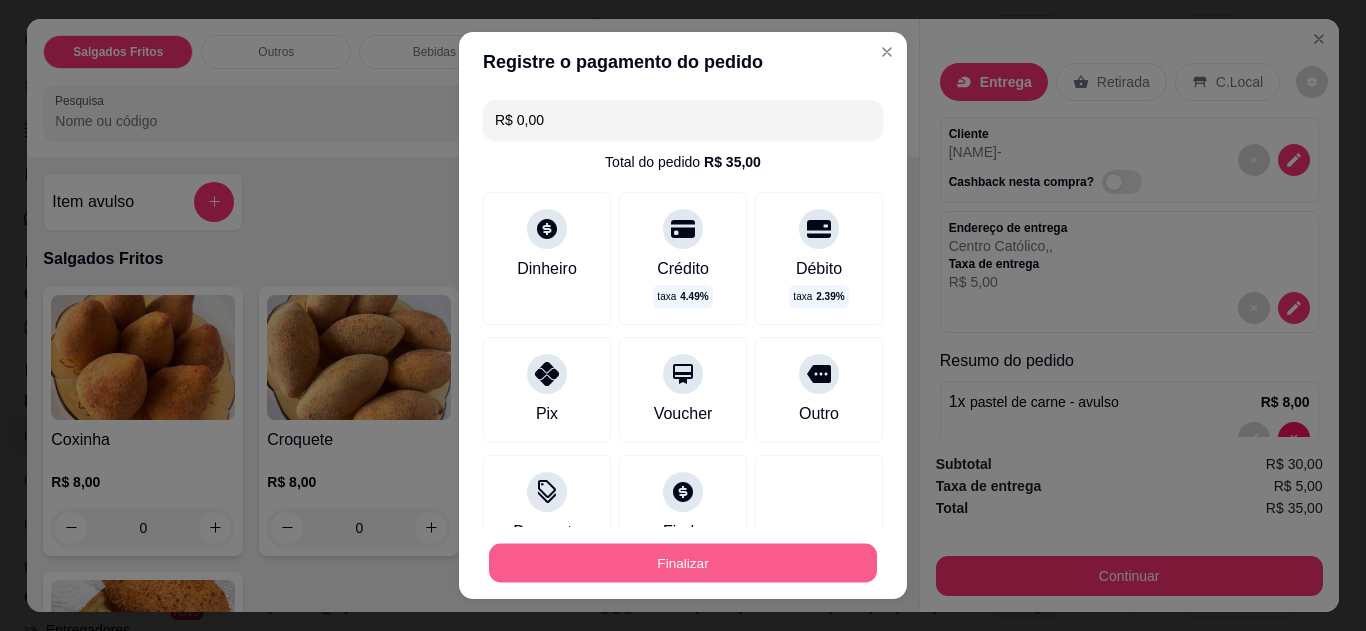 click on "Finalizar" at bounding box center [683, 563] 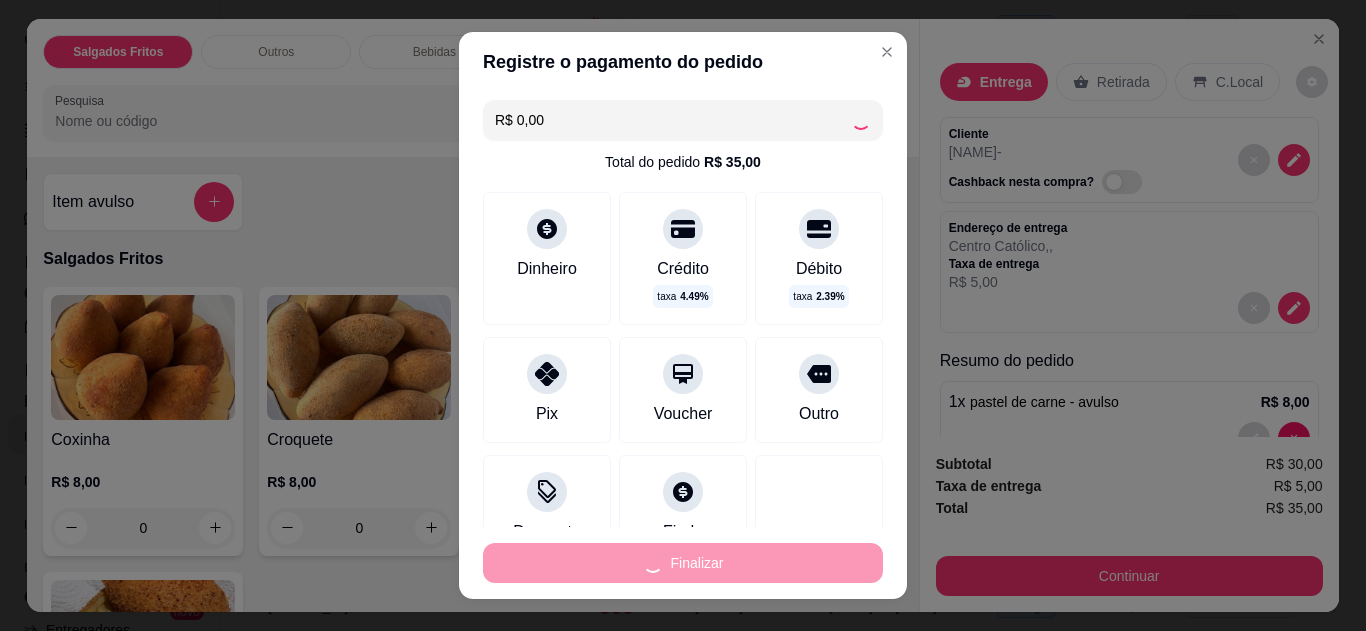 type on "0" 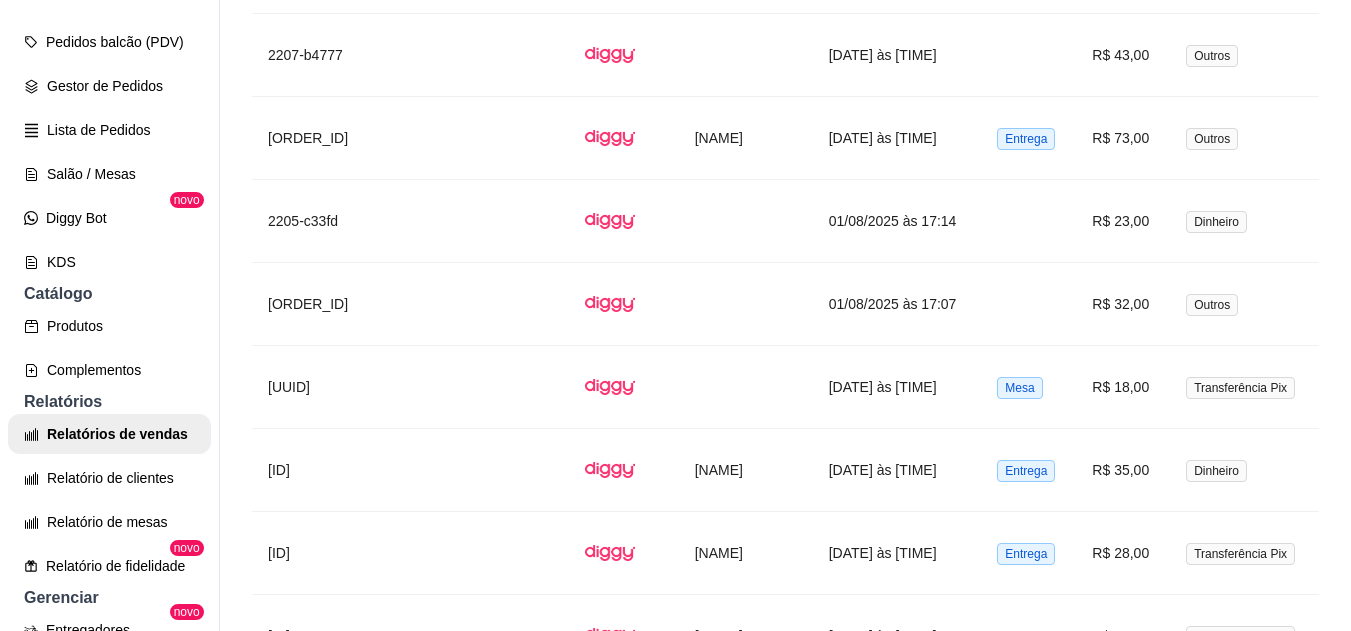 scroll, scrollTop: 3093, scrollLeft: 0, axis: vertical 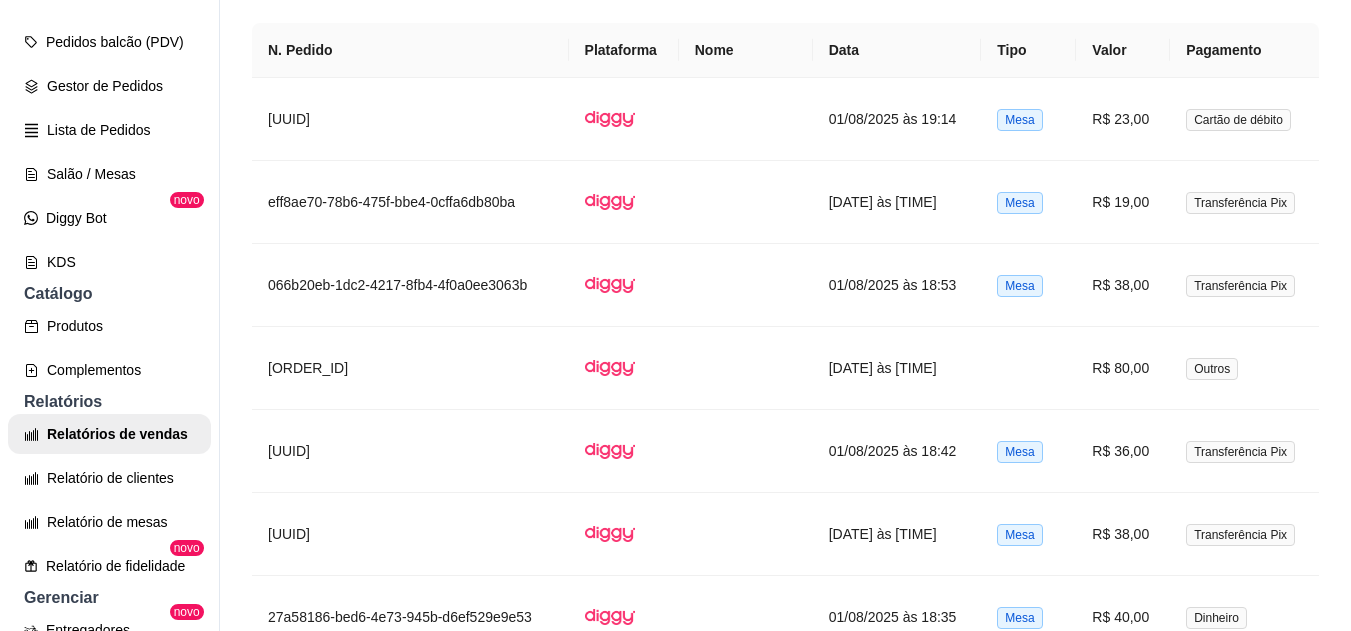 drag, startPoint x: 1334, startPoint y: 237, endPoint x: 1337, endPoint y: 264, distance: 27.166155 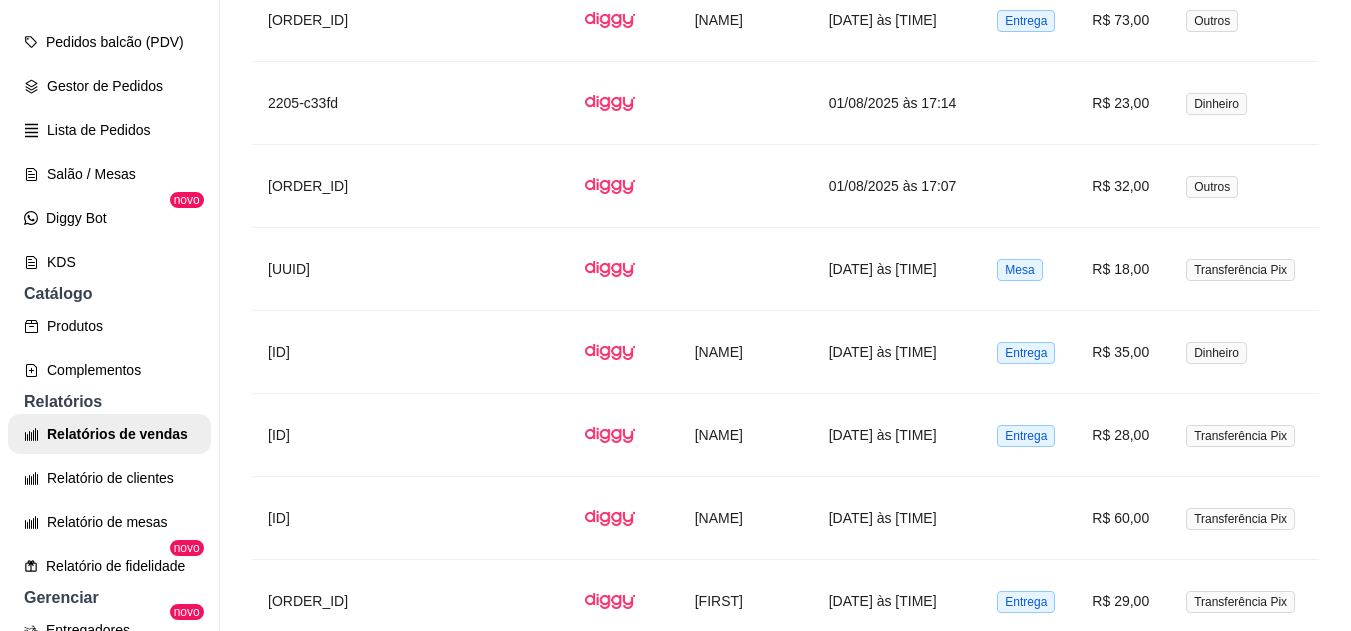 scroll, scrollTop: 3331, scrollLeft: 0, axis: vertical 